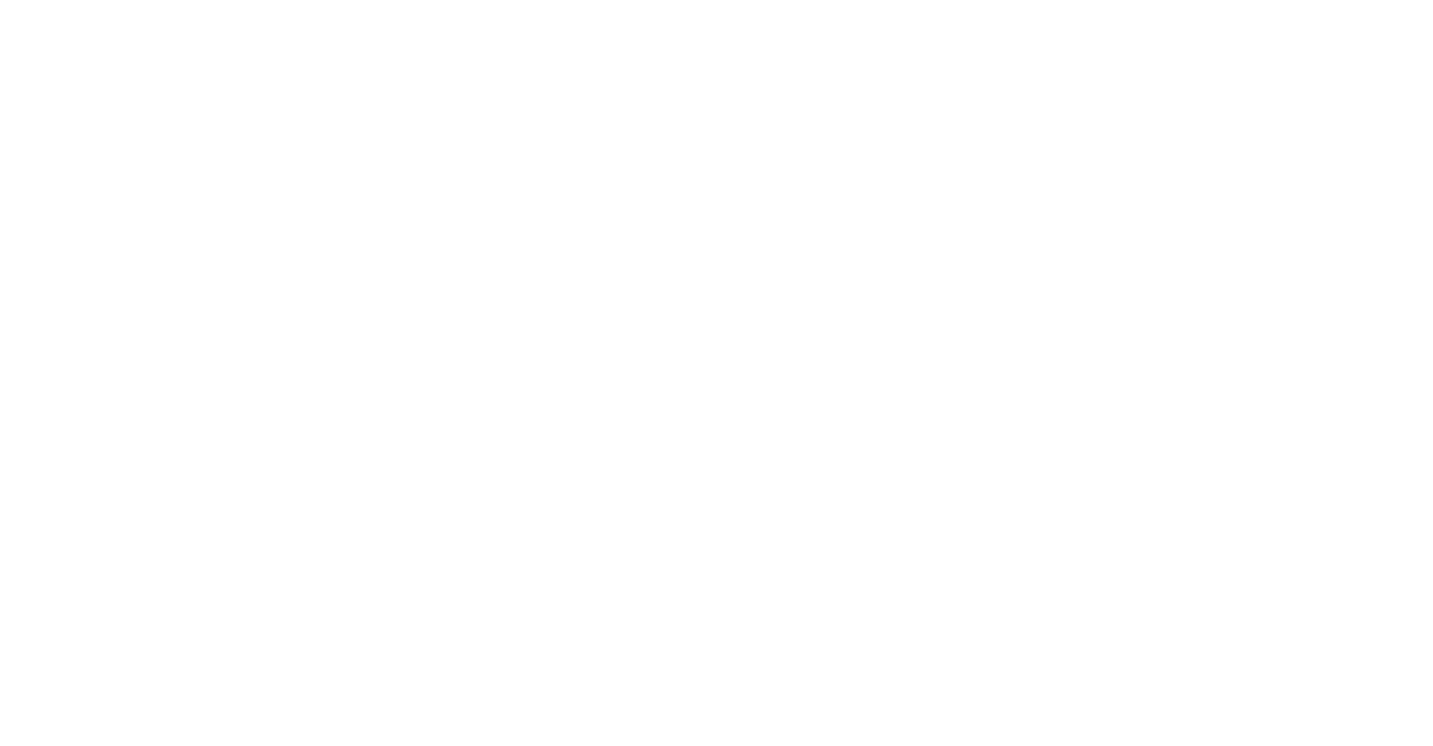 scroll, scrollTop: 0, scrollLeft: 0, axis: both 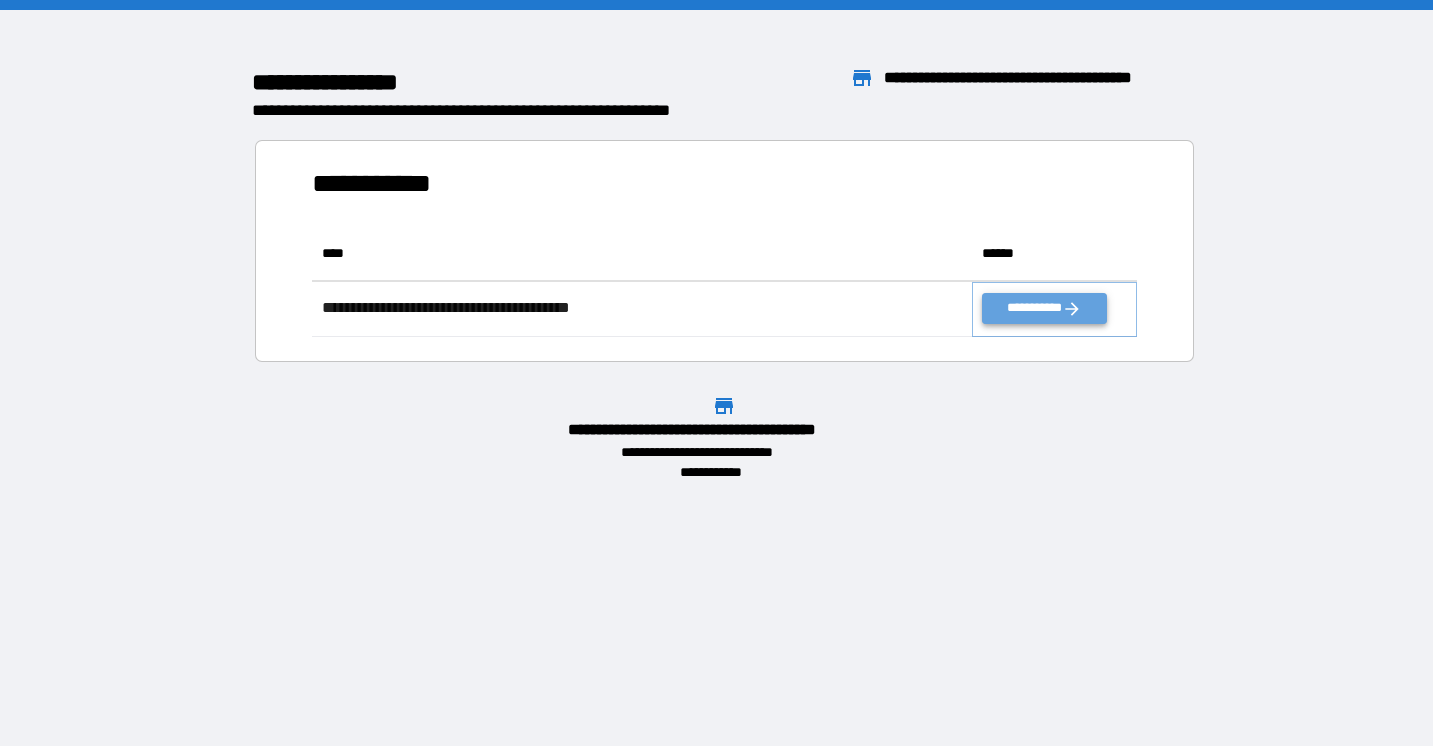 click on "**********" at bounding box center (1044, 308) 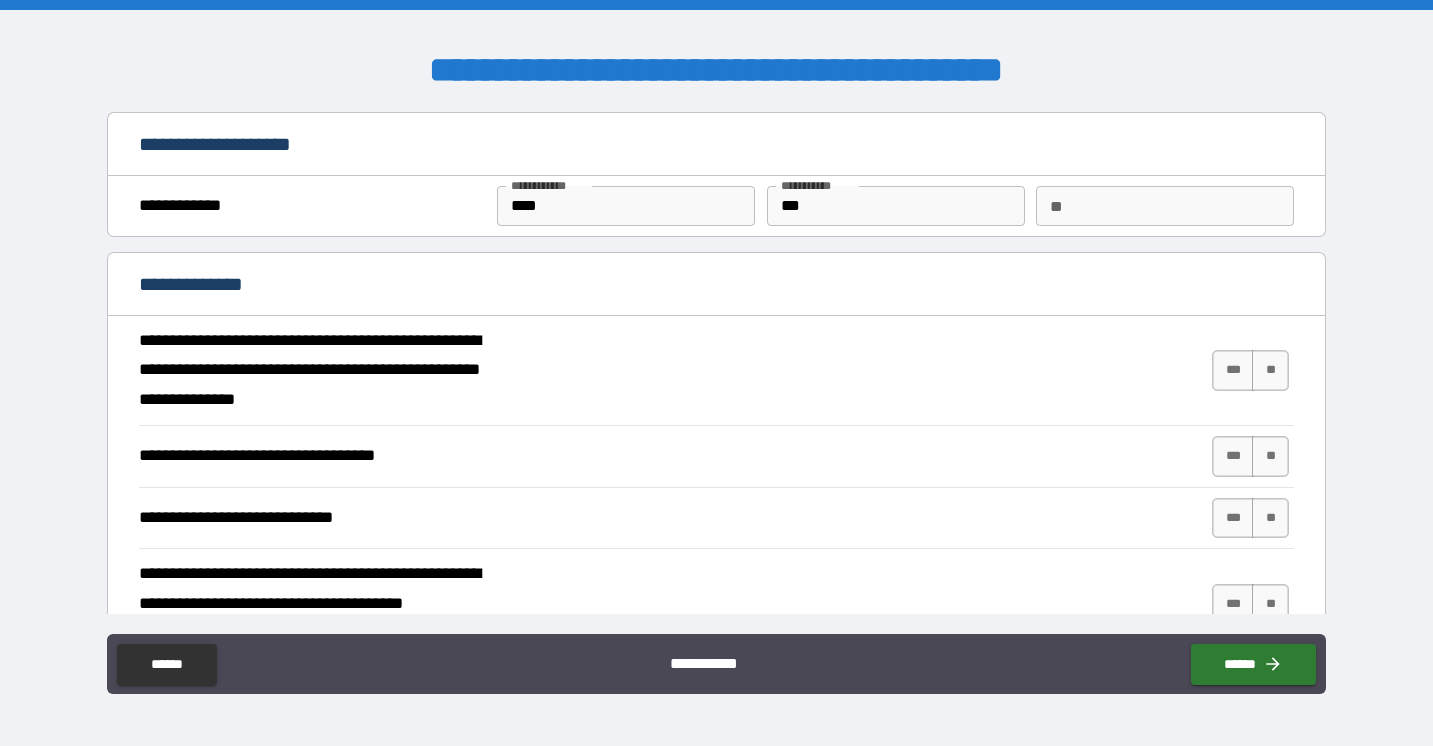 type on "*" 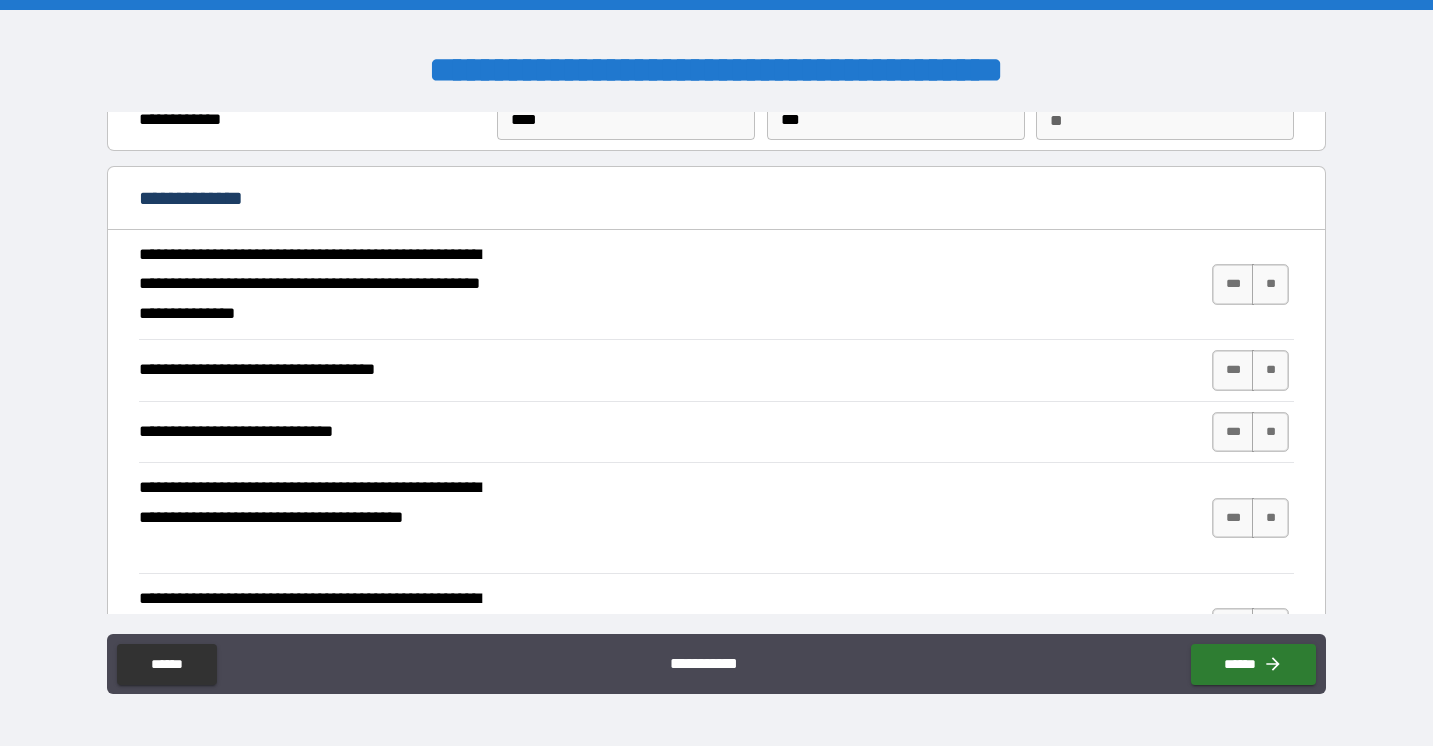 scroll, scrollTop: 90, scrollLeft: 0, axis: vertical 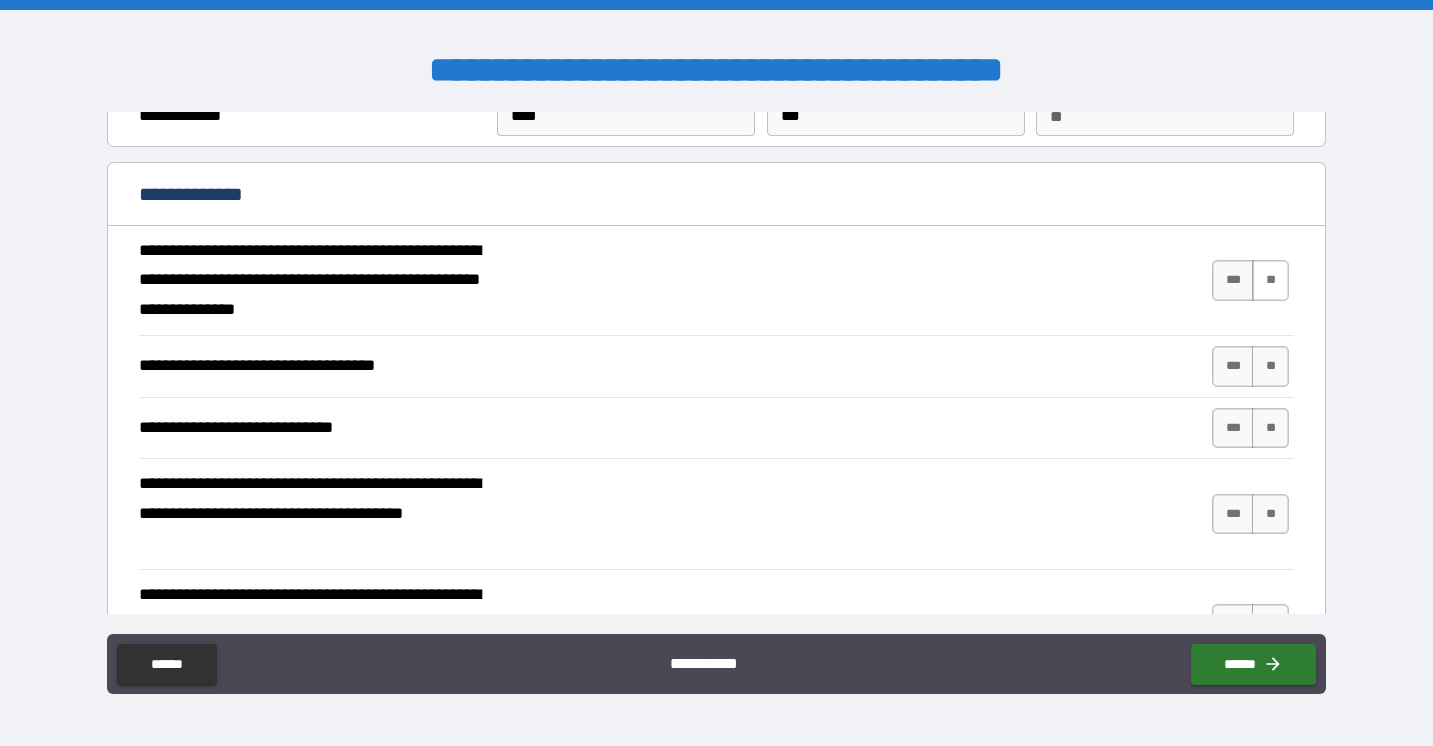 click on "**" at bounding box center [1270, 280] 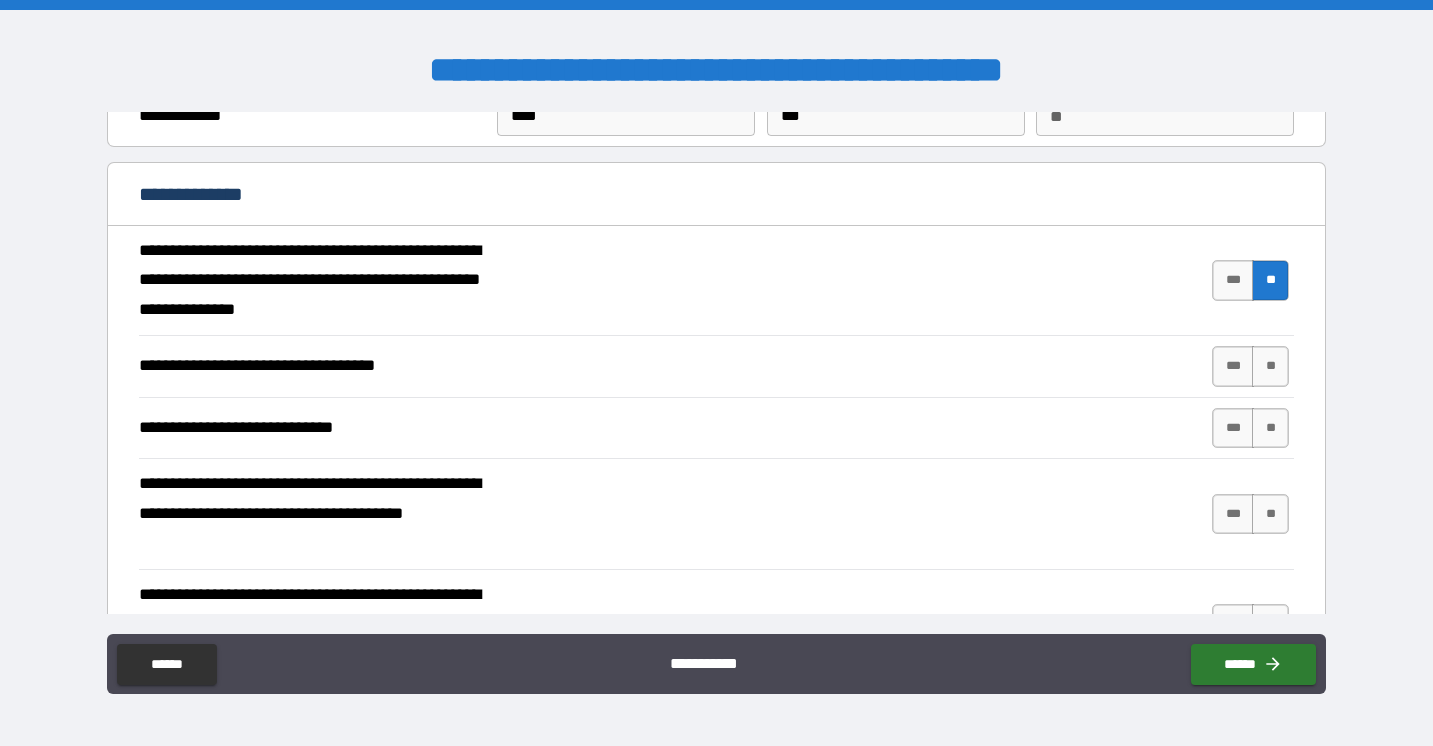 type on "*" 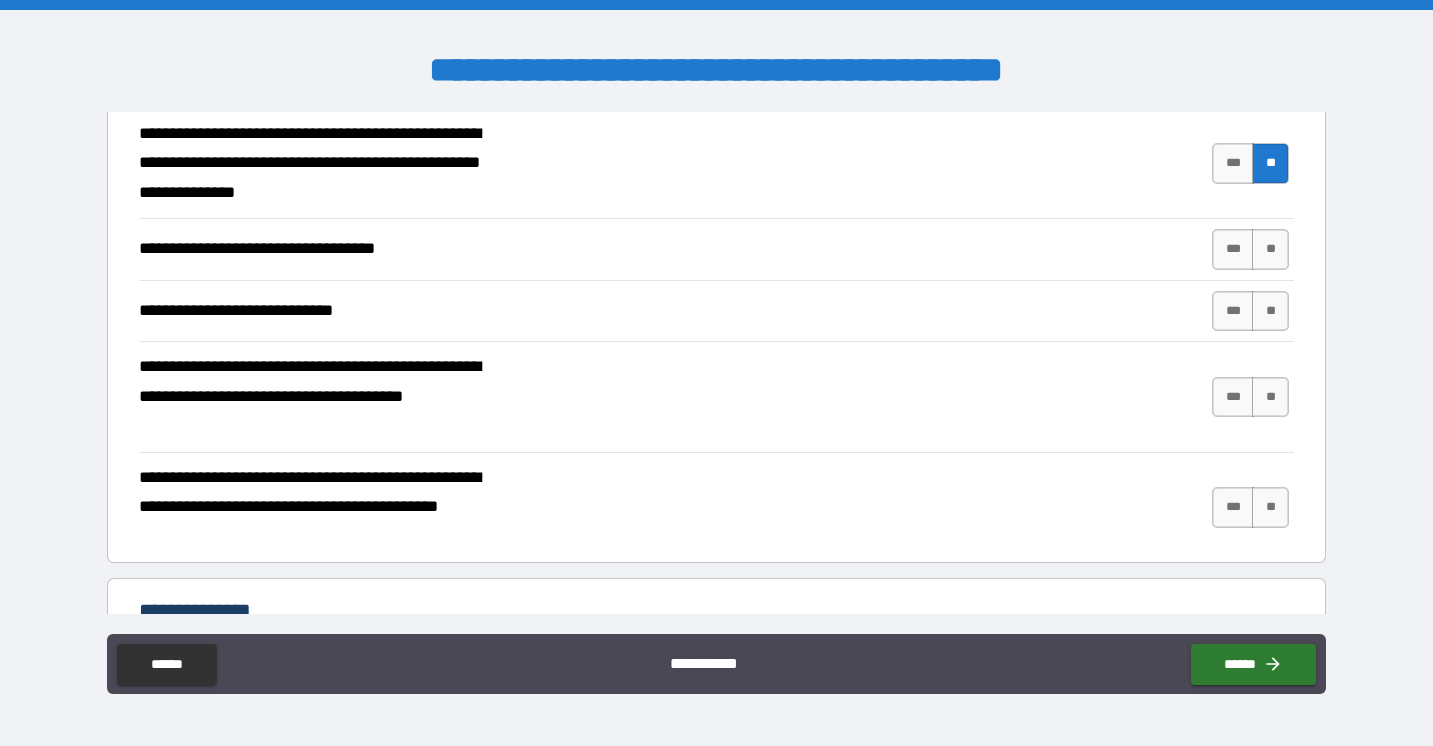 scroll, scrollTop: 208, scrollLeft: 0, axis: vertical 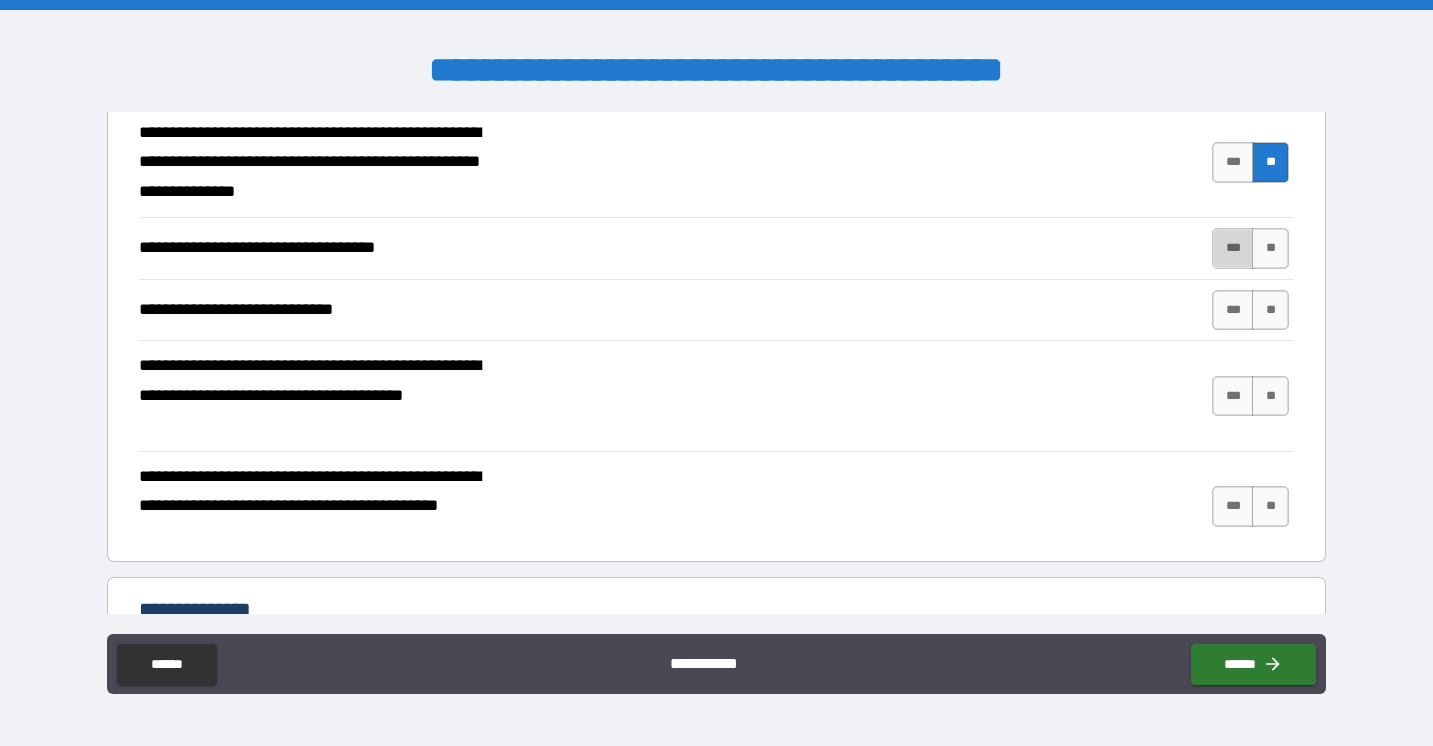 click on "***" at bounding box center (1233, 248) 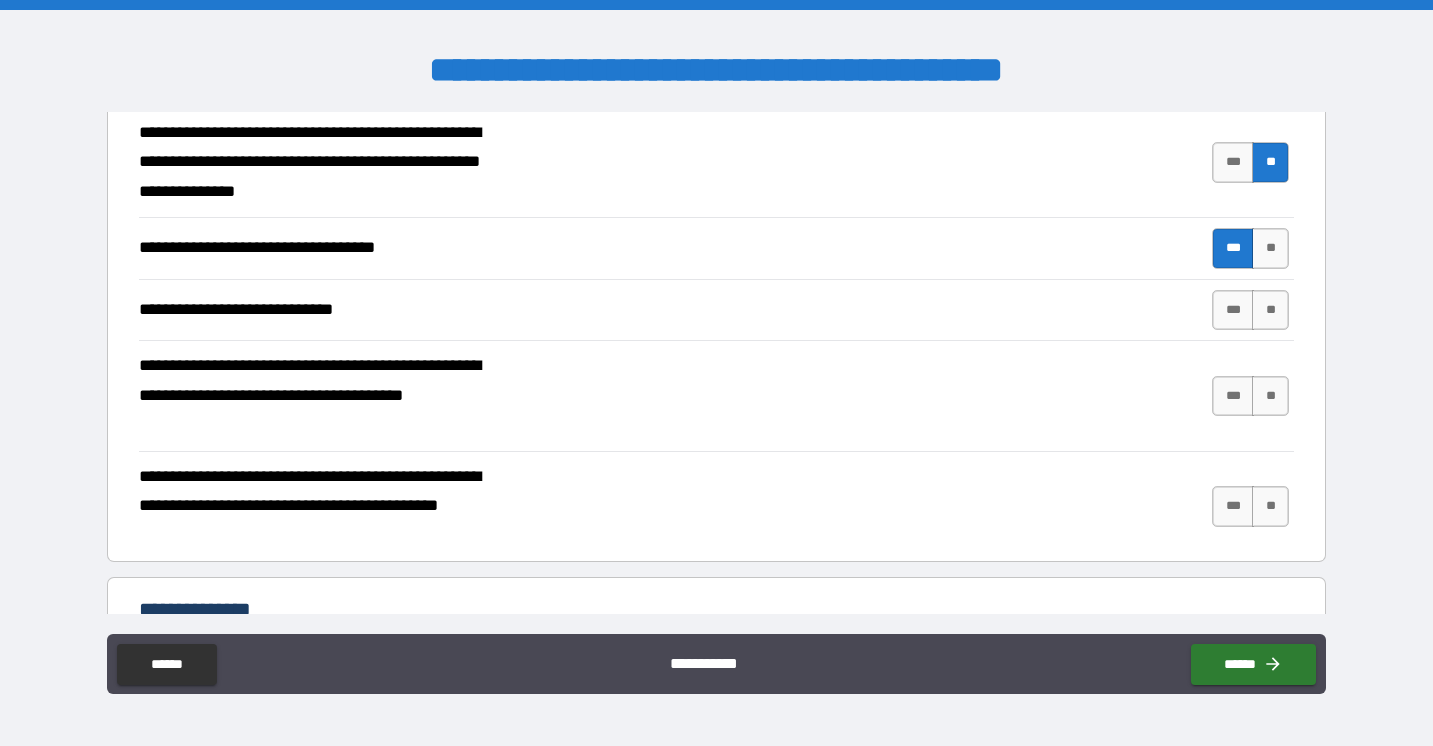 type on "*" 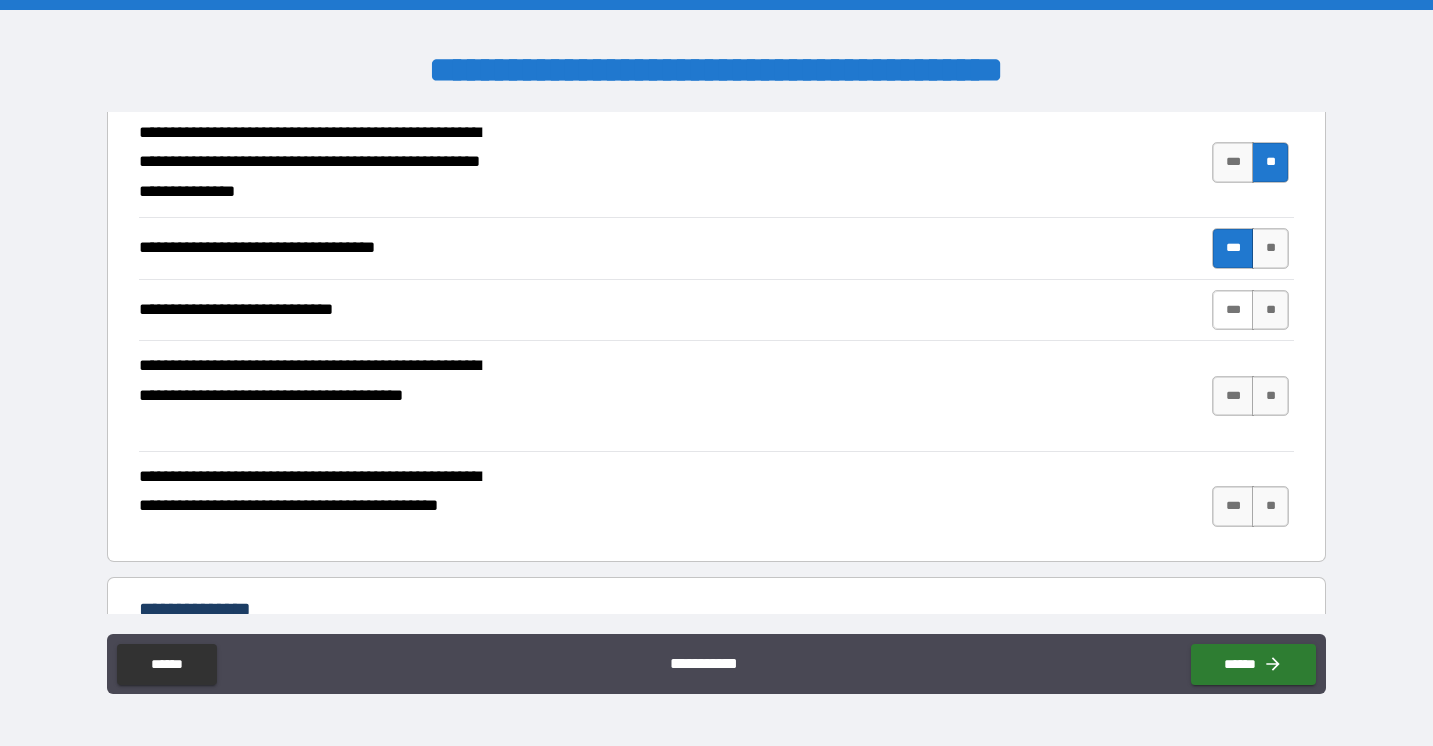 click on "***" at bounding box center [1233, 310] 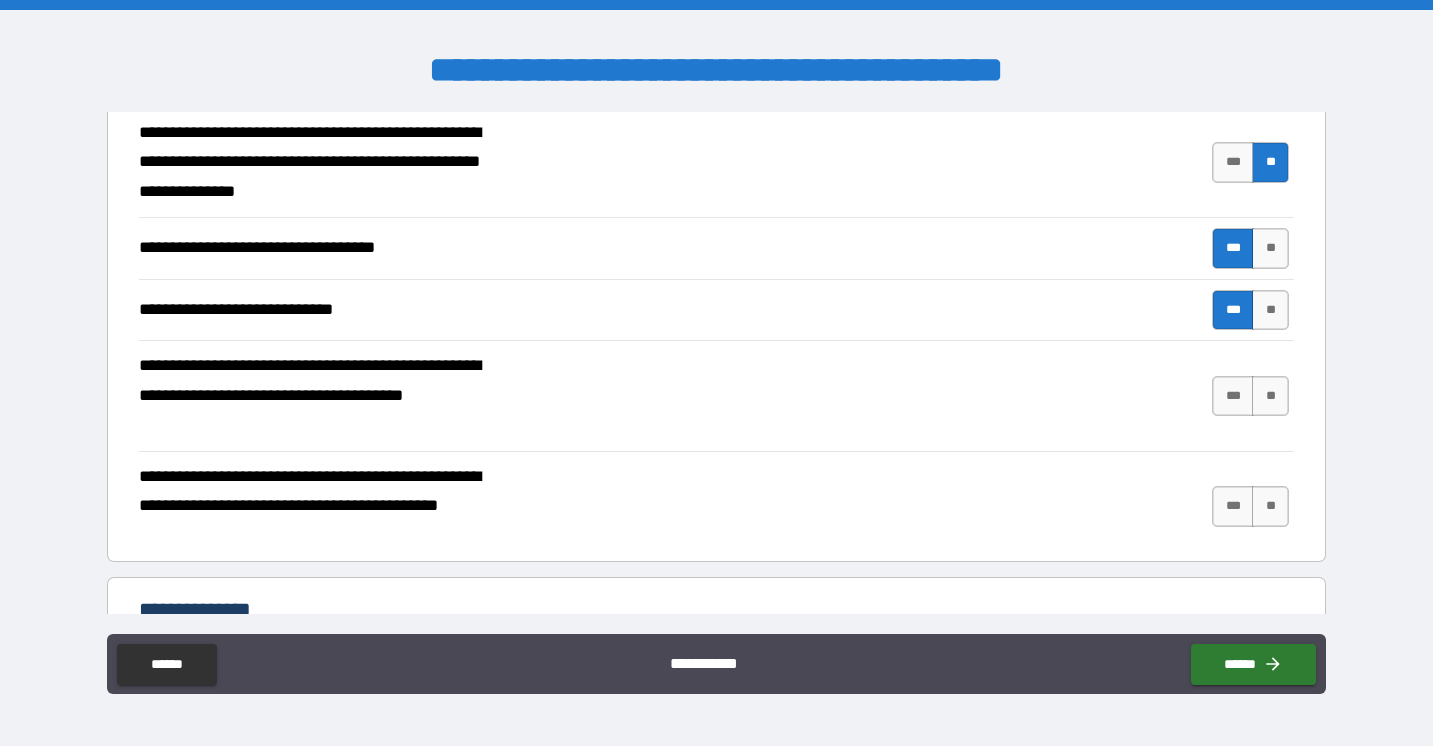 type on "*" 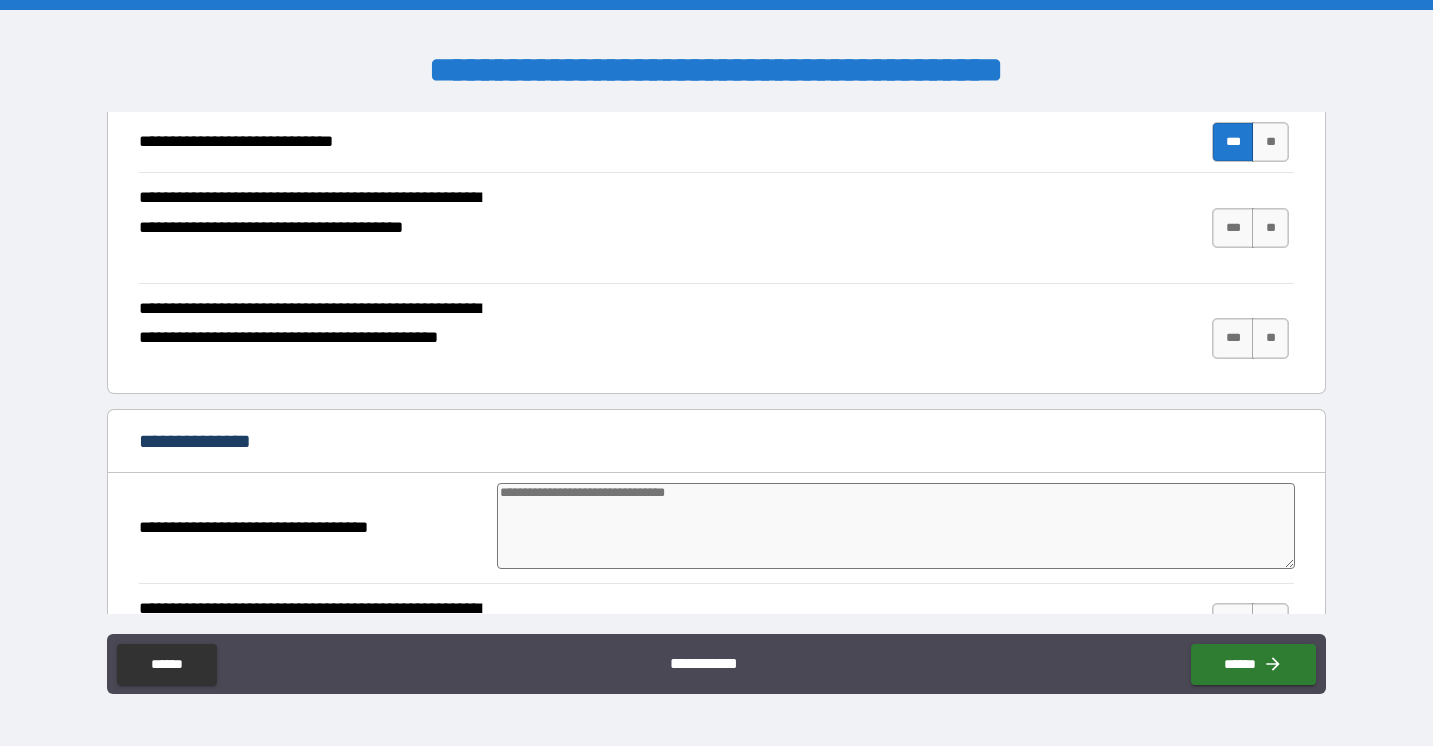 scroll, scrollTop: 379, scrollLeft: 0, axis: vertical 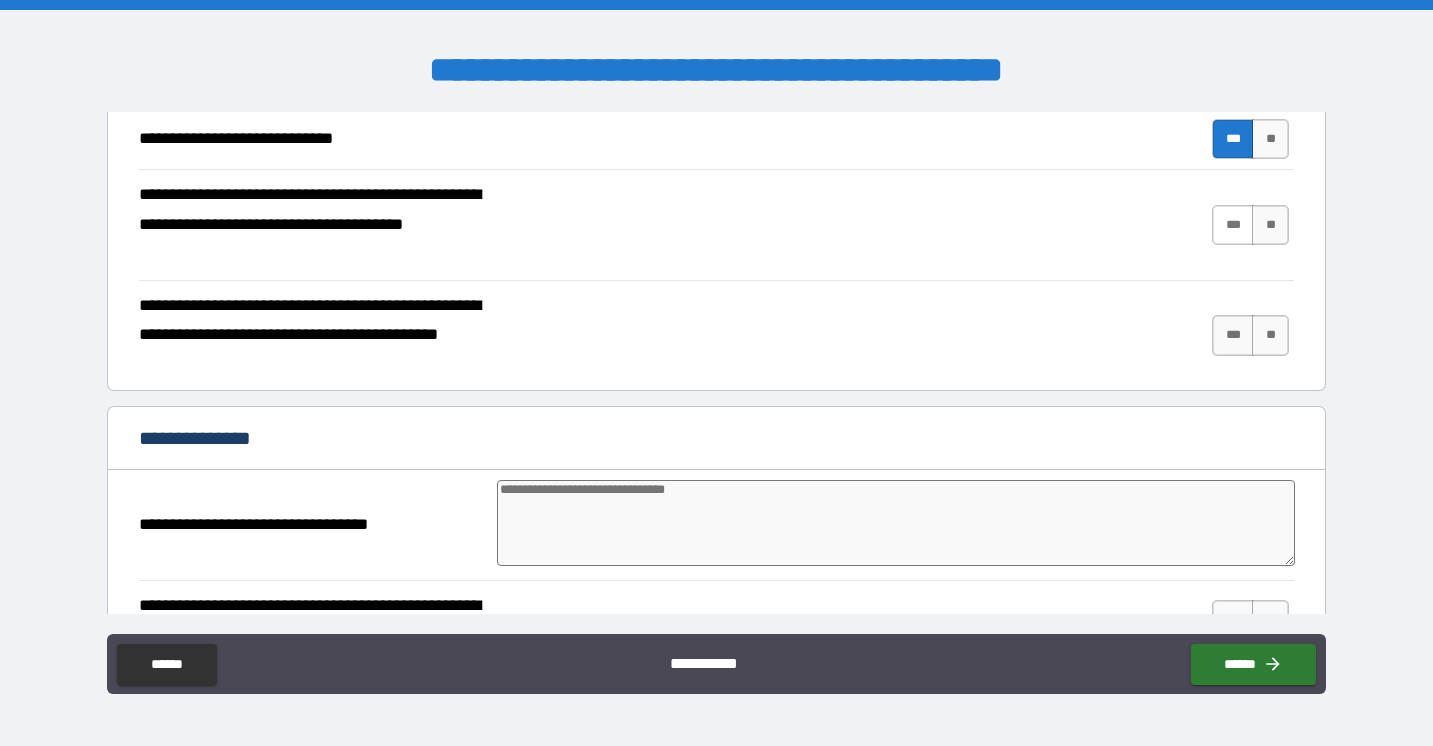click on "***" at bounding box center [1233, 225] 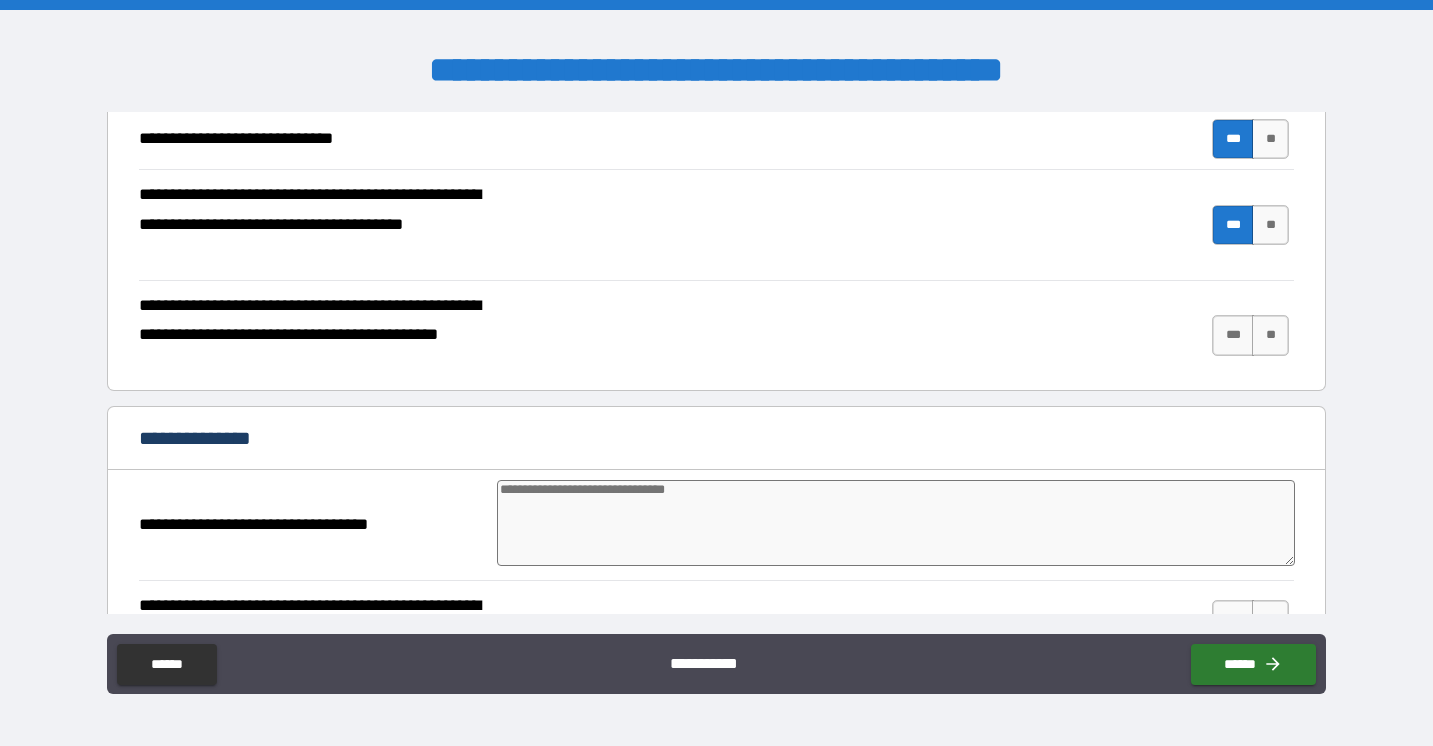 type on "*" 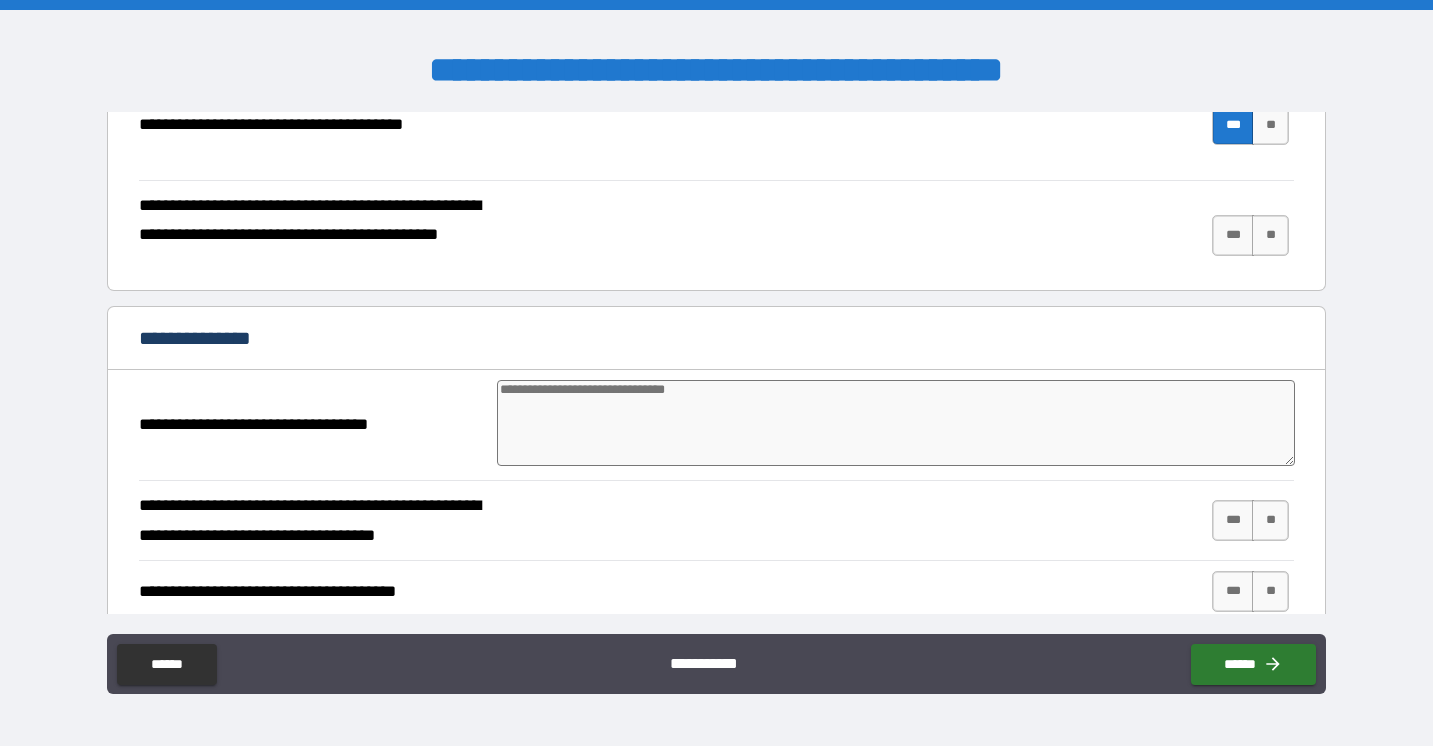 scroll, scrollTop: 480, scrollLeft: 0, axis: vertical 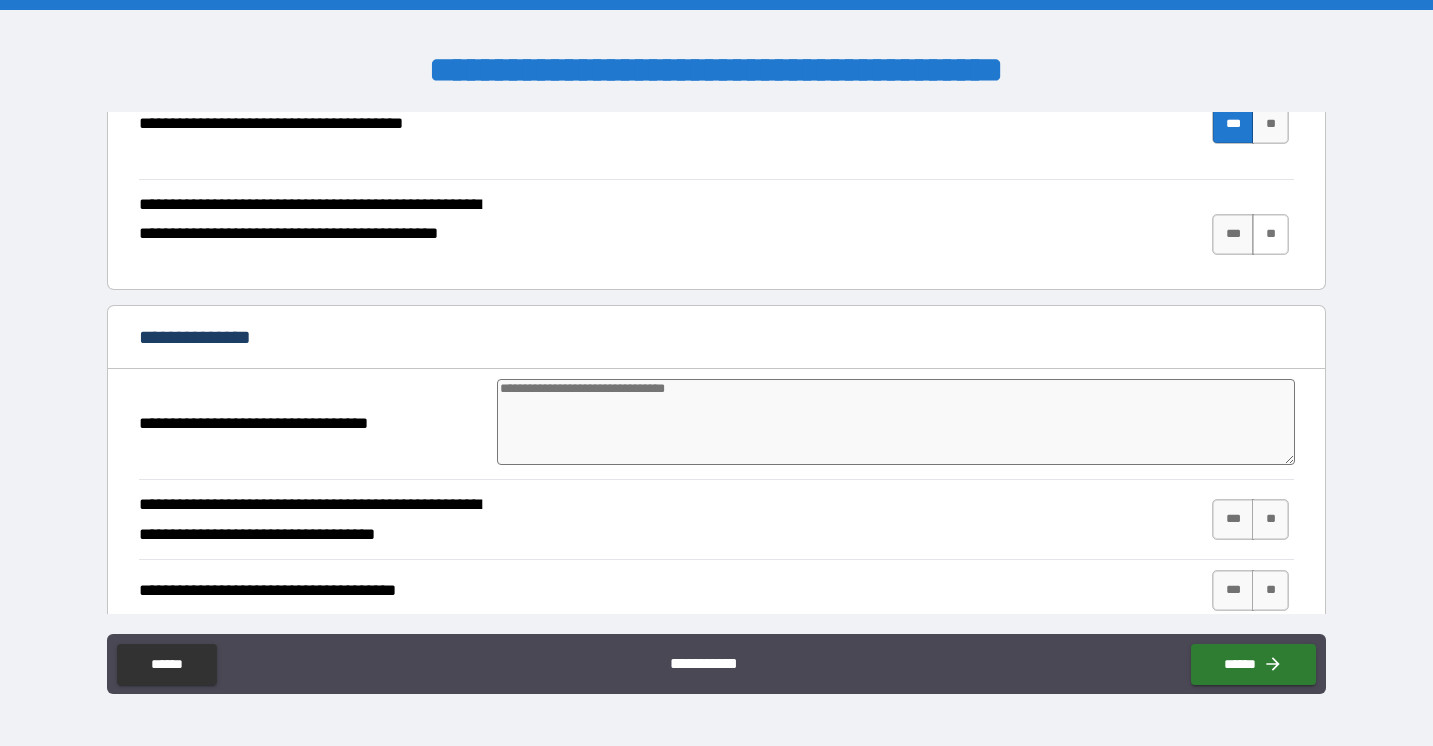 click on "**" at bounding box center [1270, 234] 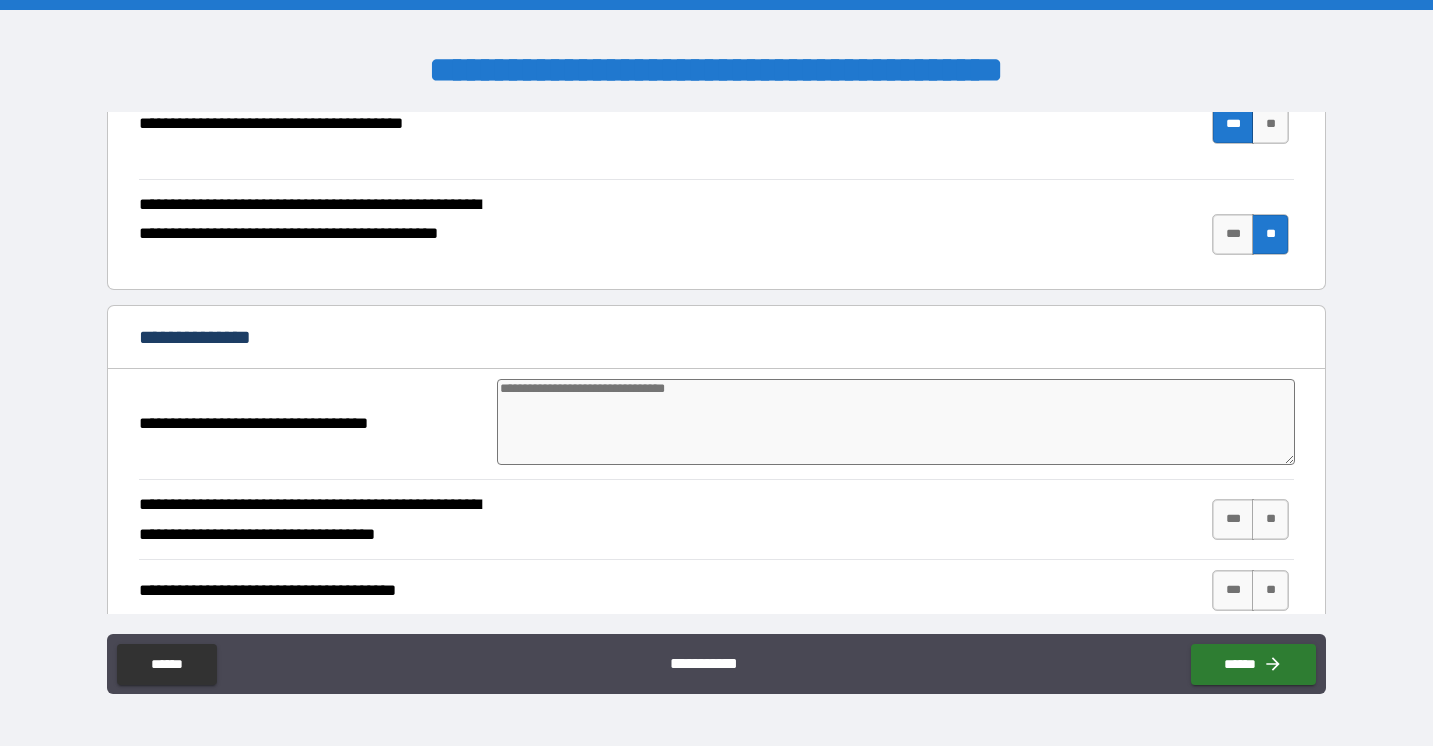 type on "*" 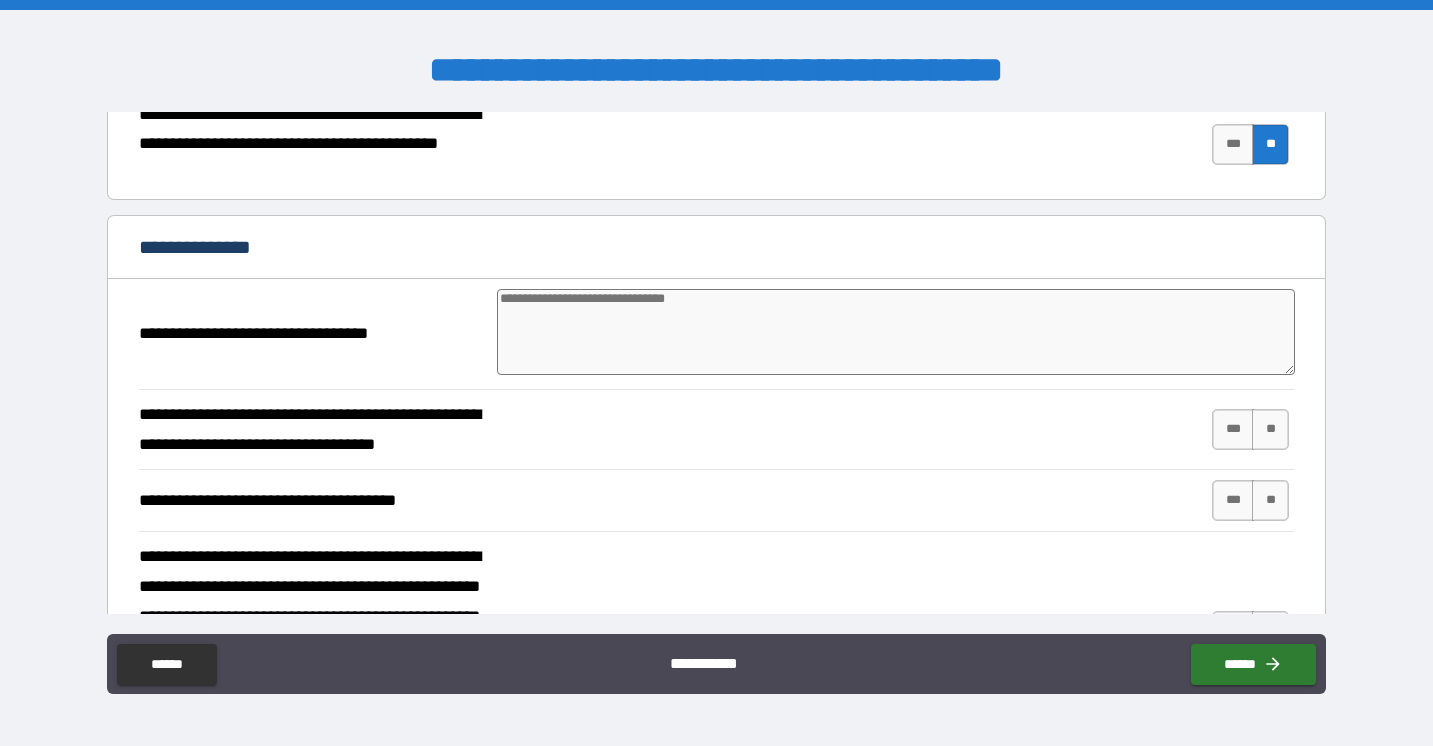 scroll, scrollTop: 575, scrollLeft: 0, axis: vertical 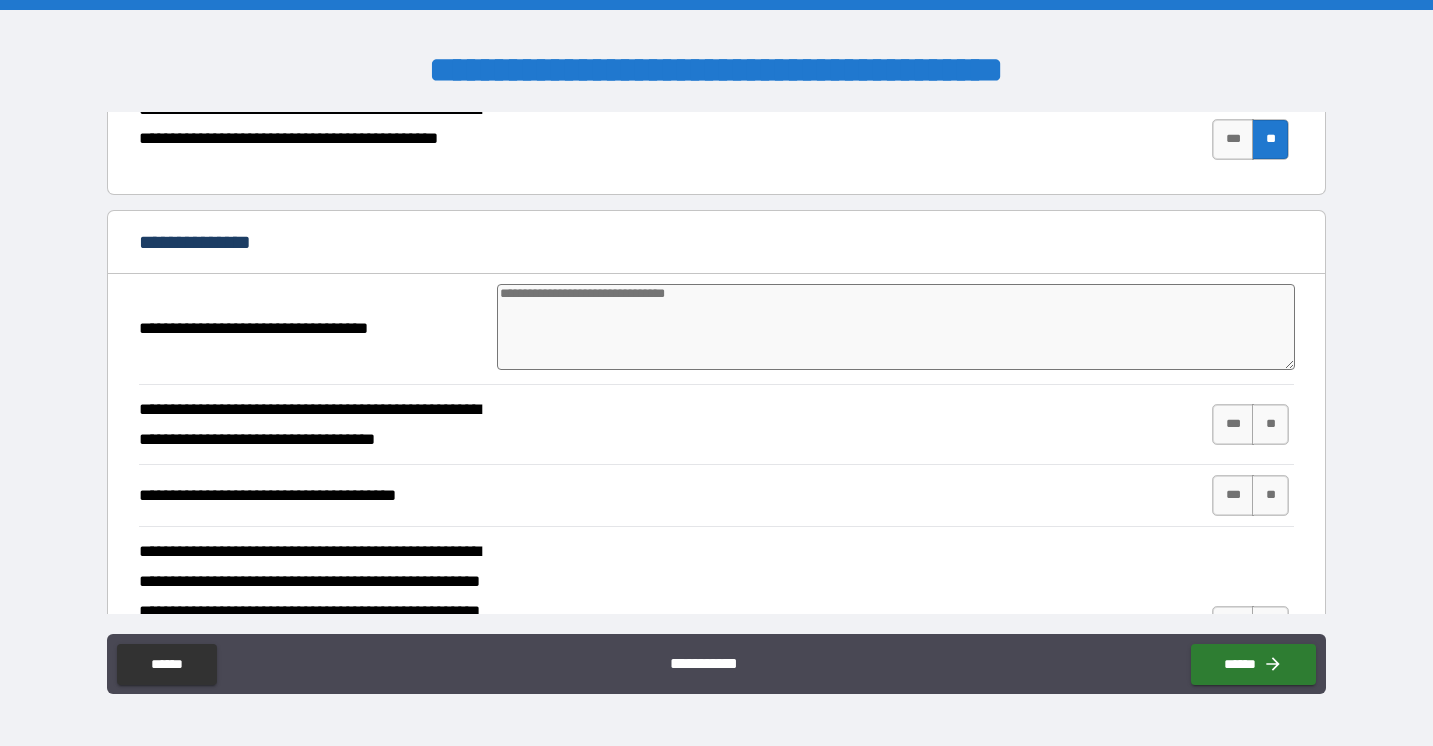 click at bounding box center [896, 327] 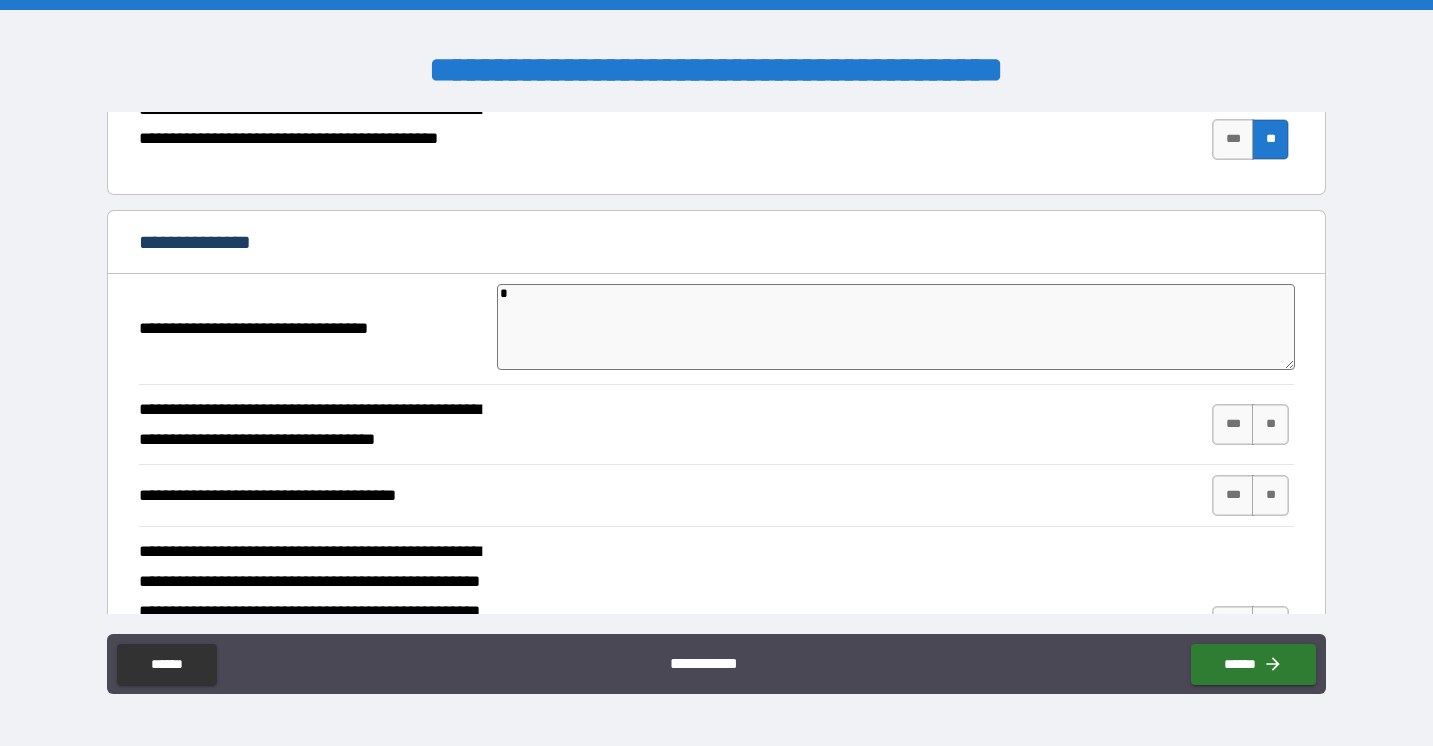 type on "*" 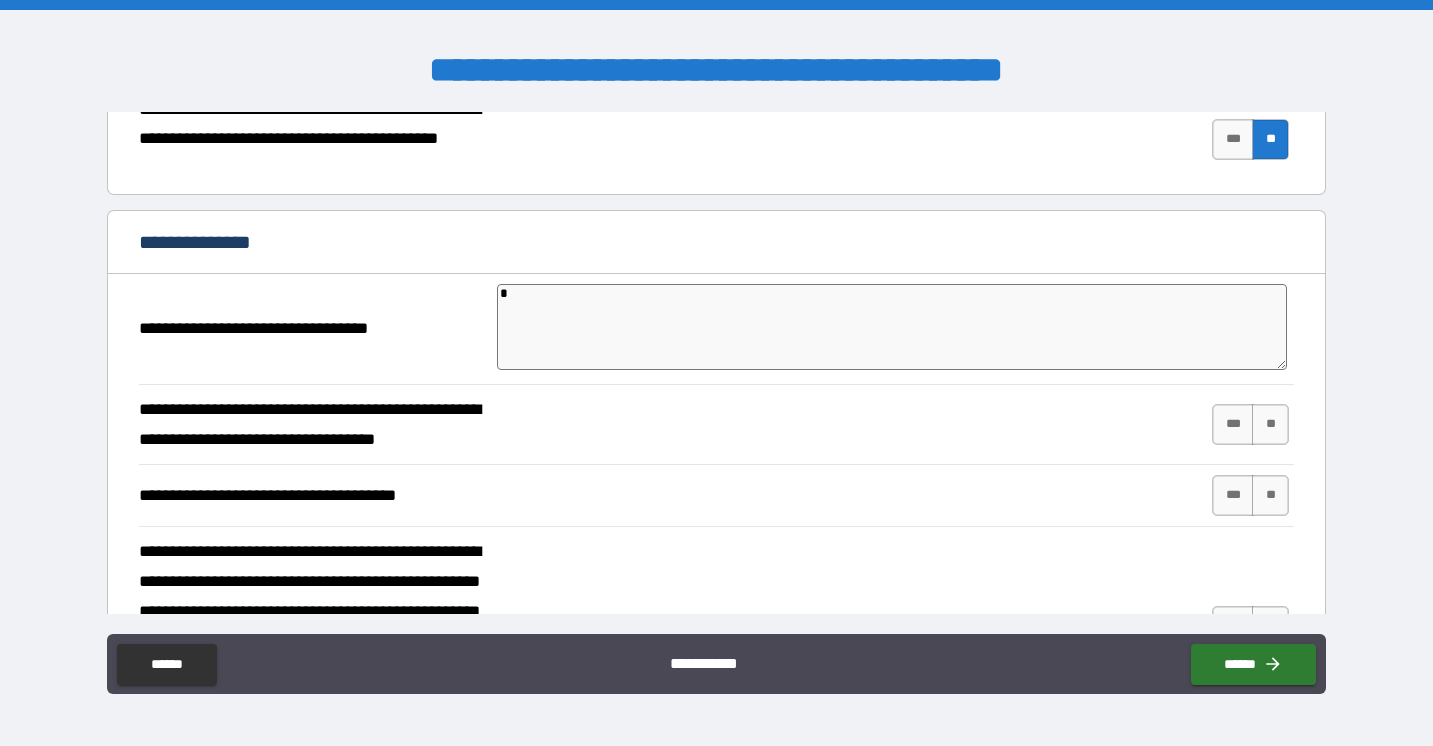 type on "**" 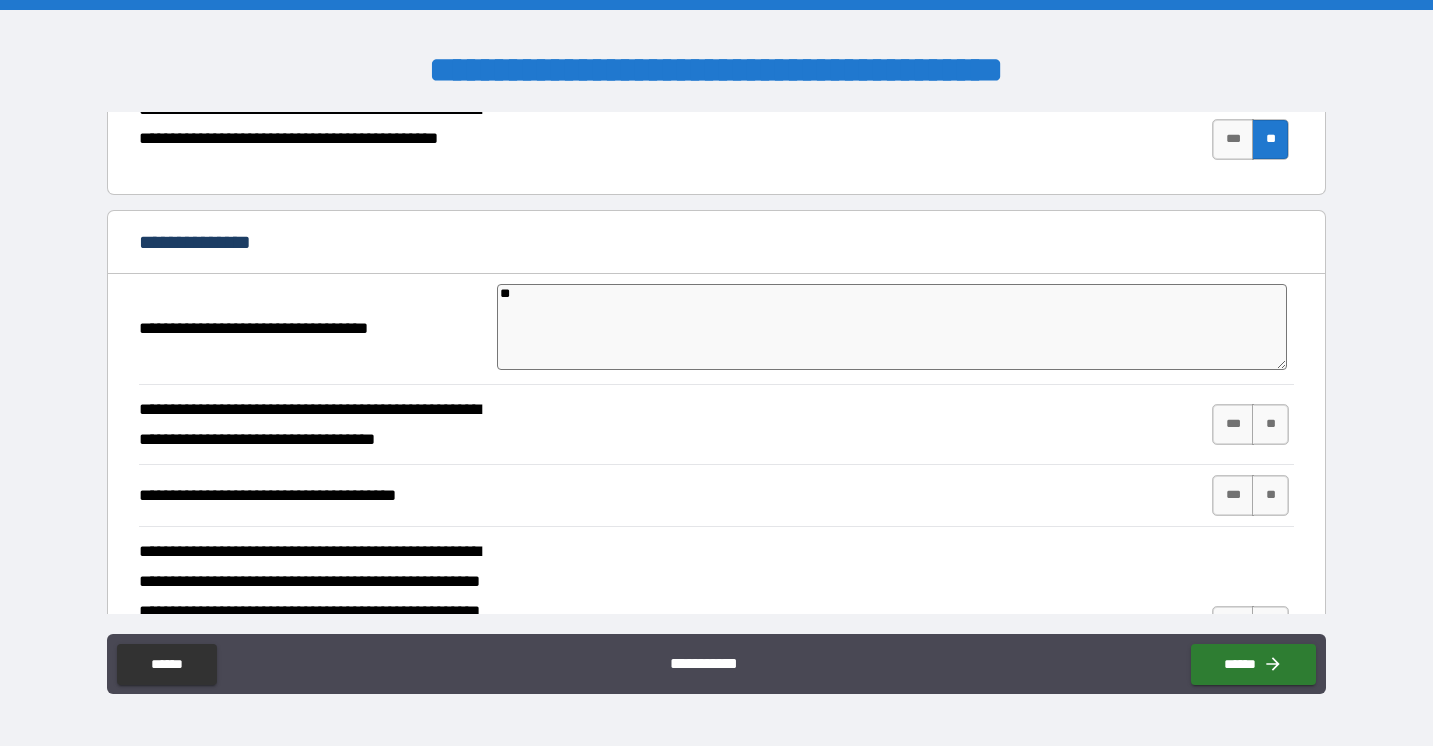type on "***" 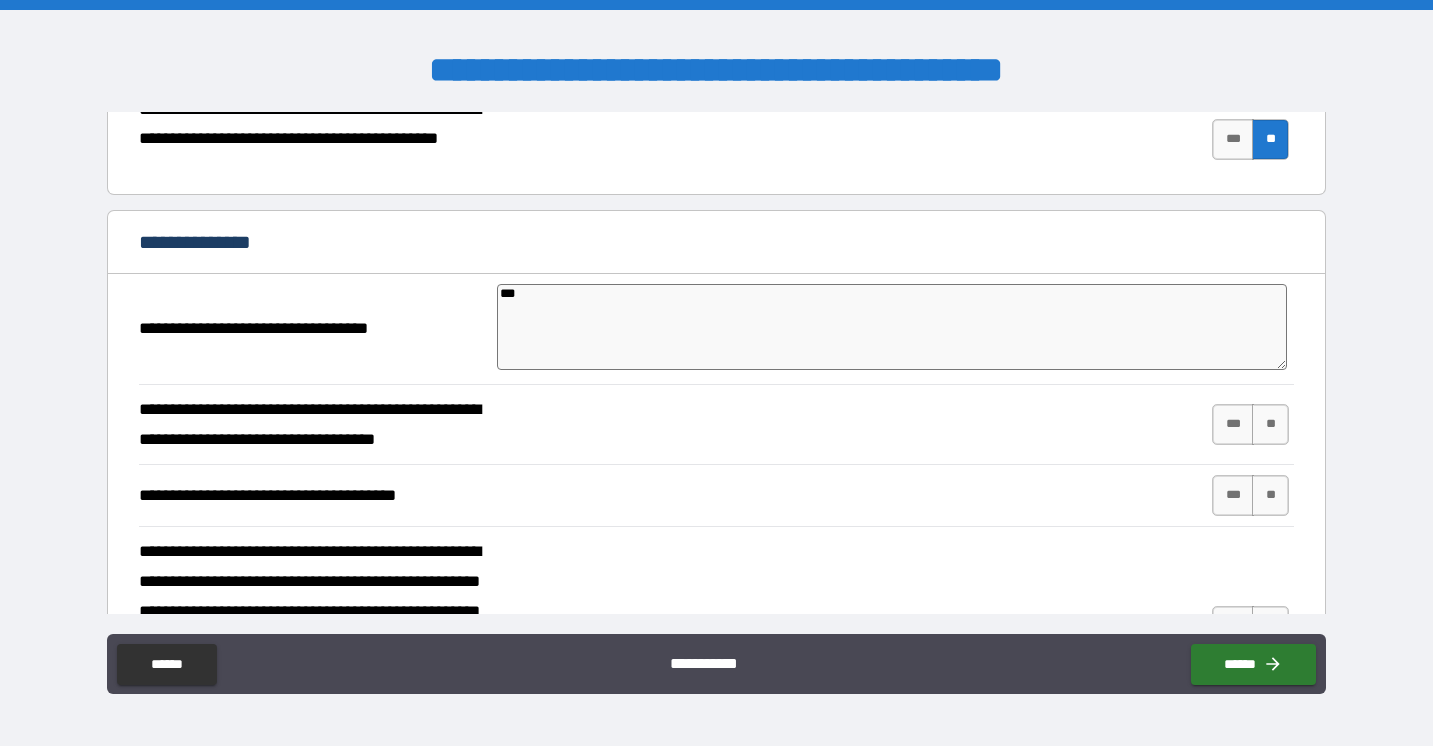 type on "*" 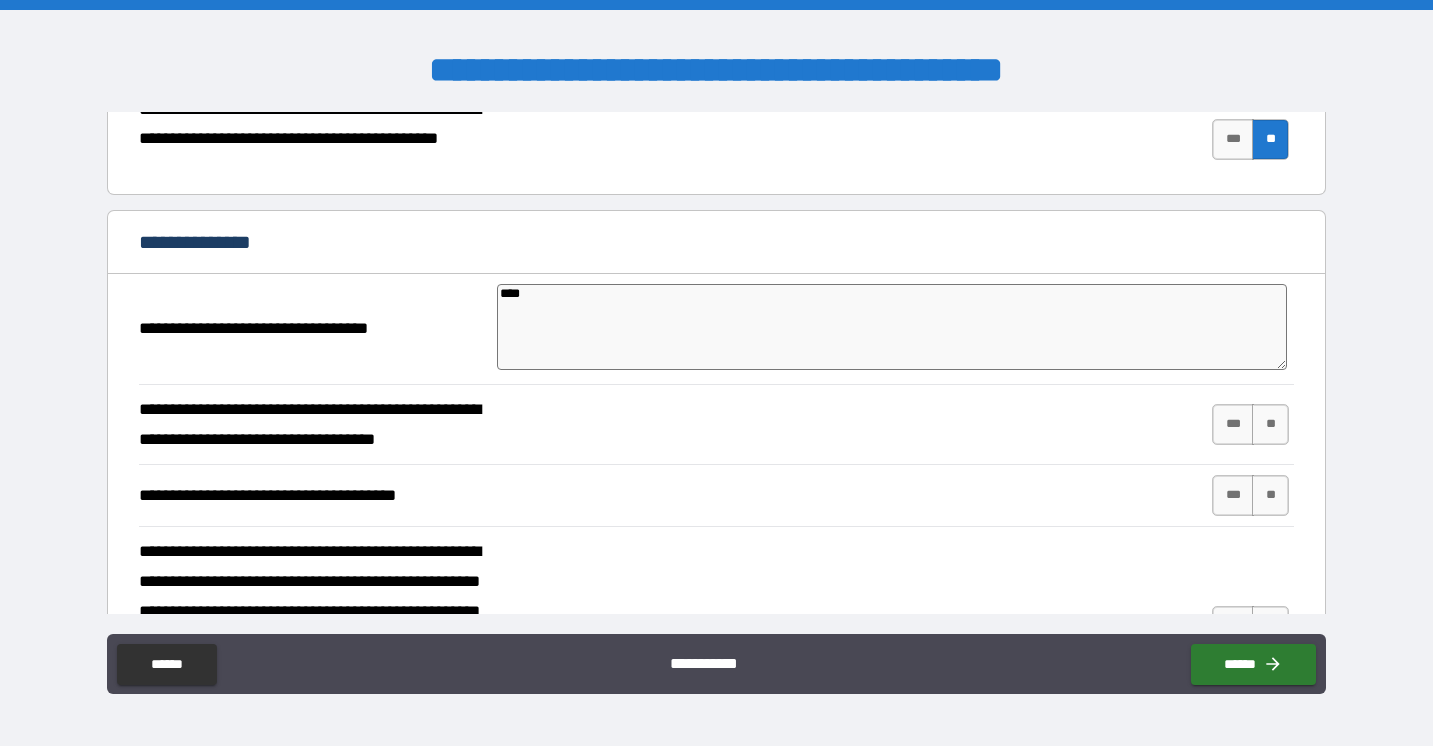 type on "*****" 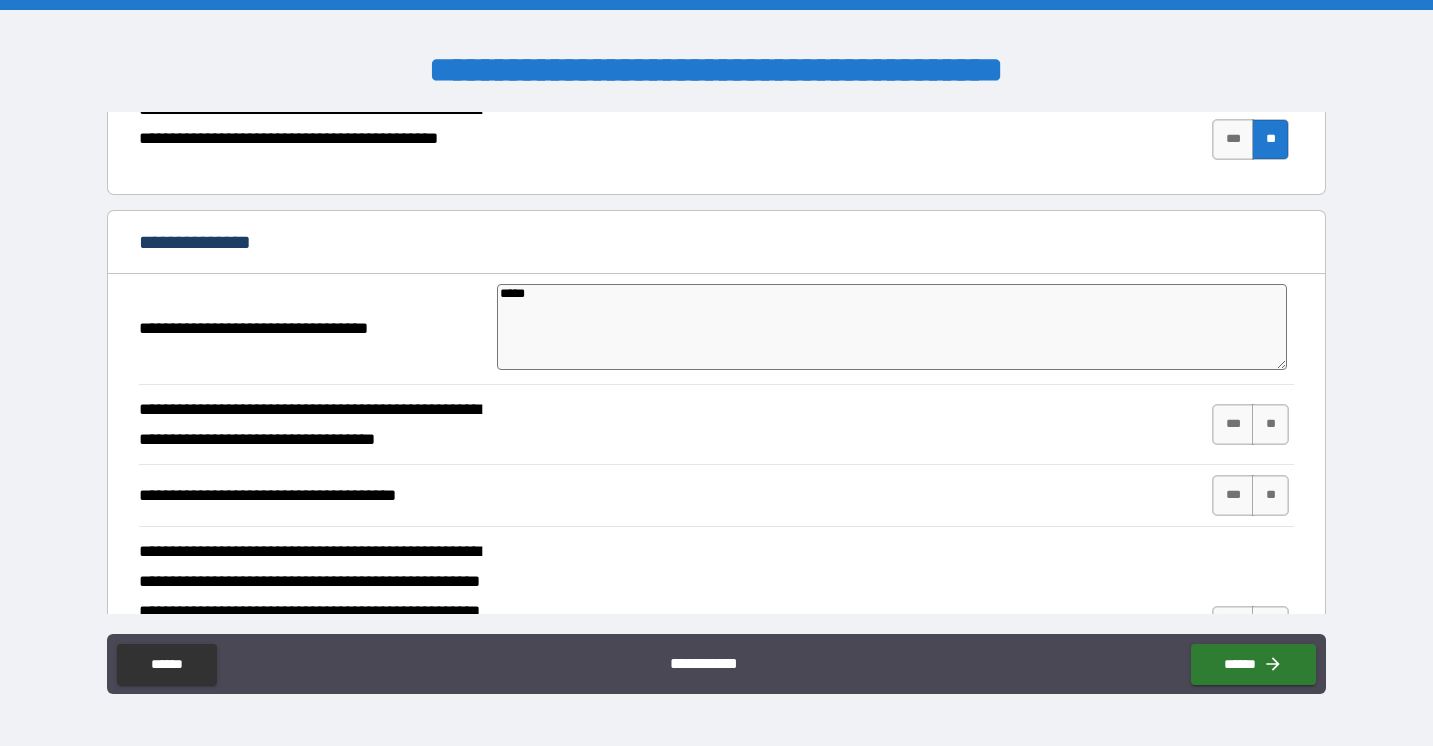type on "*" 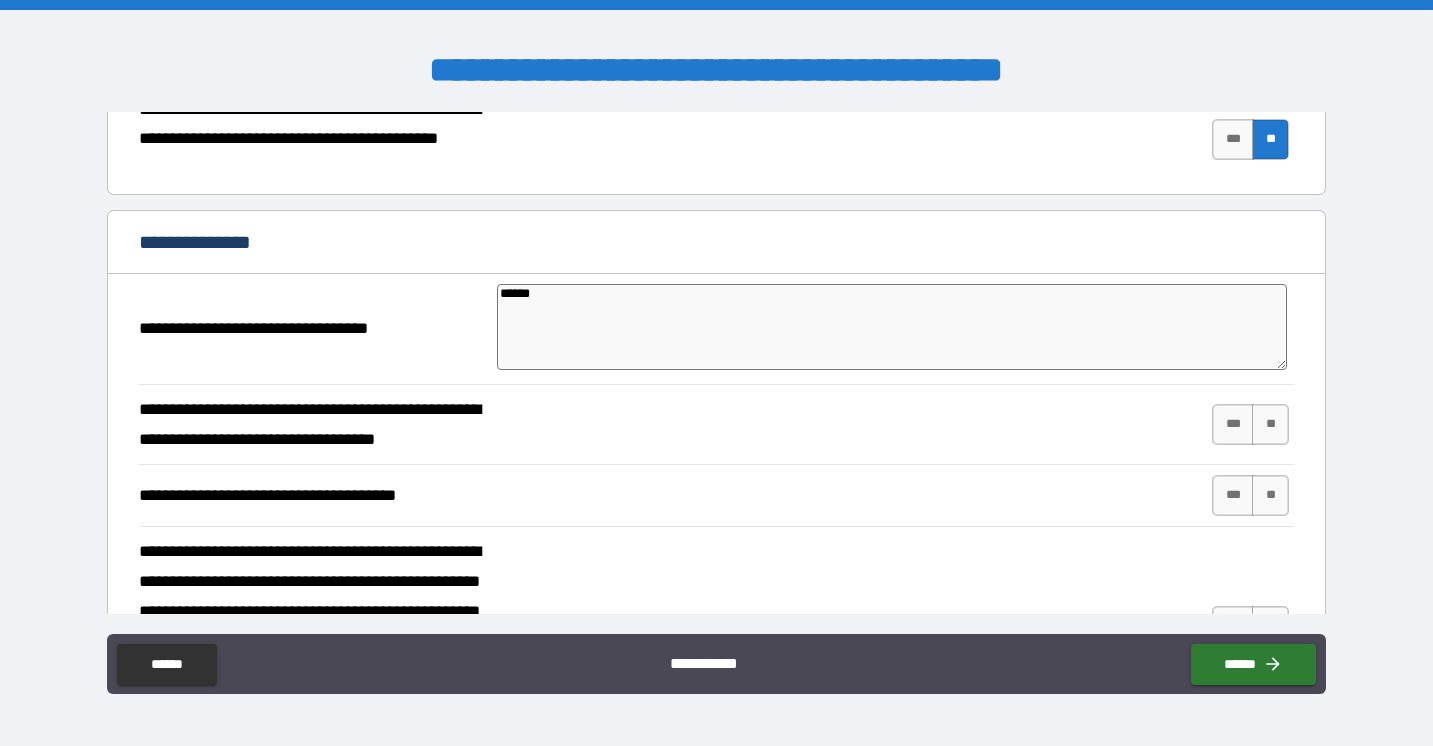 type on "*******" 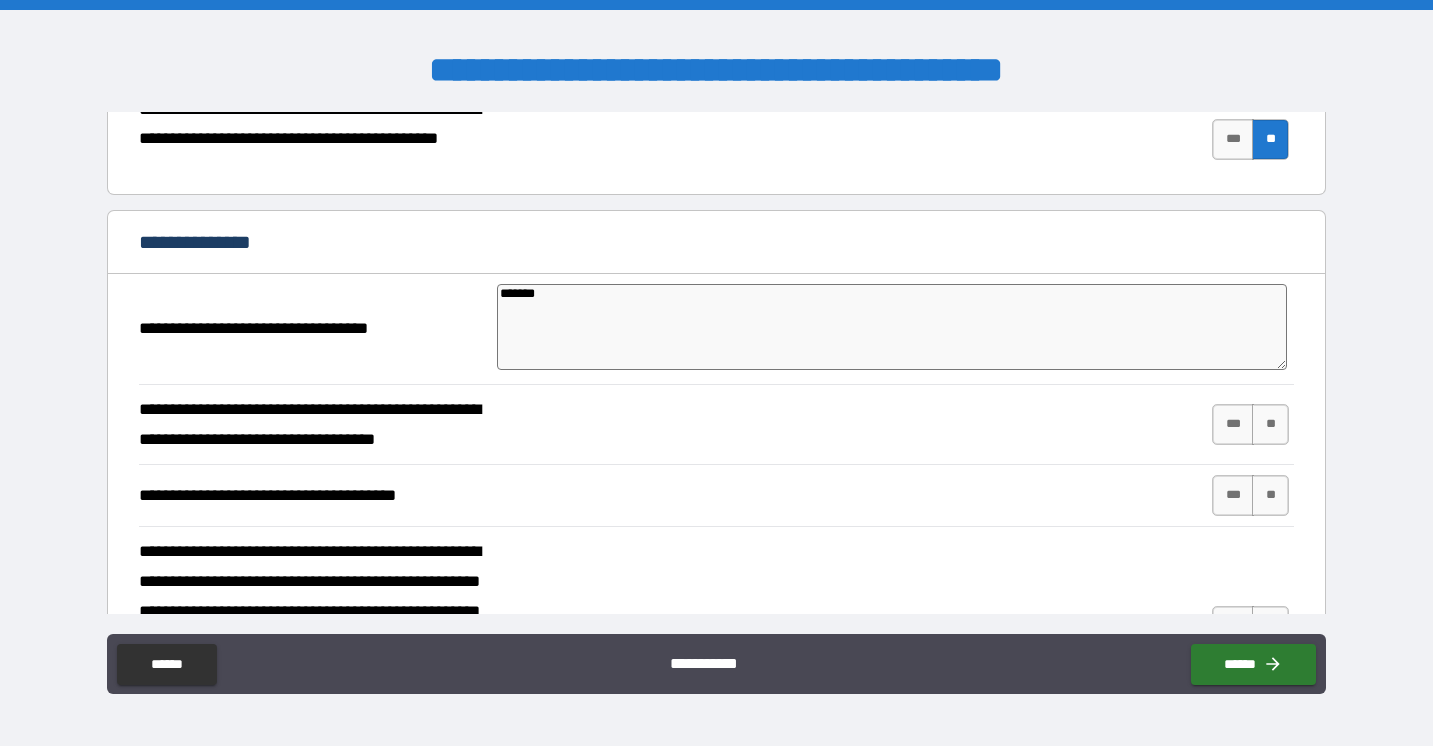type on "*******" 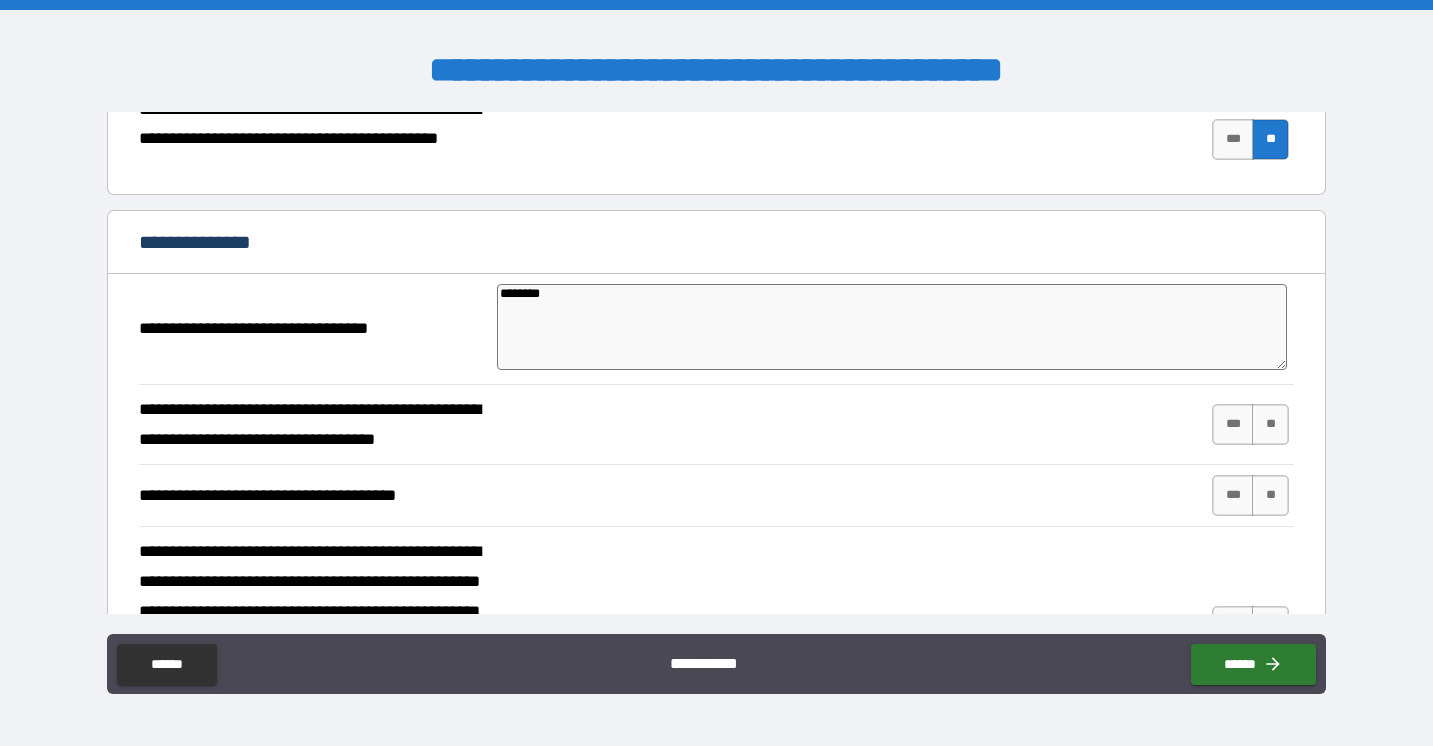 type on "*" 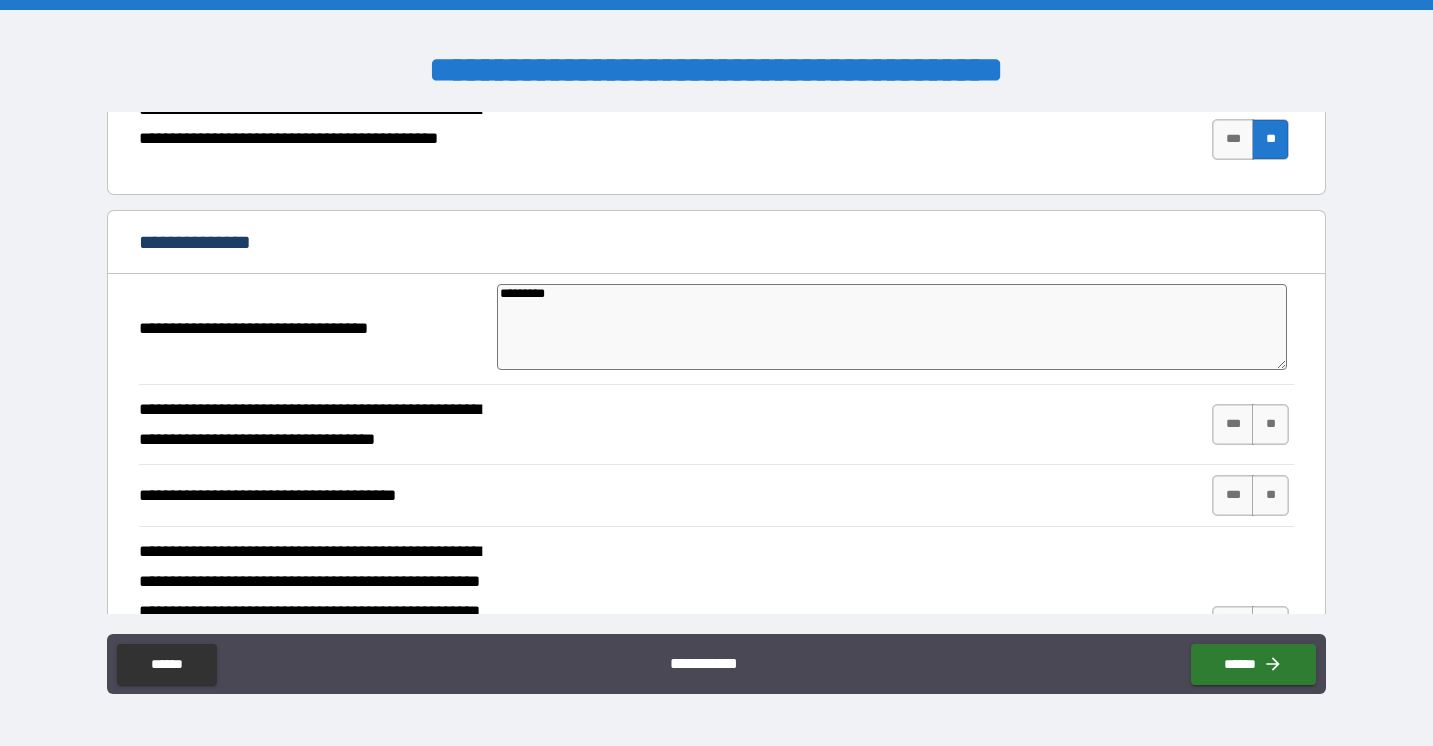 type on "*" 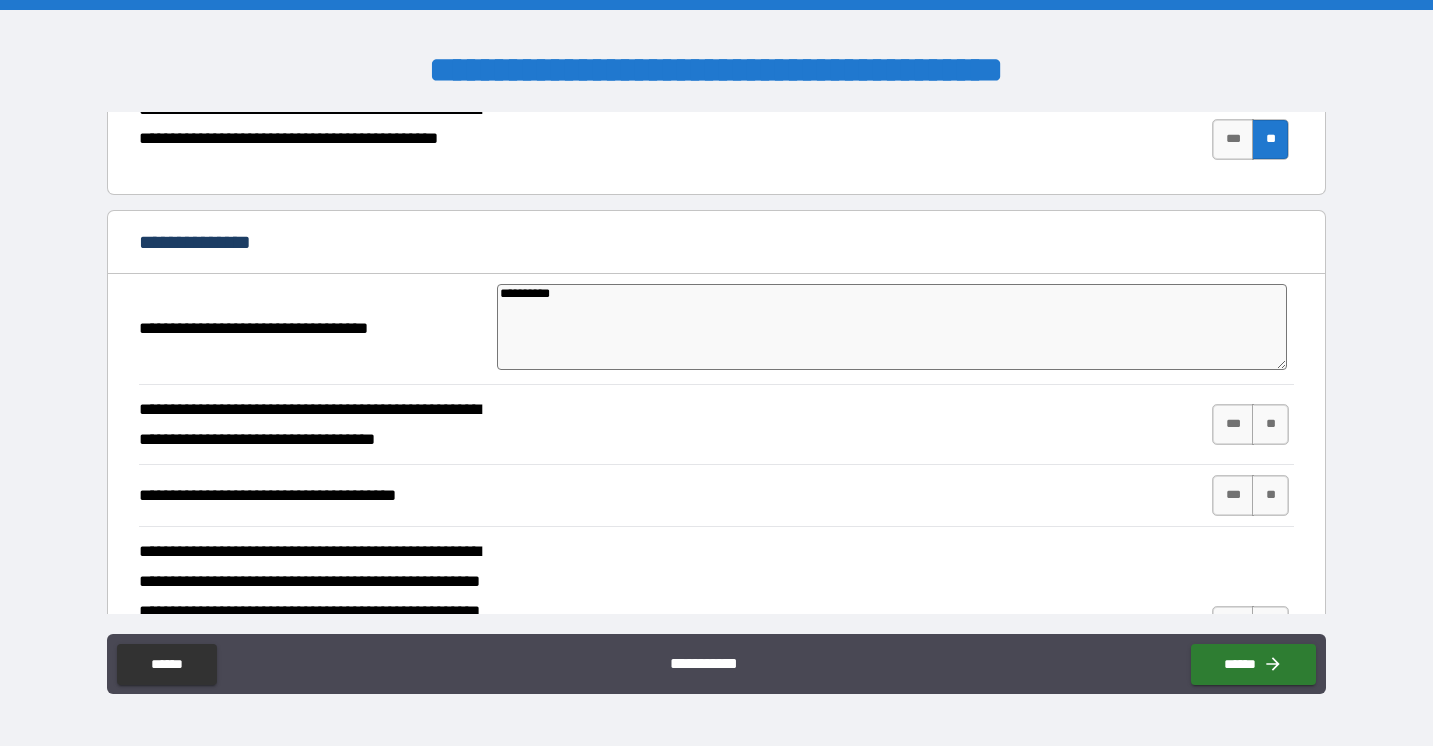 type on "*" 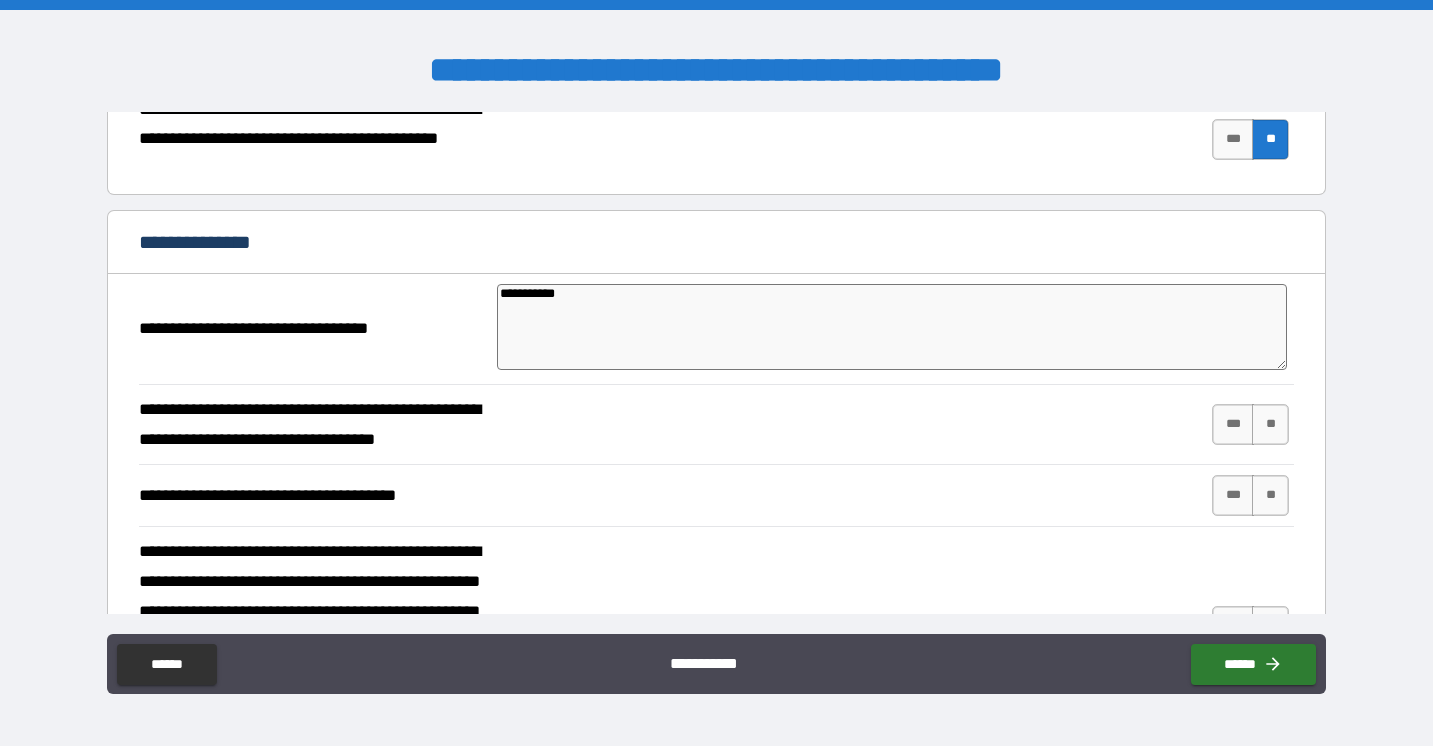 type on "**********" 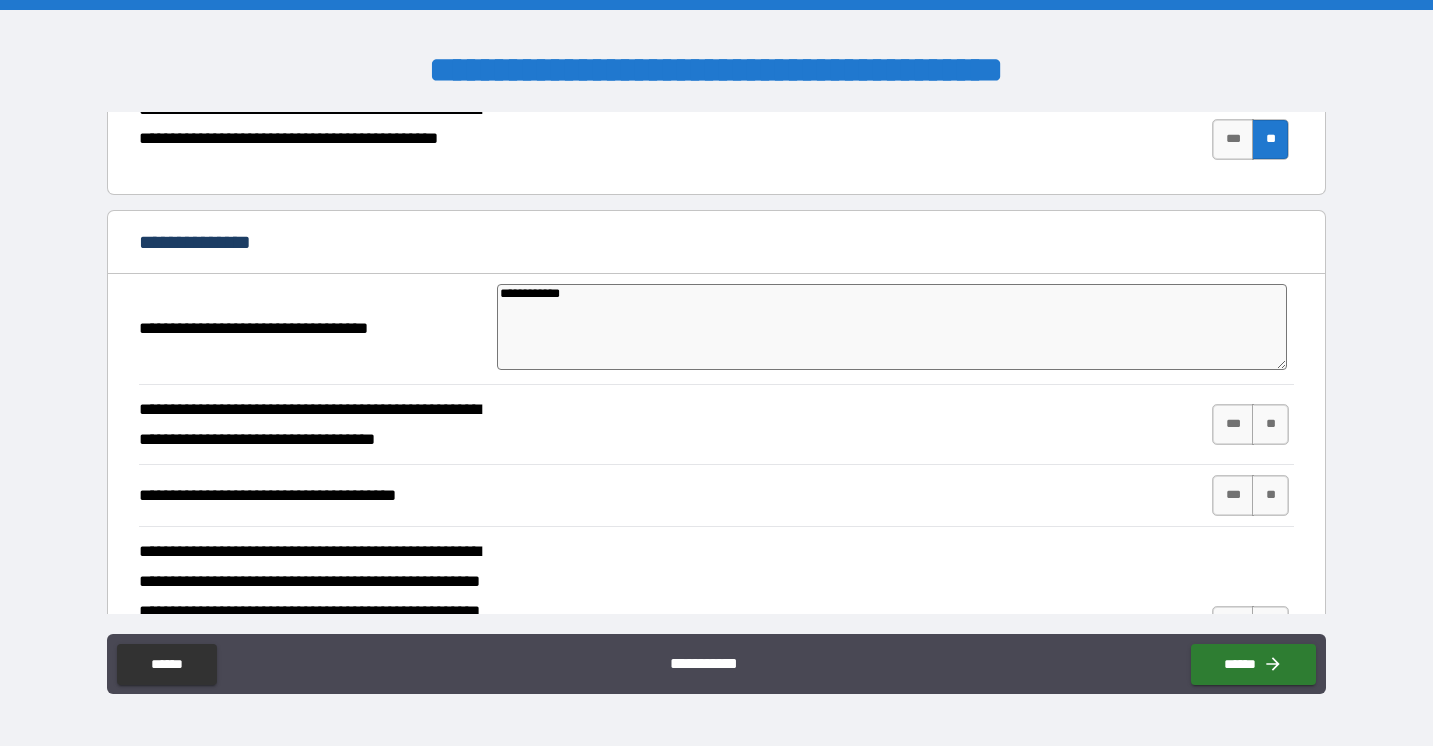 type on "**********" 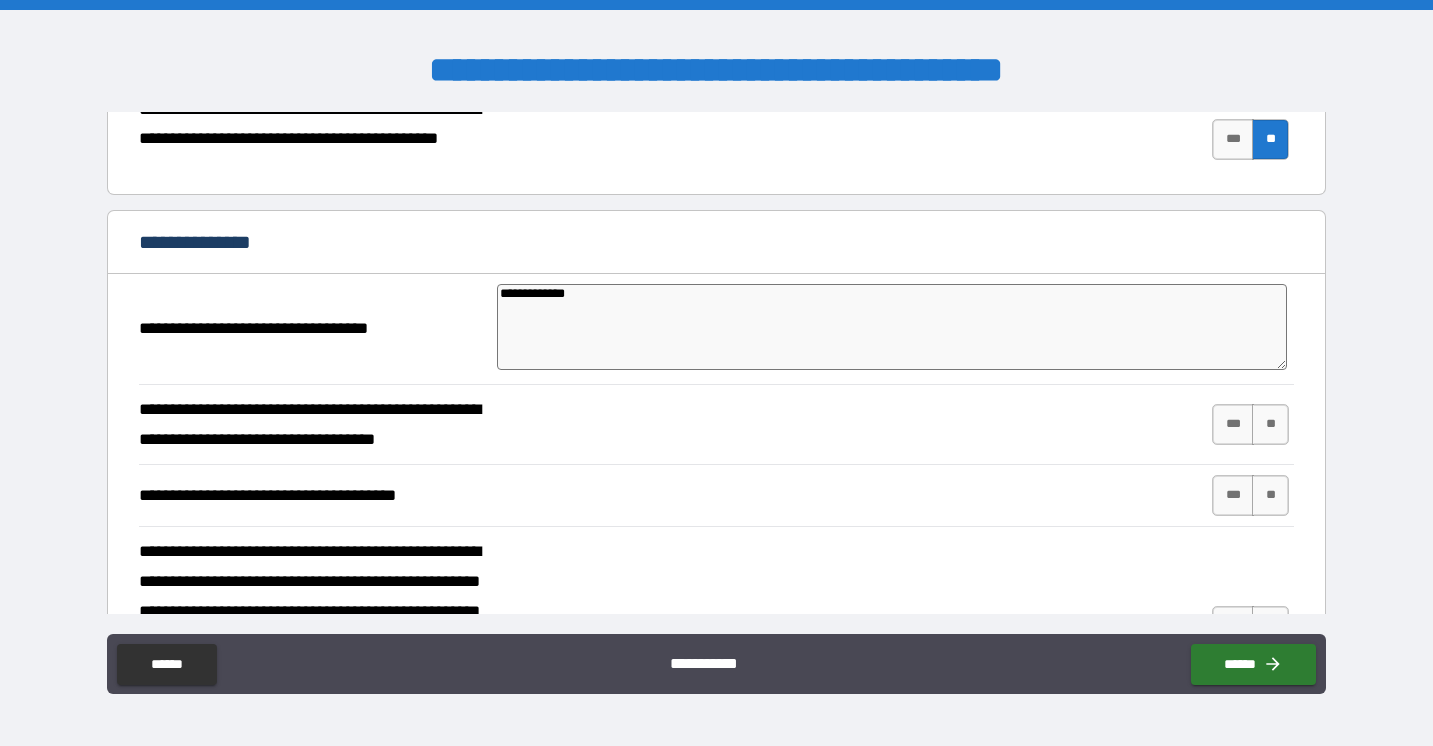 type on "*" 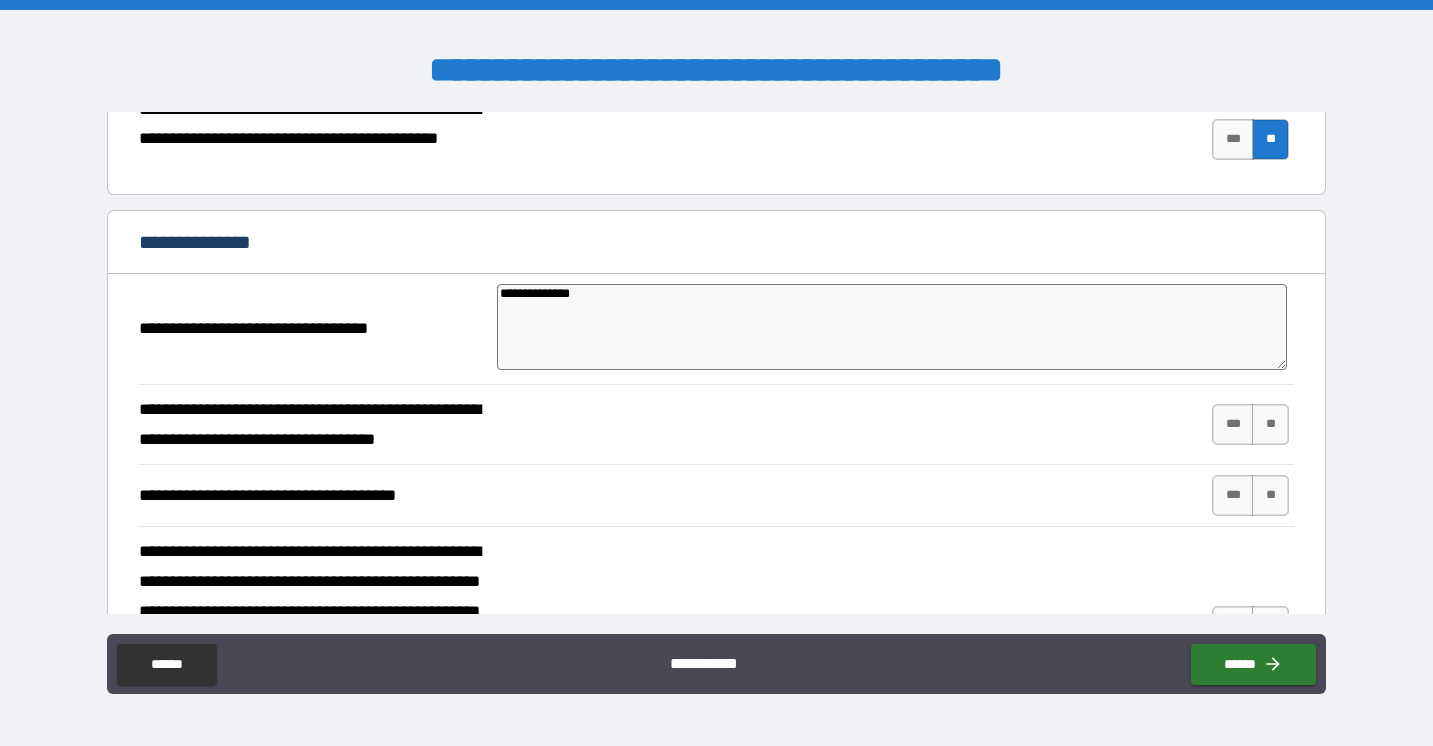 type on "**********" 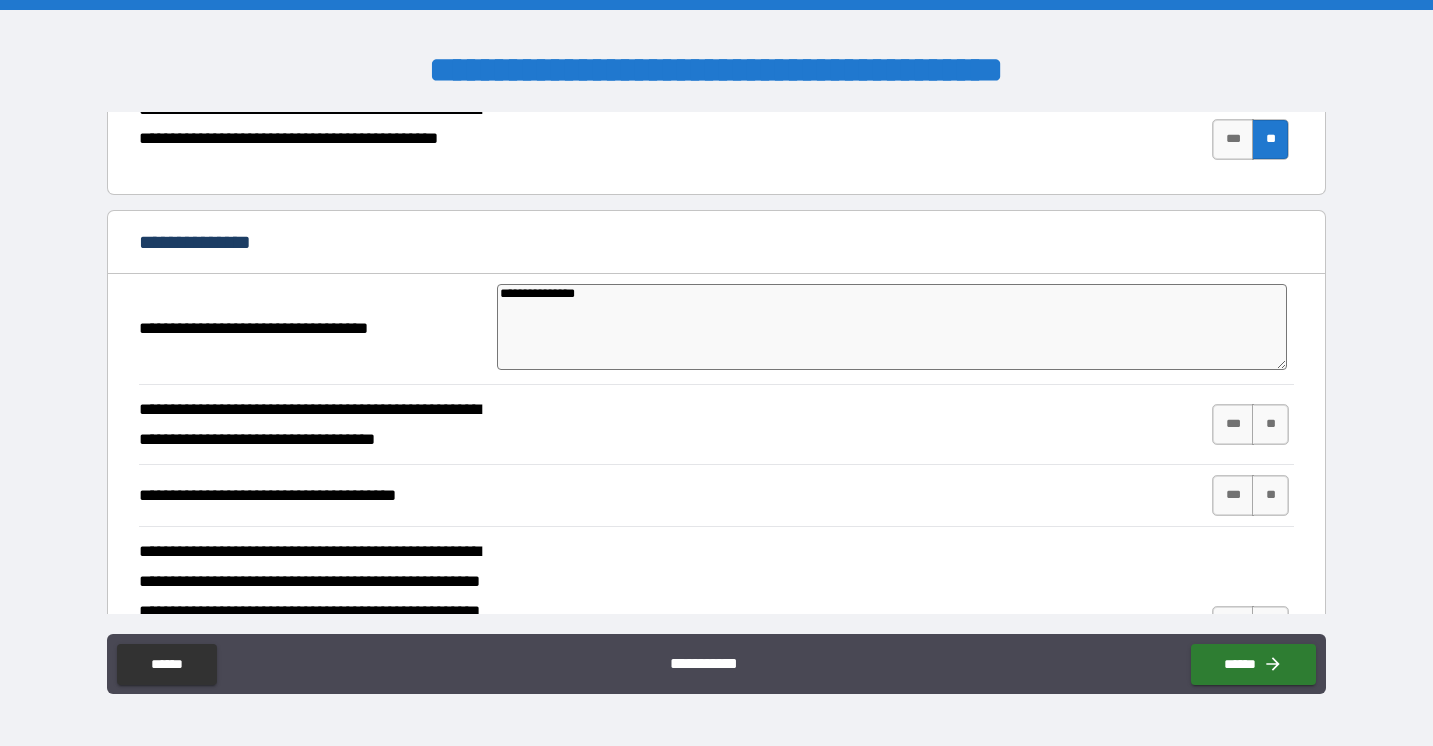 type on "*" 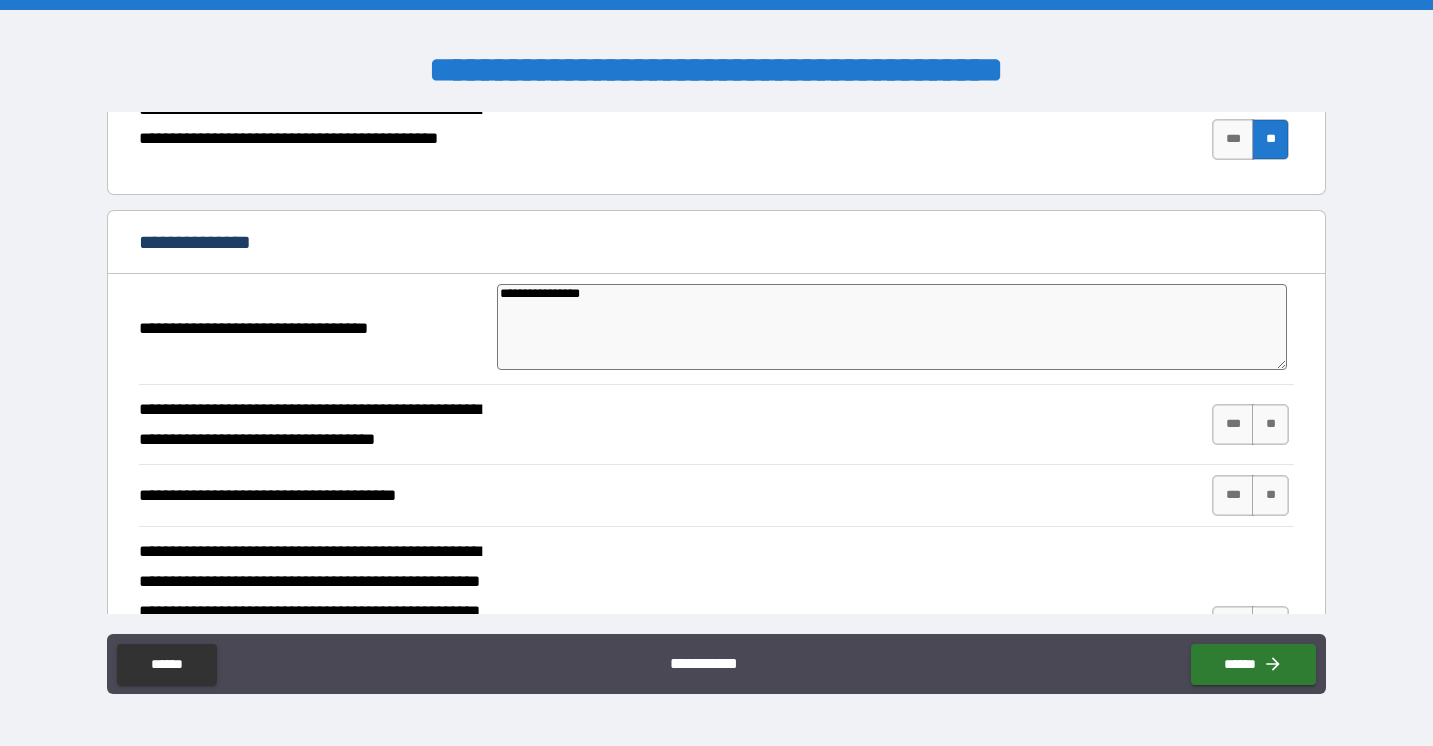 type on "**********" 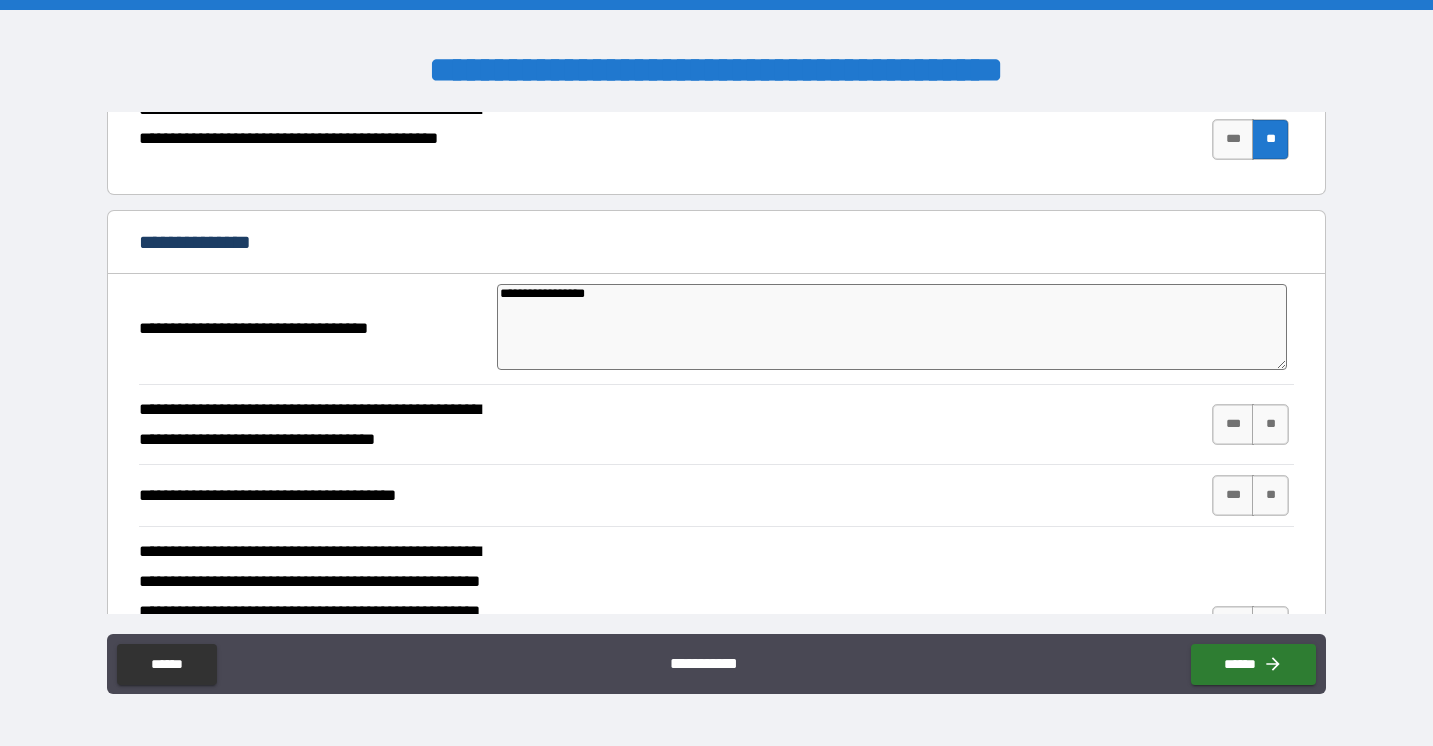 type on "**********" 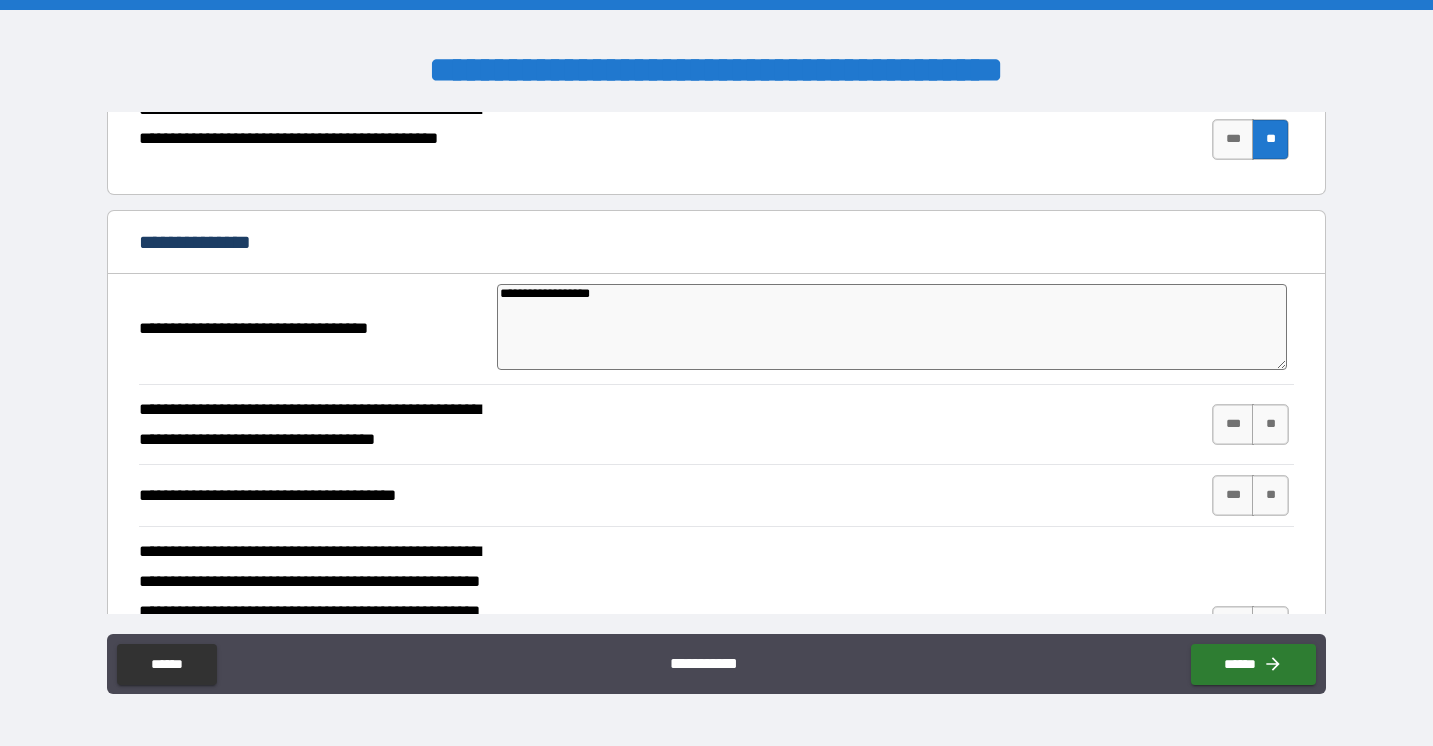 type on "*" 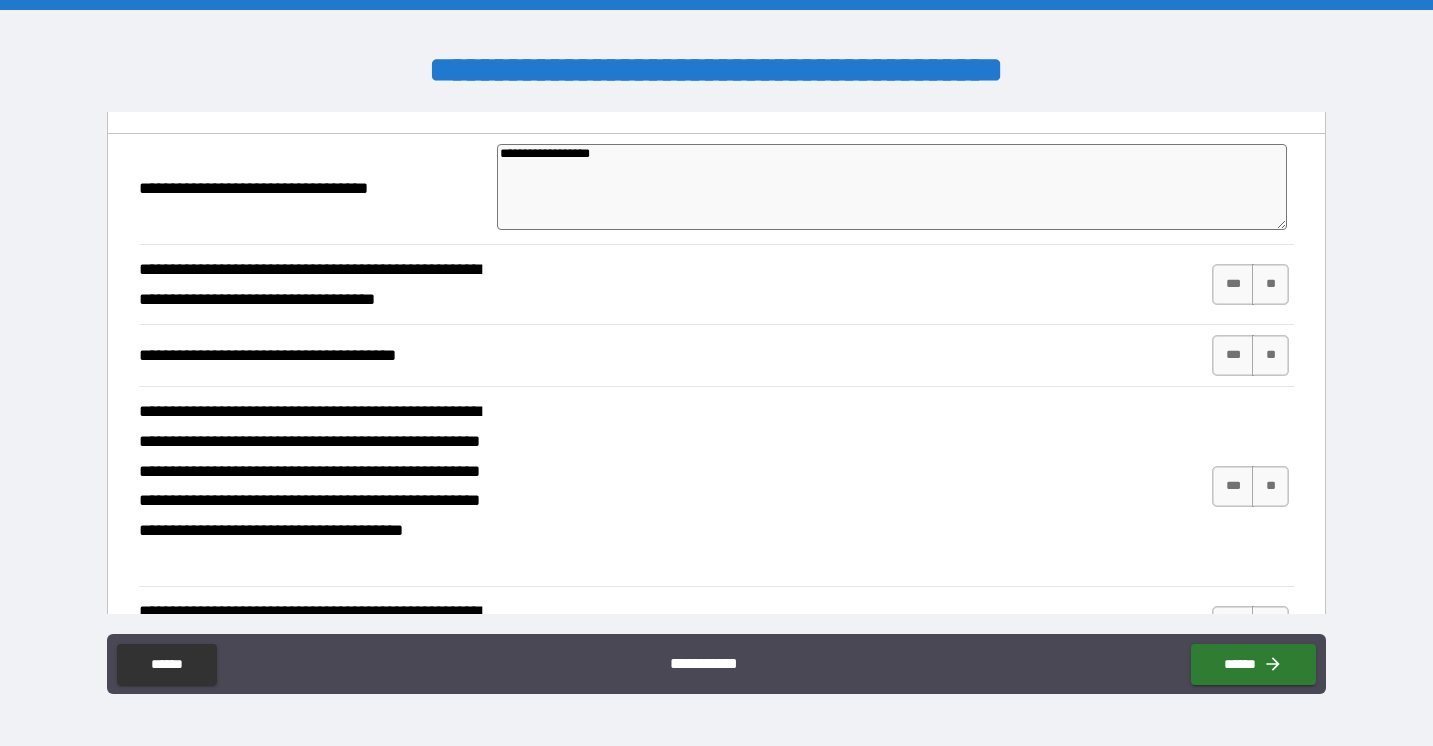 scroll, scrollTop: 719, scrollLeft: 0, axis: vertical 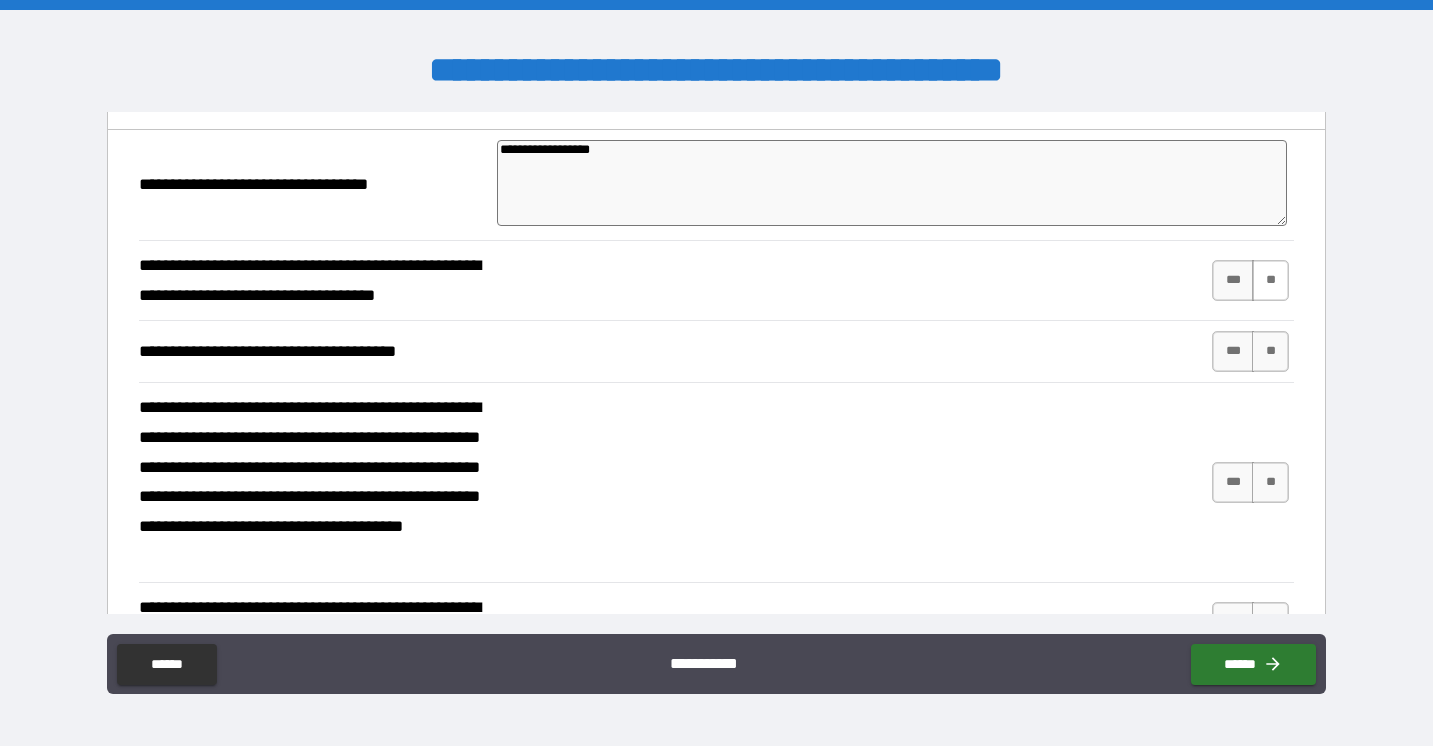 type on "**********" 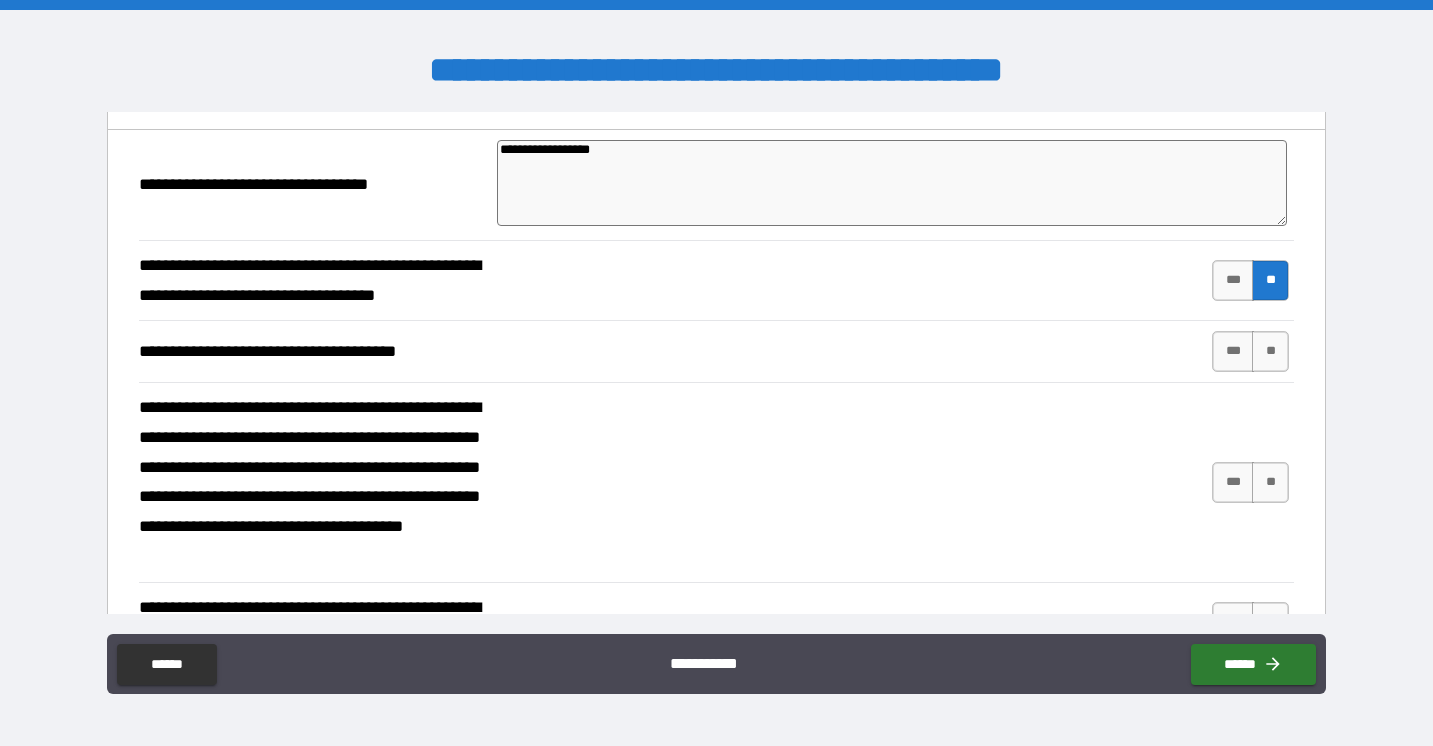 type on "*" 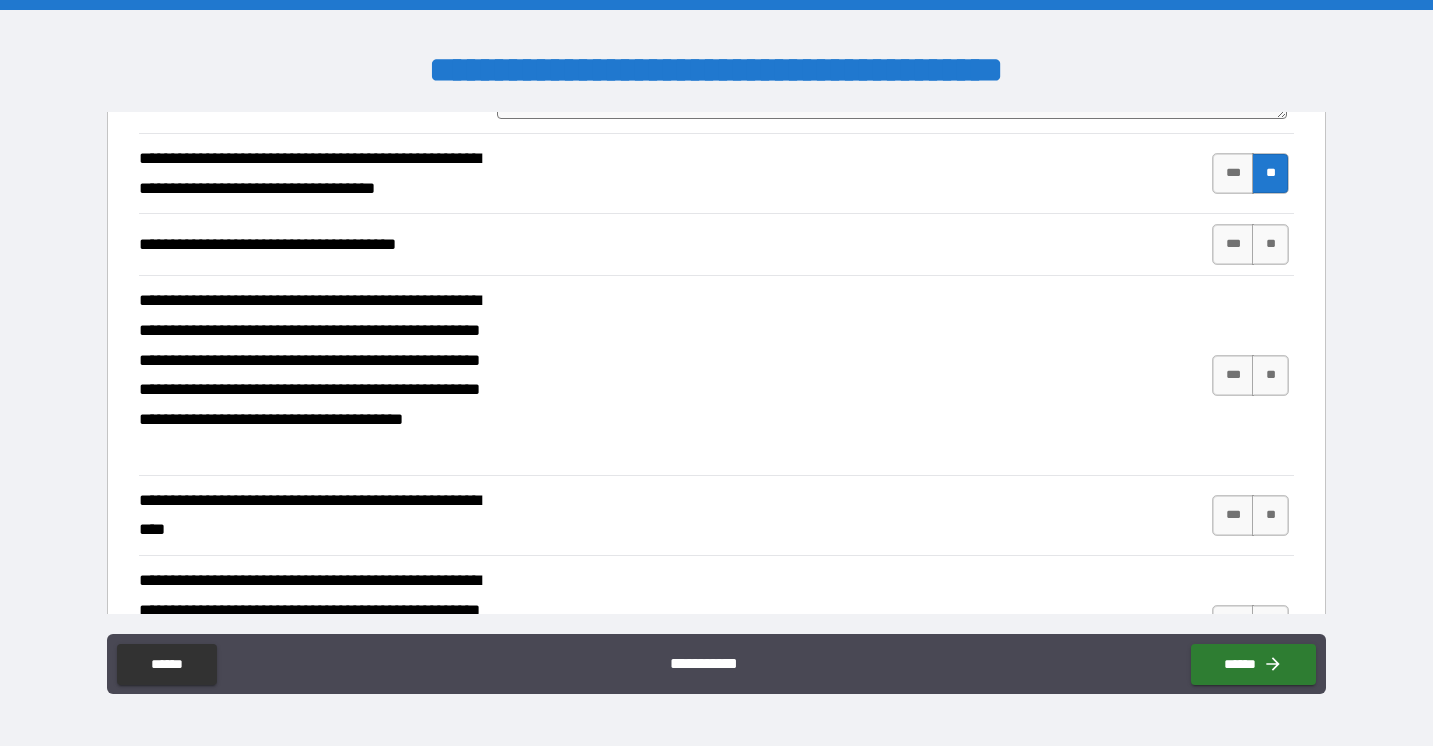 scroll, scrollTop: 827, scrollLeft: 0, axis: vertical 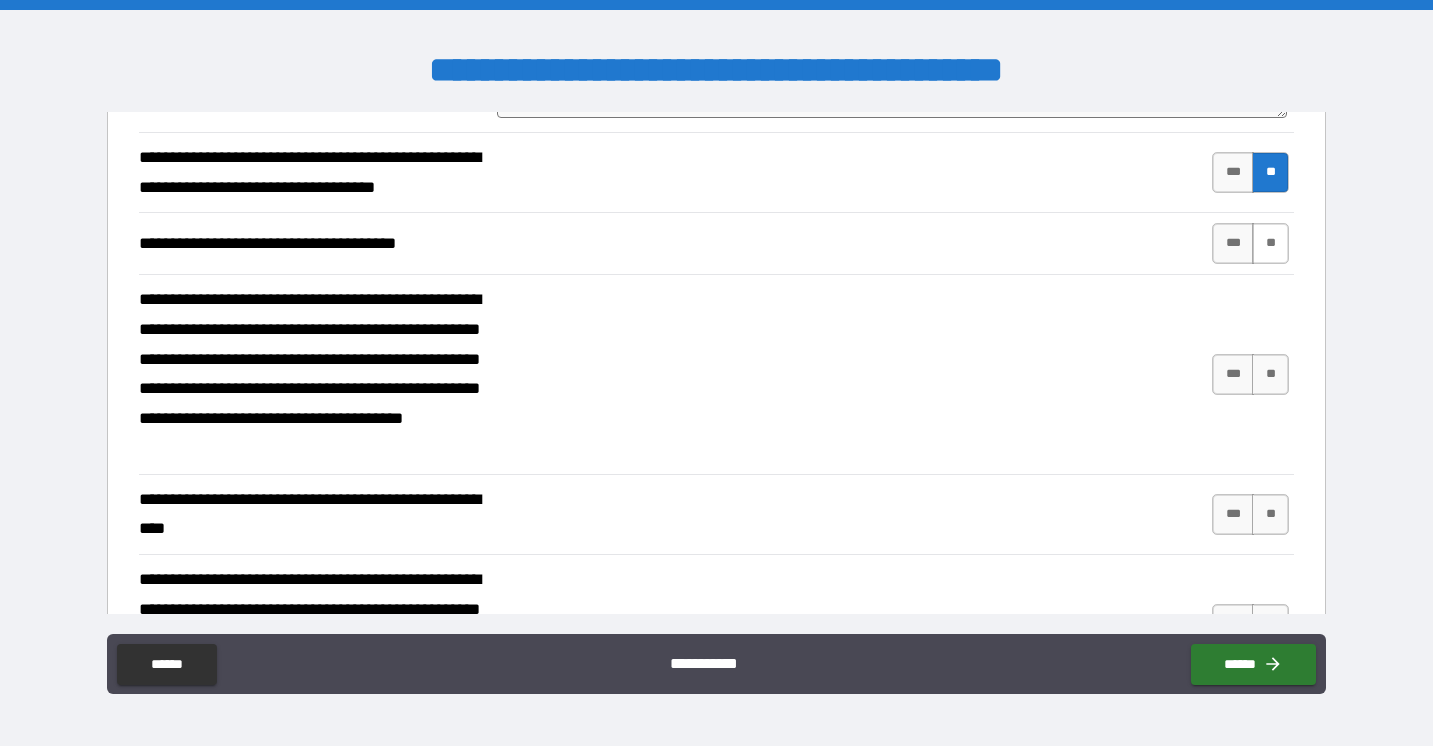 click on "**" at bounding box center (1270, 243) 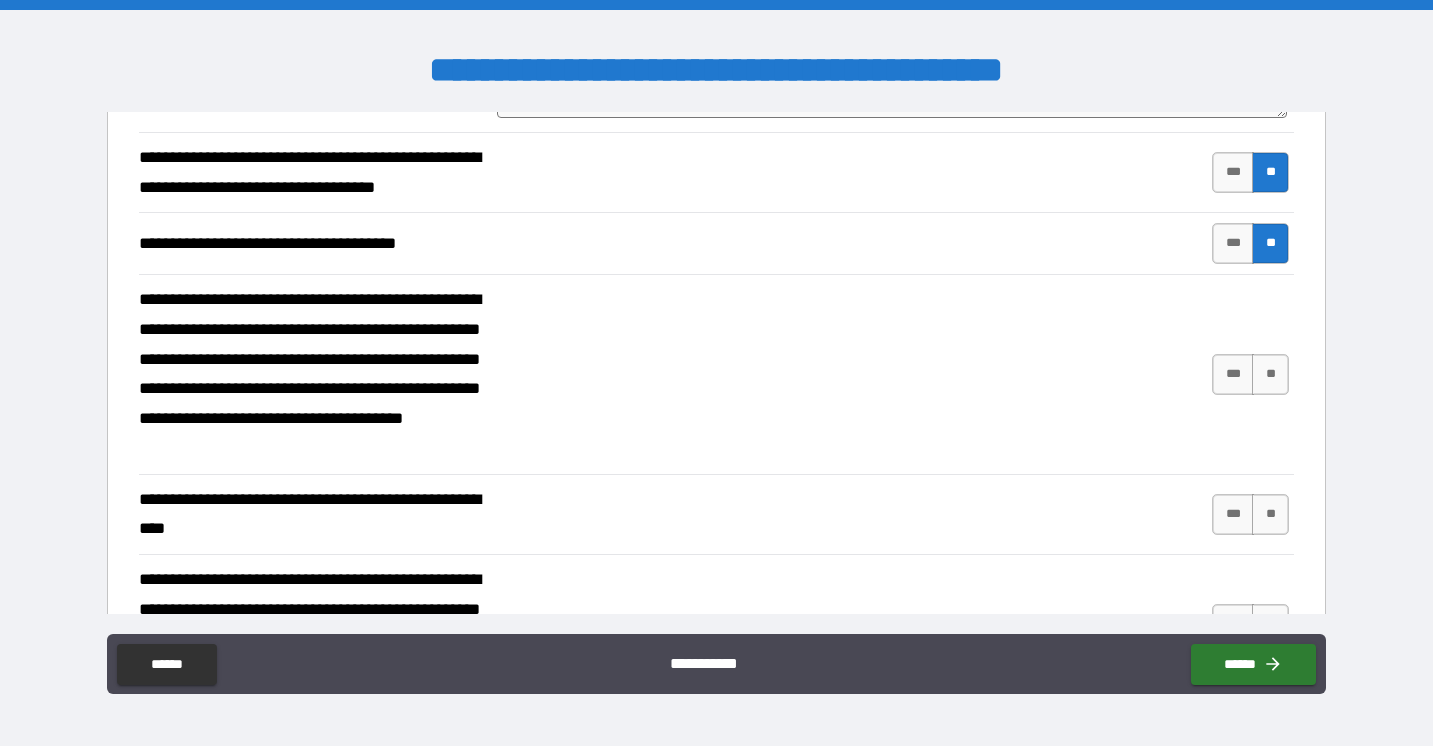type on "*" 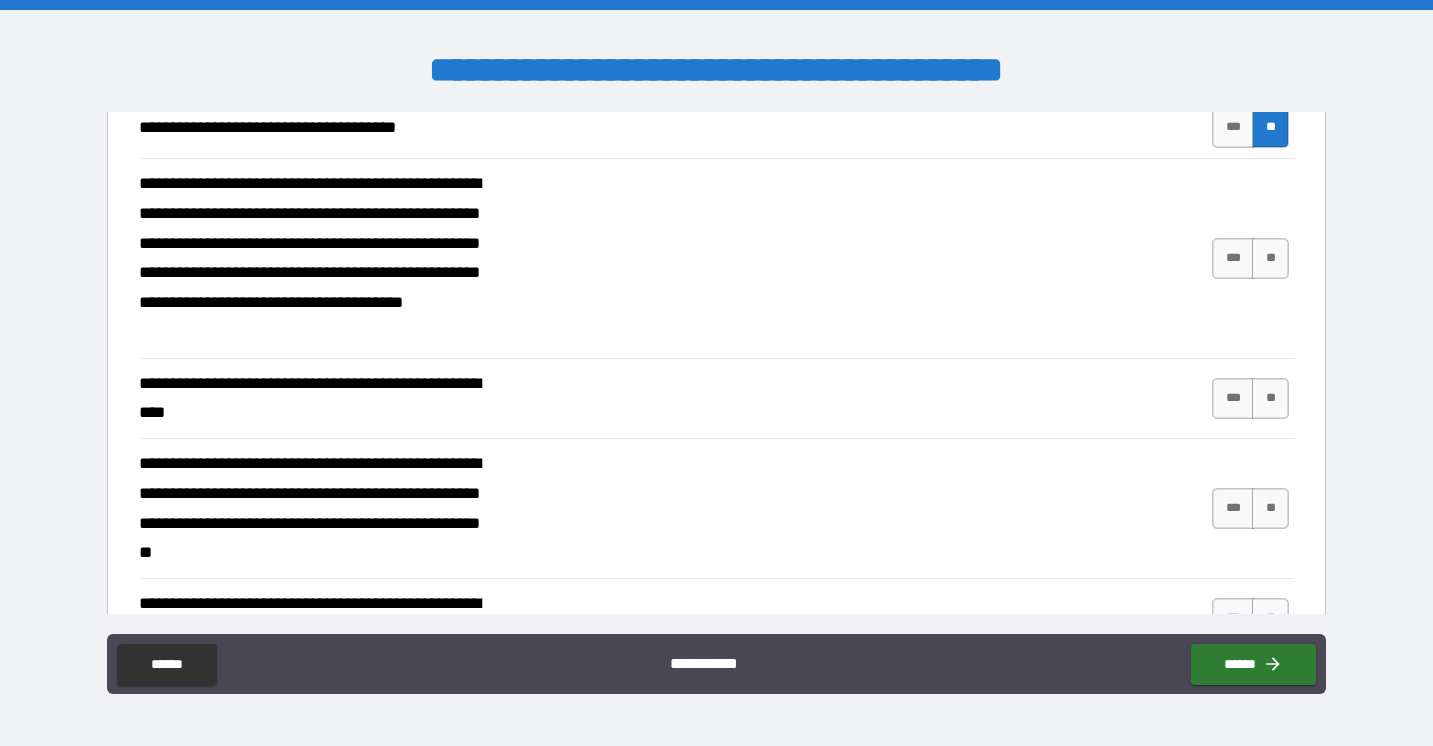 scroll, scrollTop: 947, scrollLeft: 0, axis: vertical 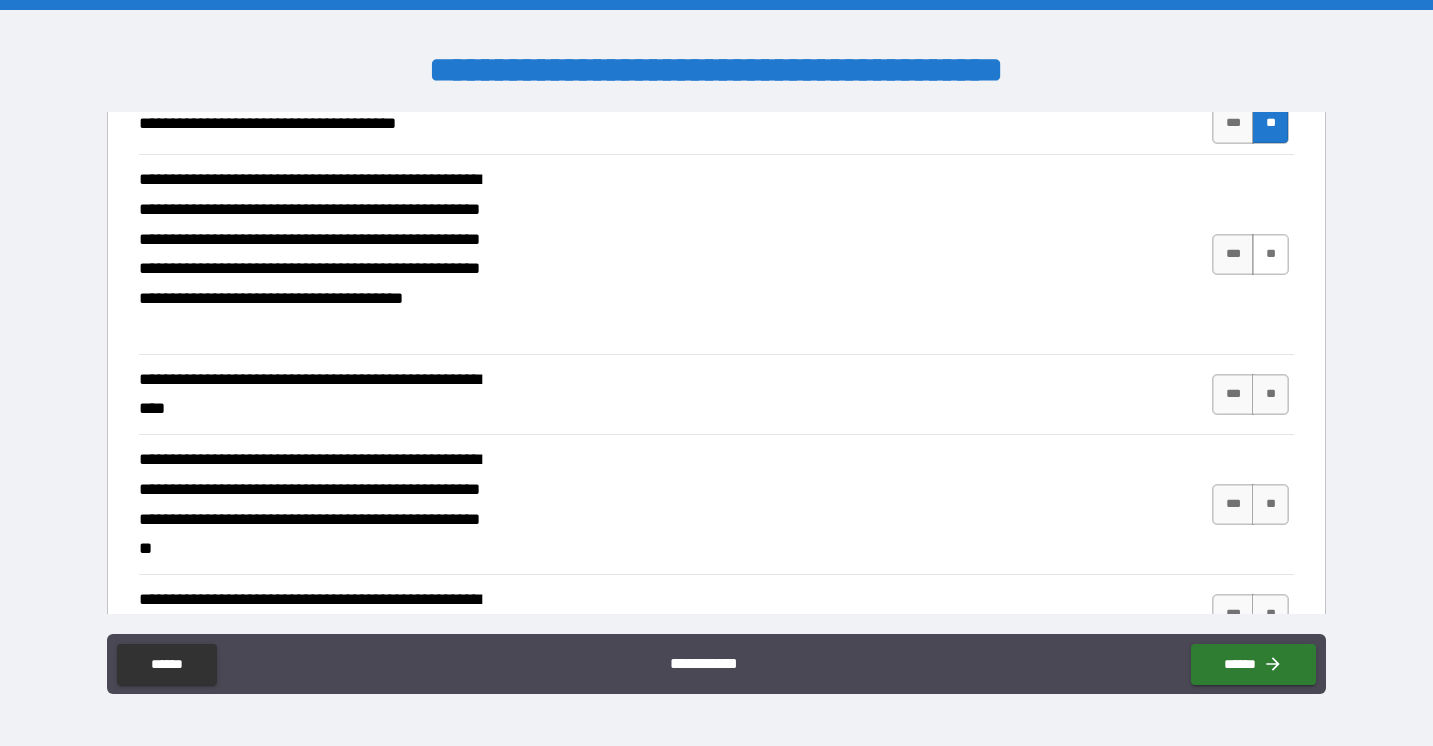 click on "**" at bounding box center (1270, 254) 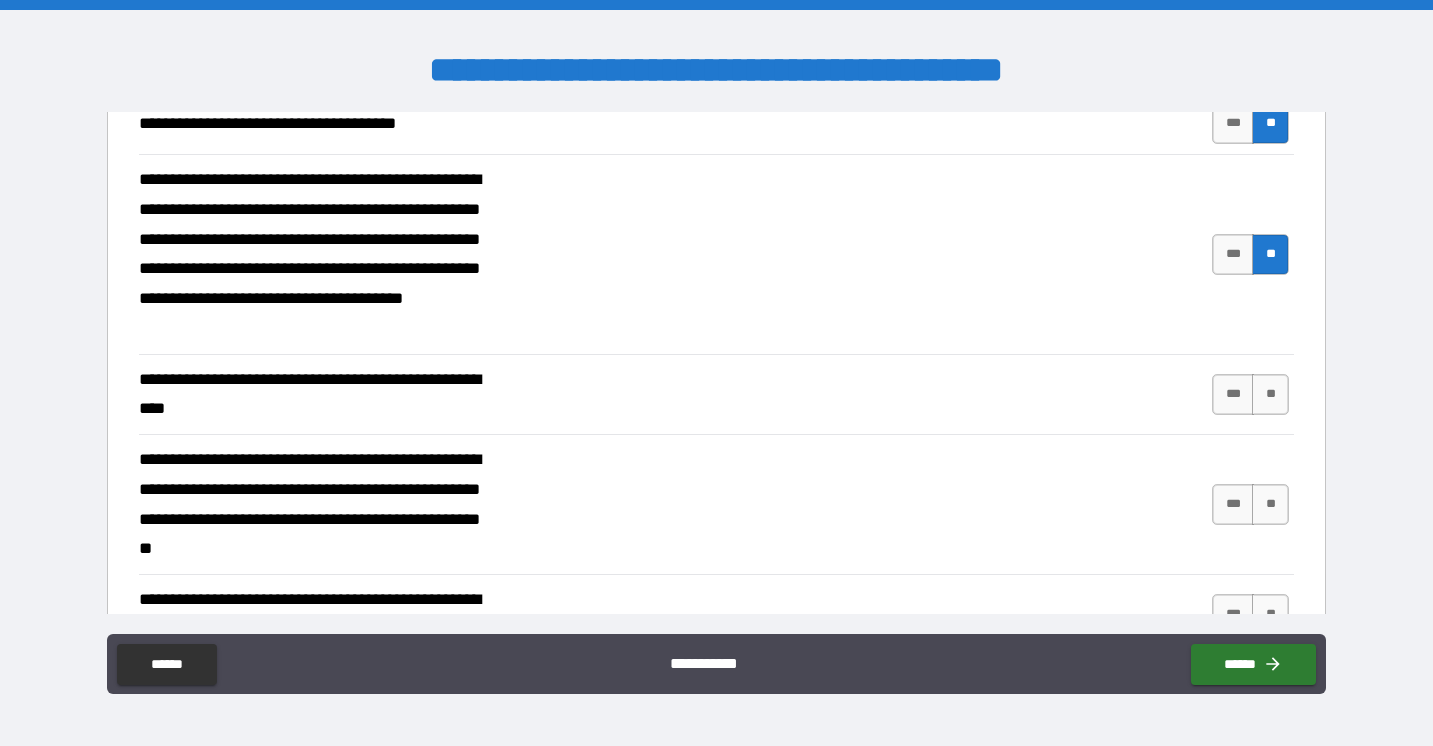type on "*" 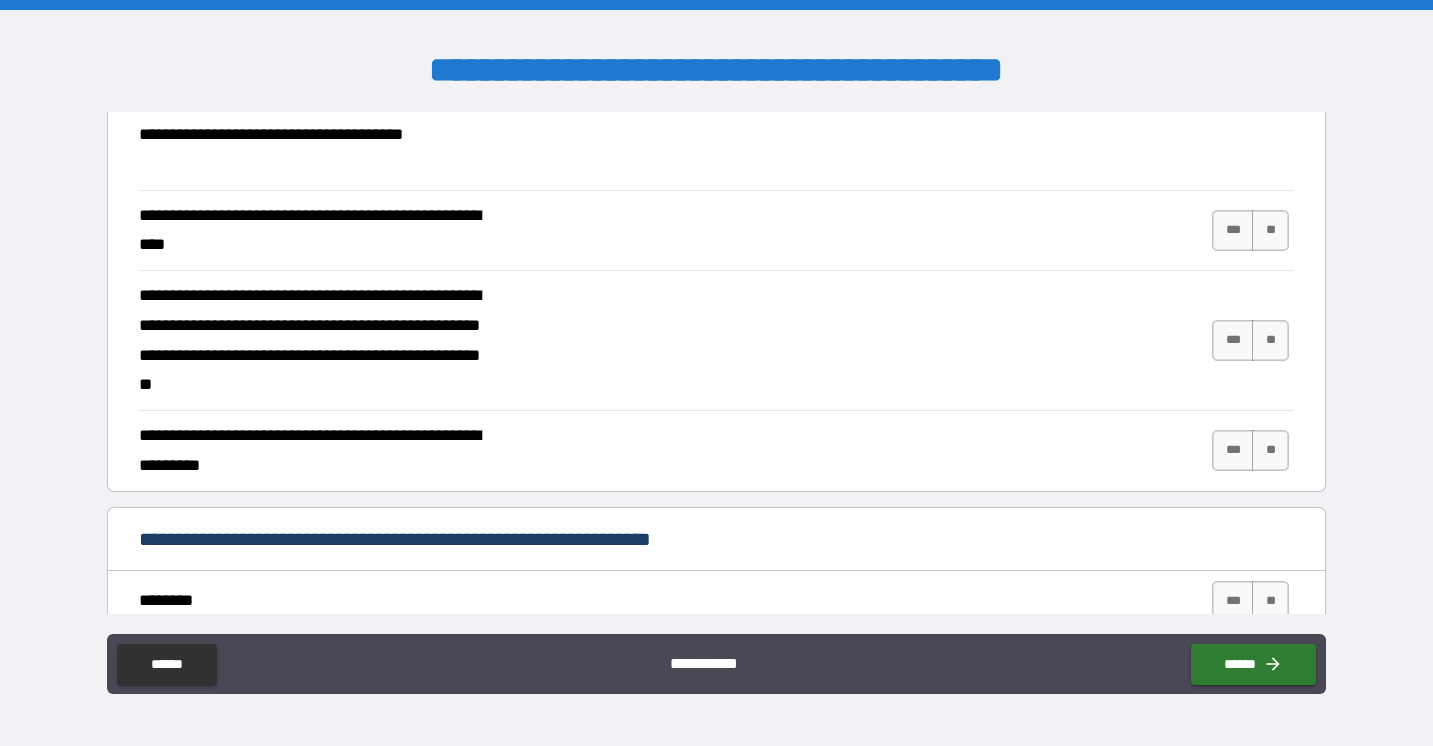 scroll, scrollTop: 1112, scrollLeft: 0, axis: vertical 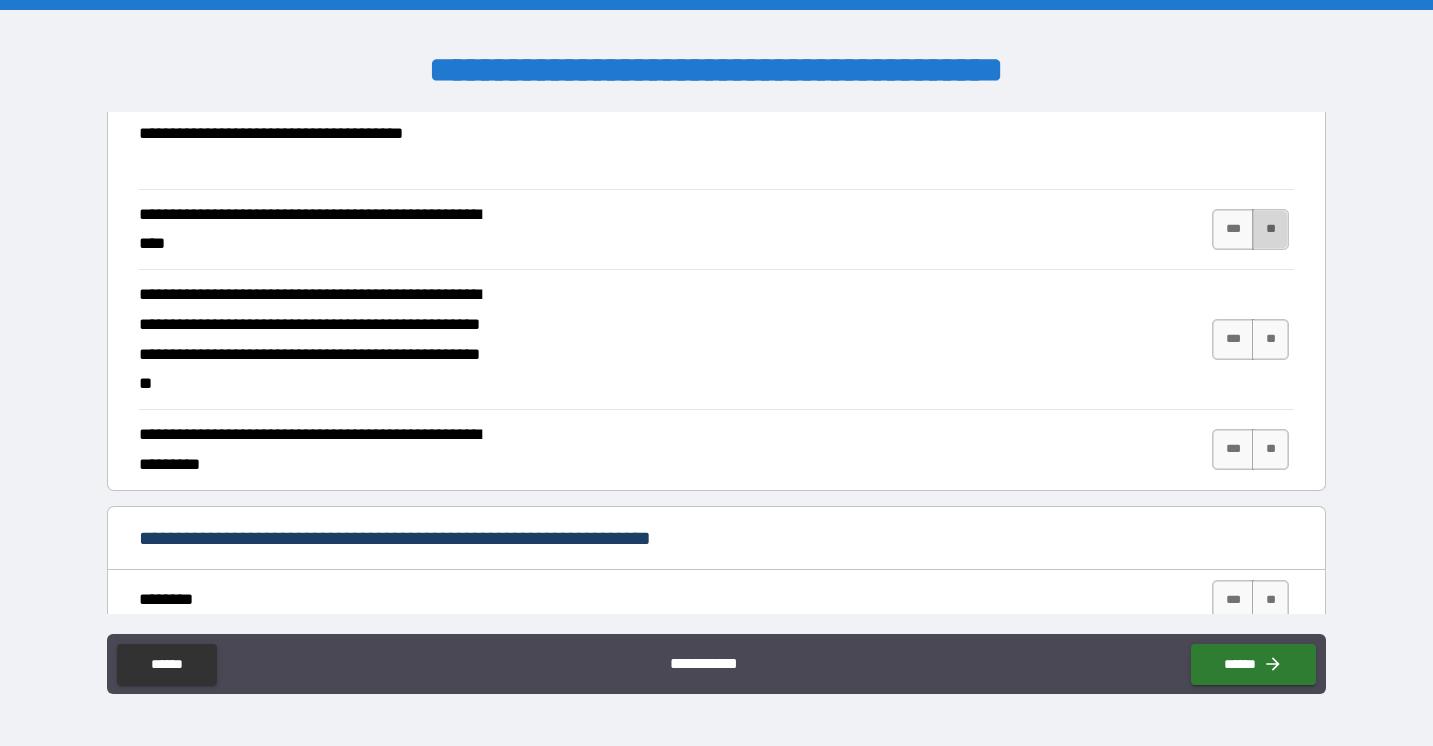 click on "**" at bounding box center [1270, 229] 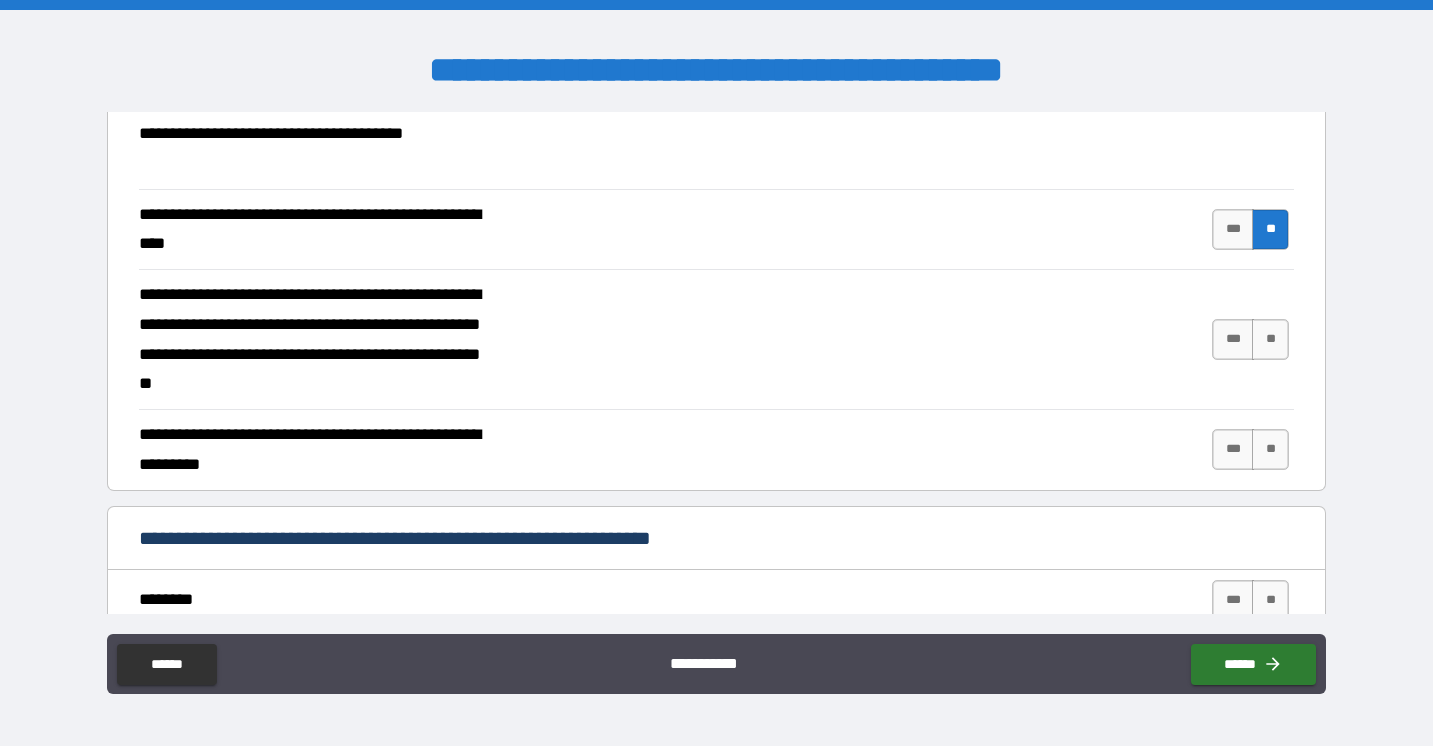 type on "*" 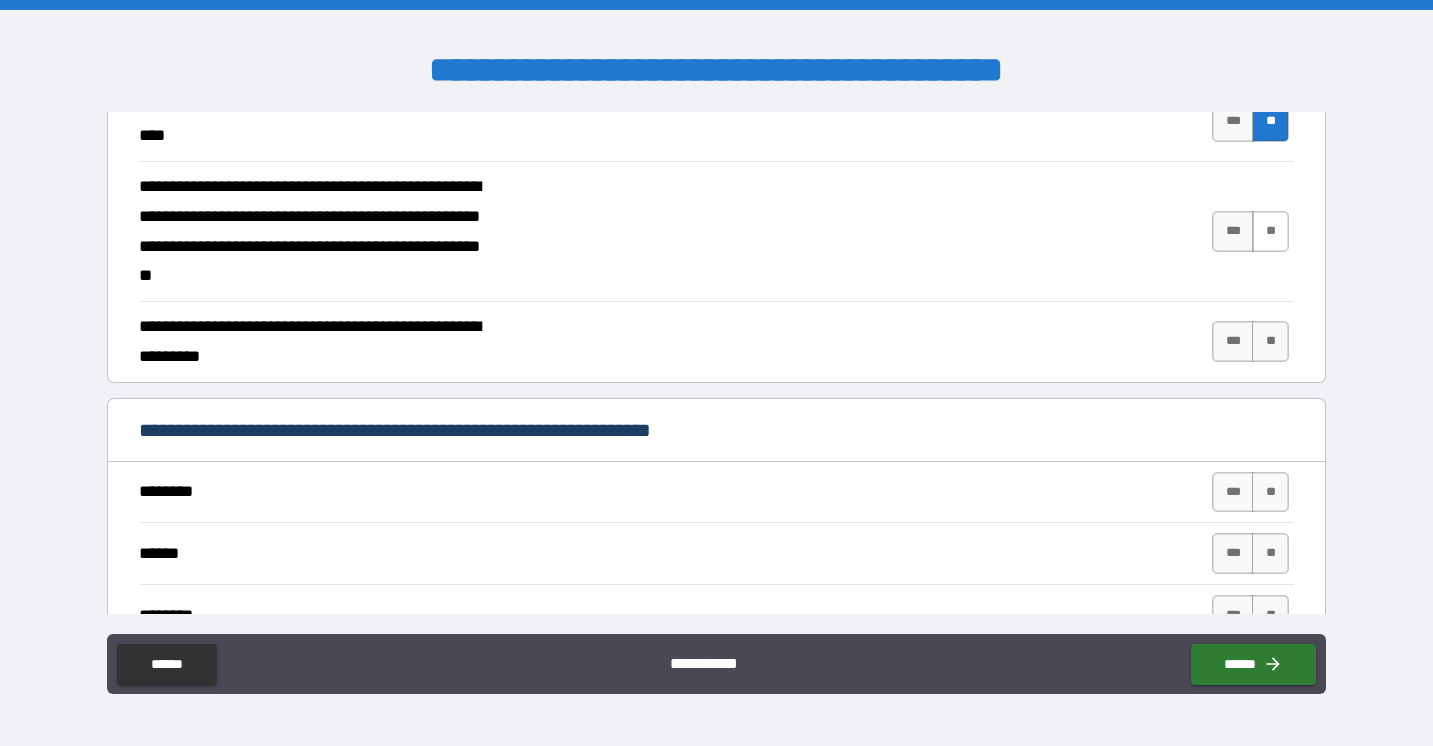 click on "**" at bounding box center [1270, 231] 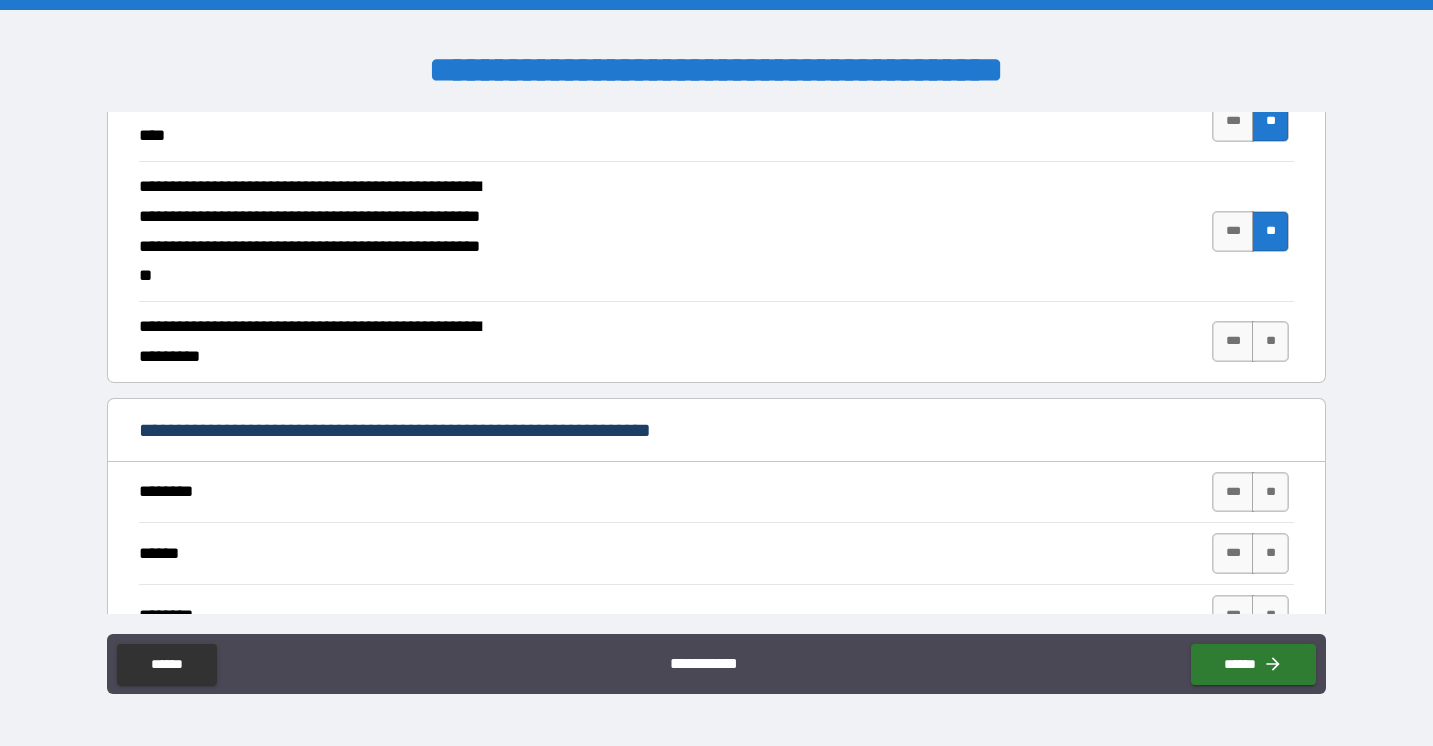 type on "*" 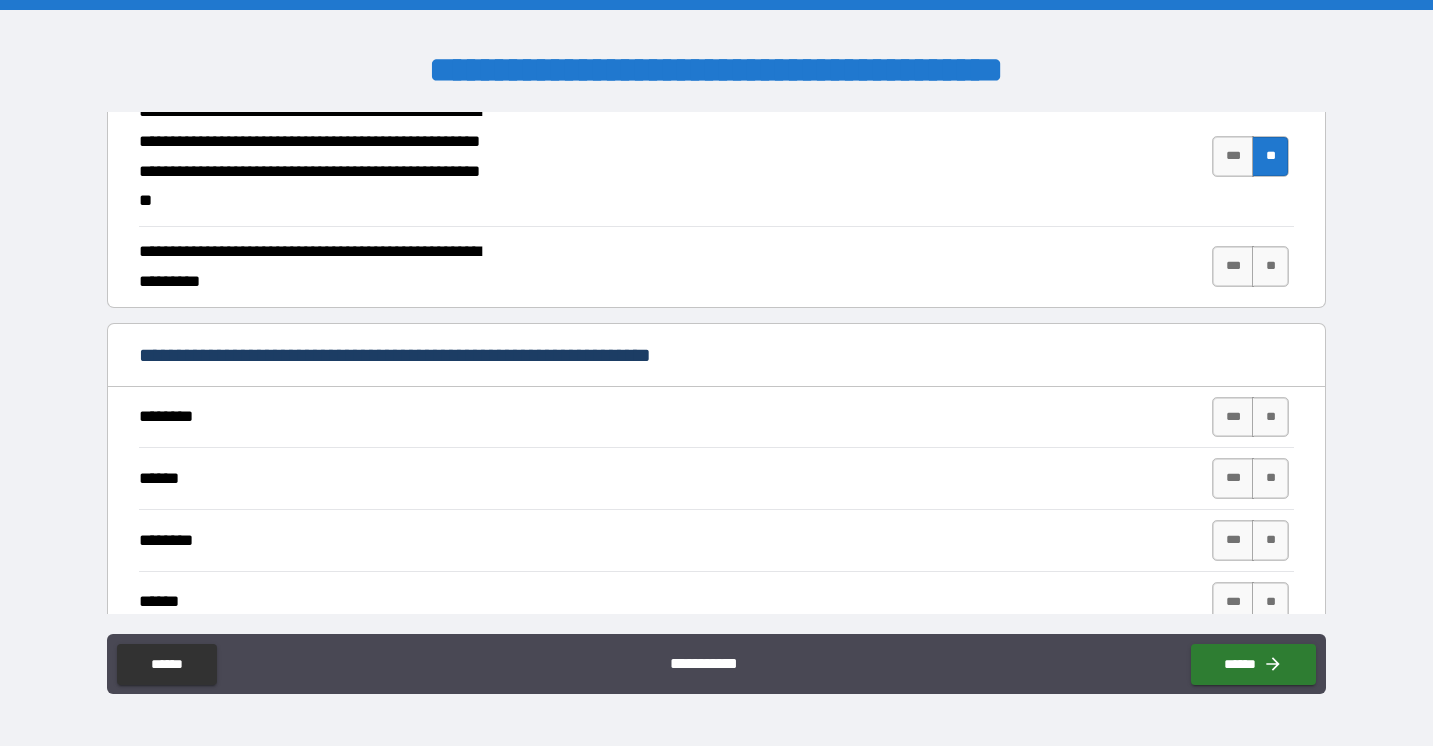 scroll, scrollTop: 1297, scrollLeft: 0, axis: vertical 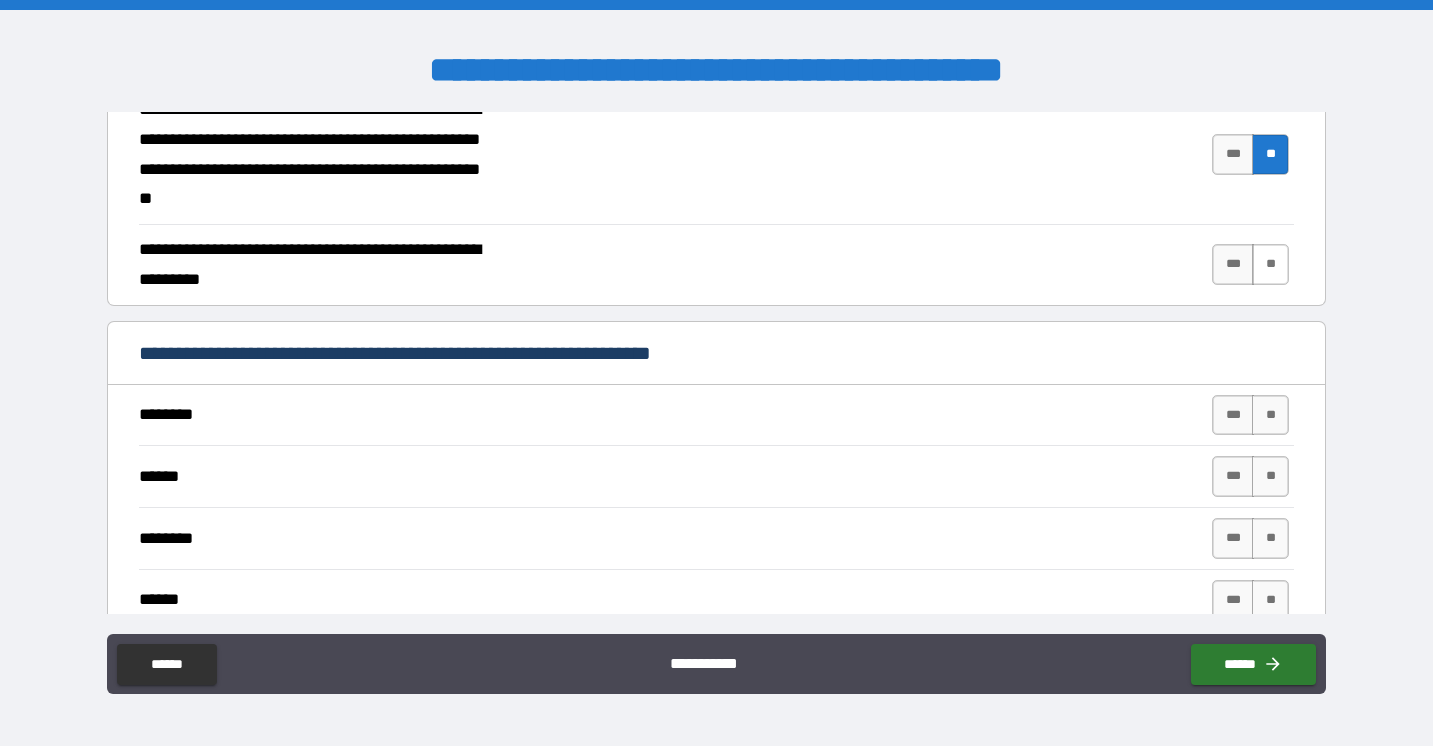 click on "**" at bounding box center [1270, 264] 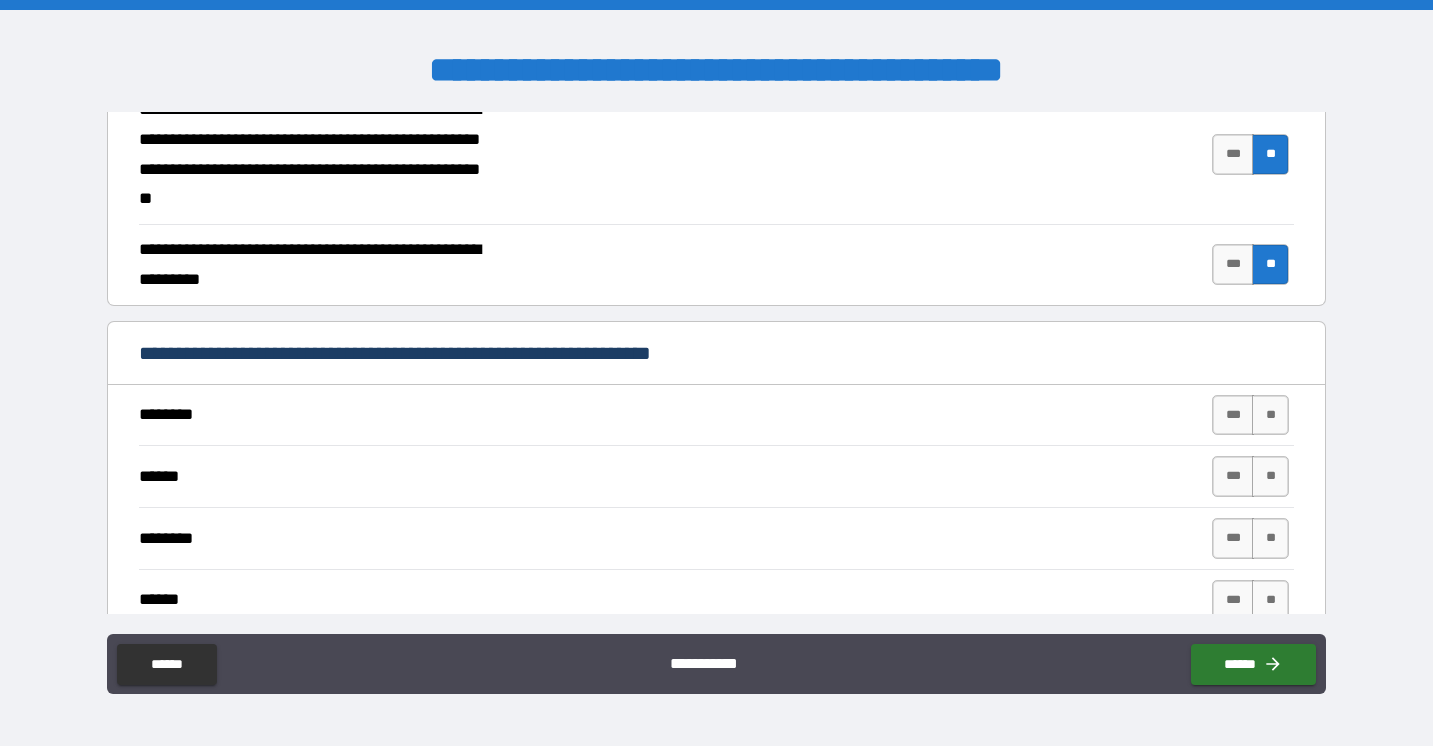 type on "*" 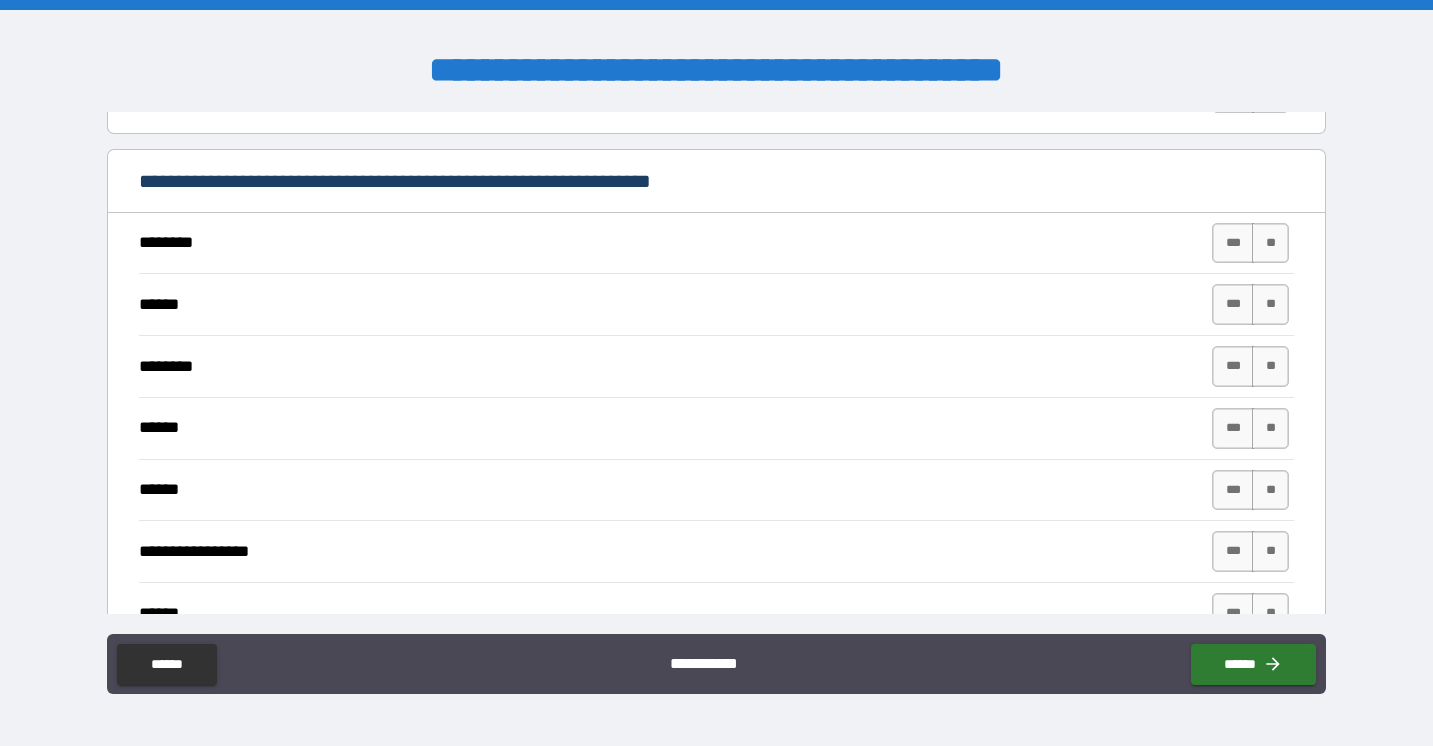scroll, scrollTop: 1470, scrollLeft: 0, axis: vertical 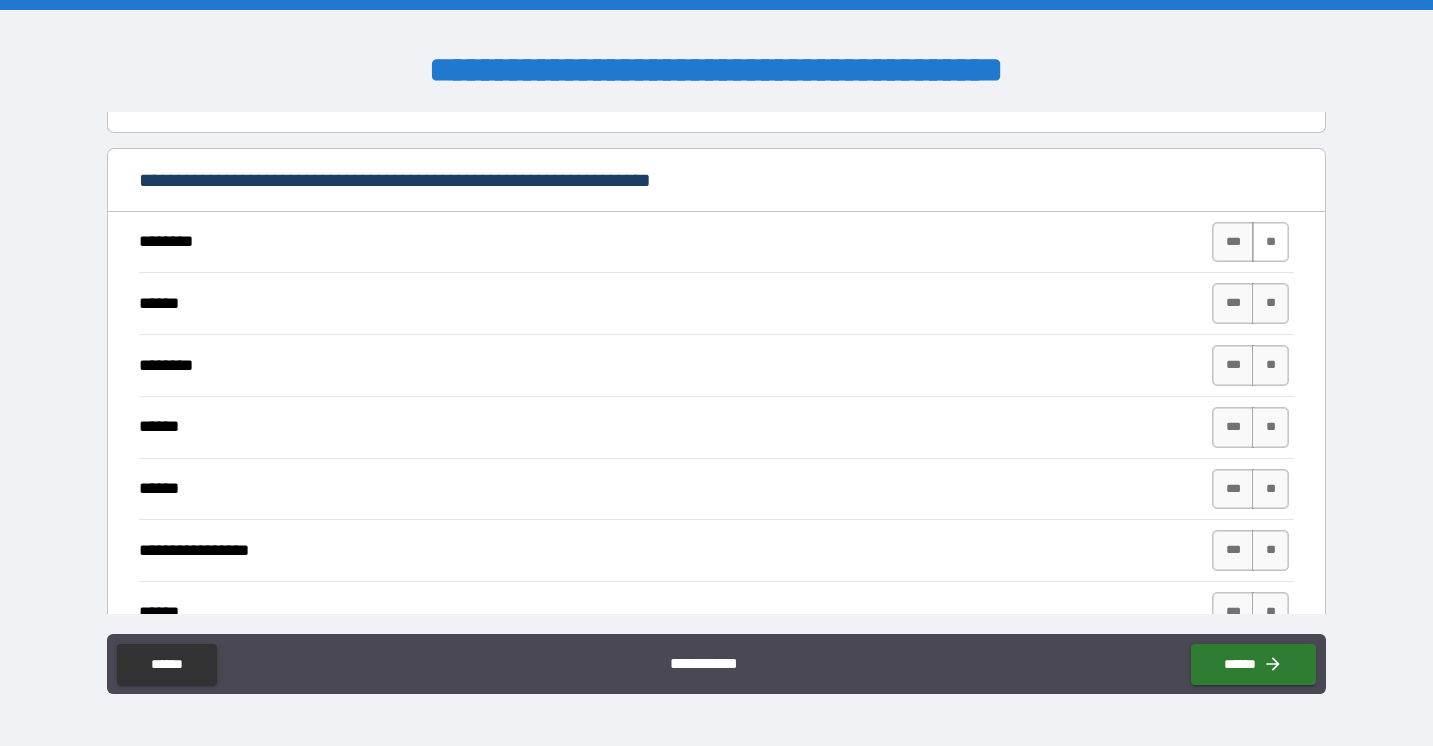 click on "**" at bounding box center (1270, 242) 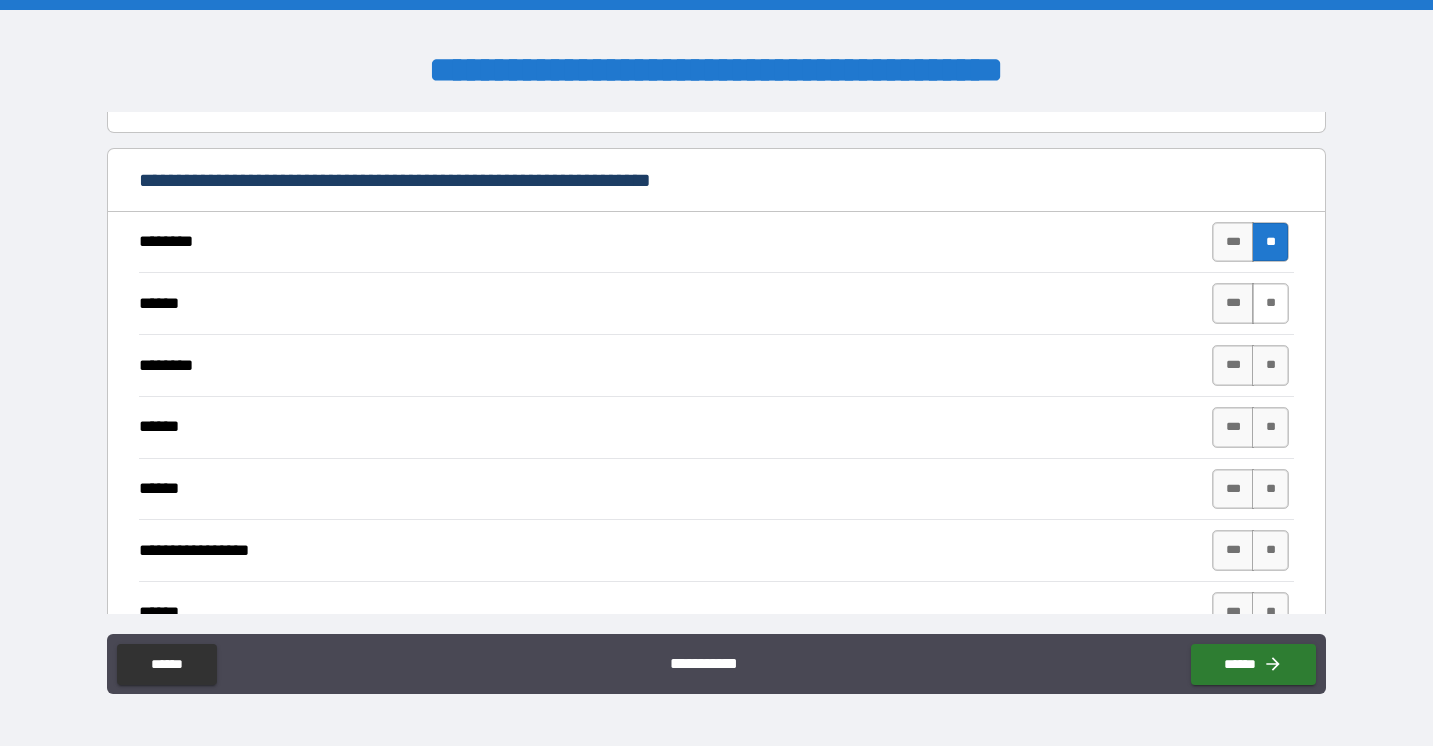 click on "**" at bounding box center [1270, 303] 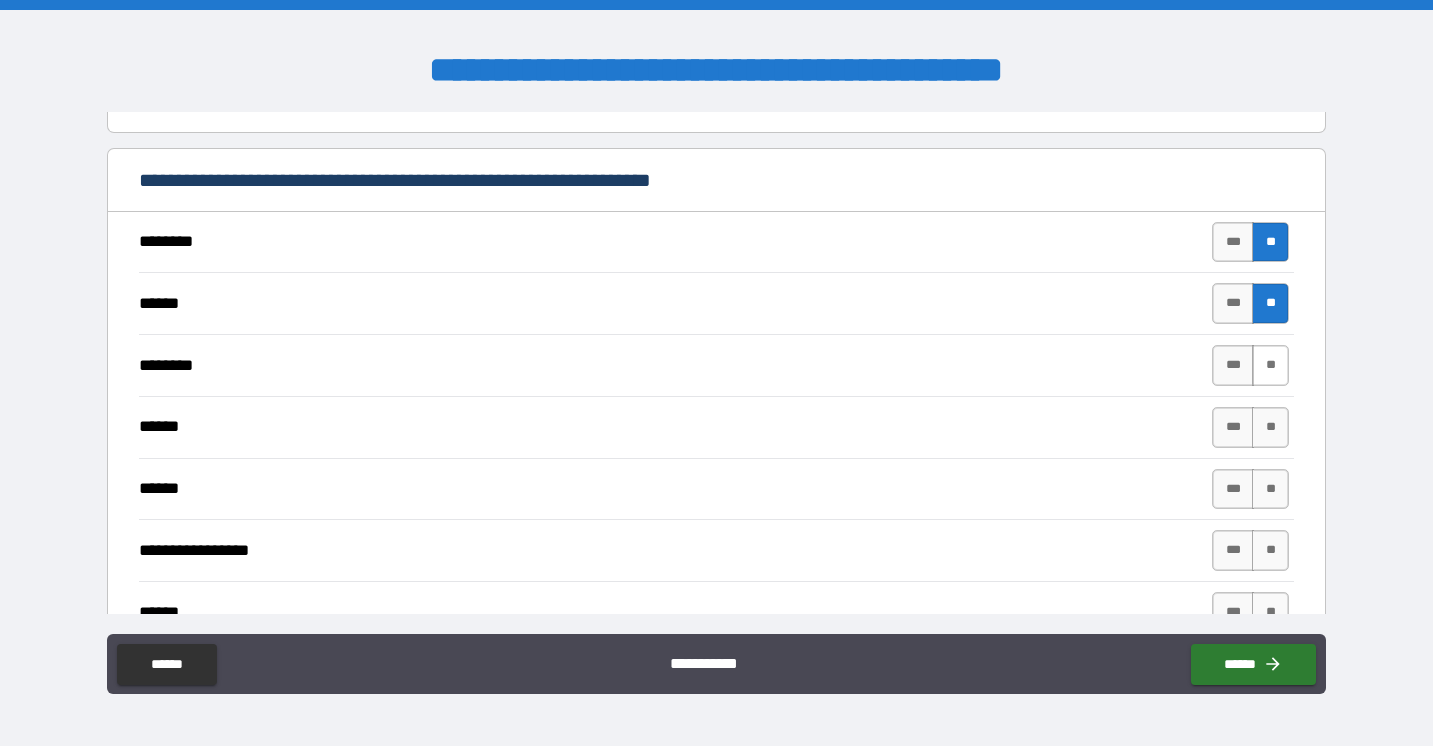 type on "*" 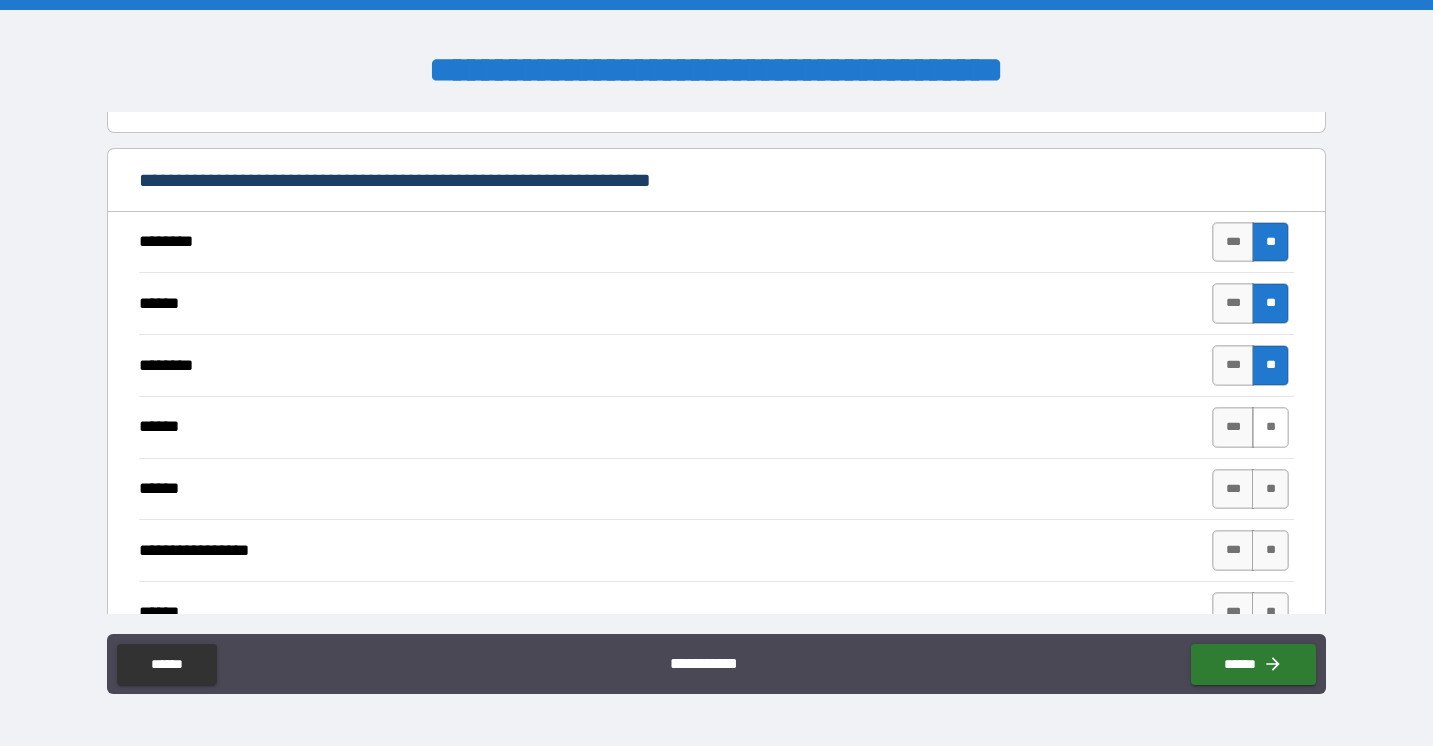 click on "**" at bounding box center (1270, 427) 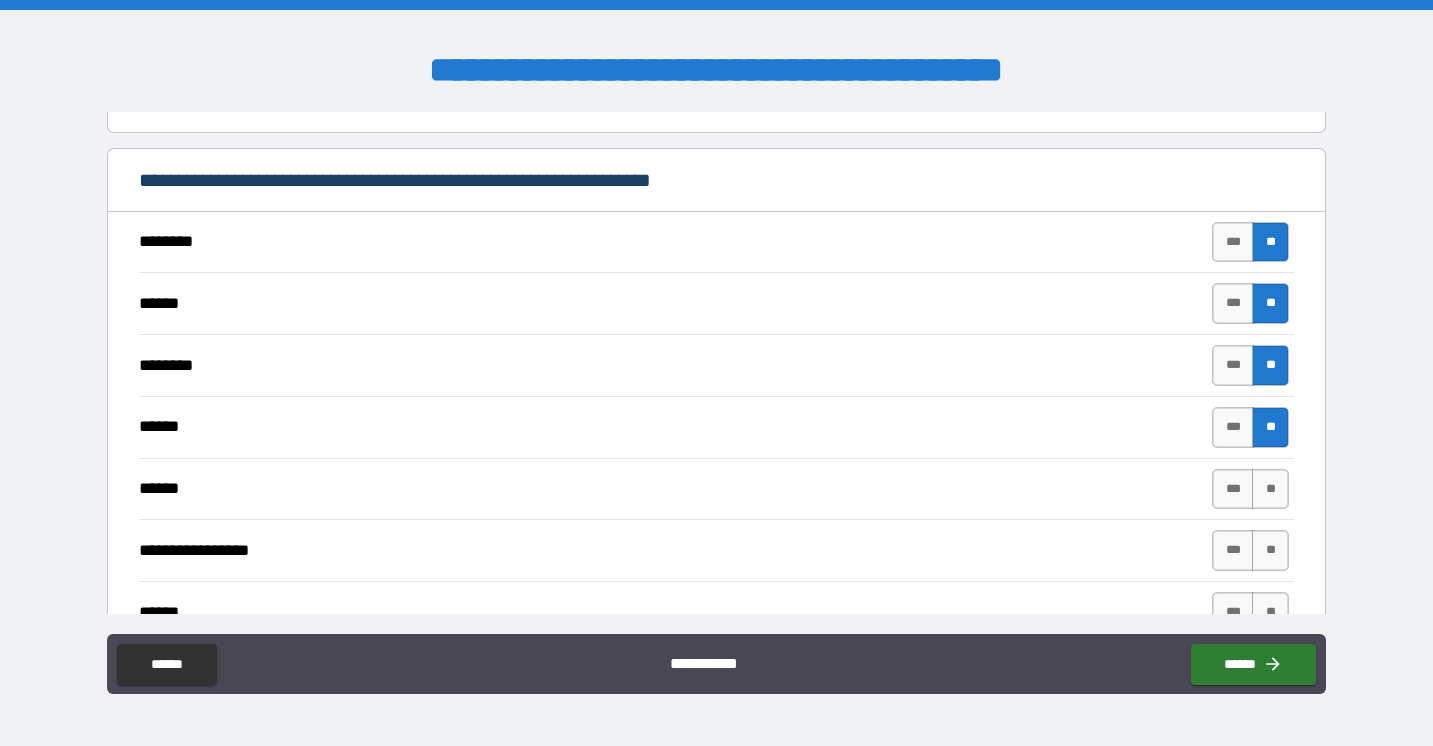 type on "*" 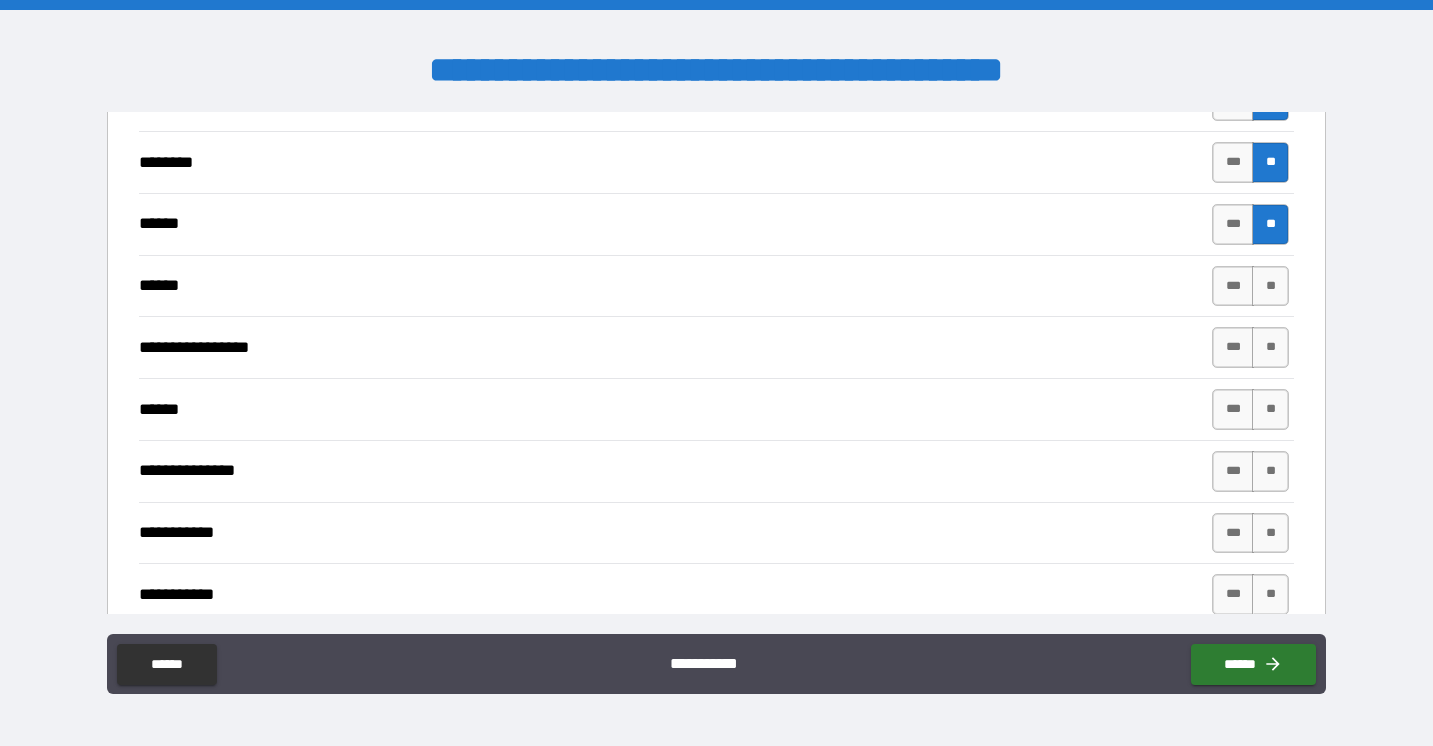 scroll, scrollTop: 1678, scrollLeft: 0, axis: vertical 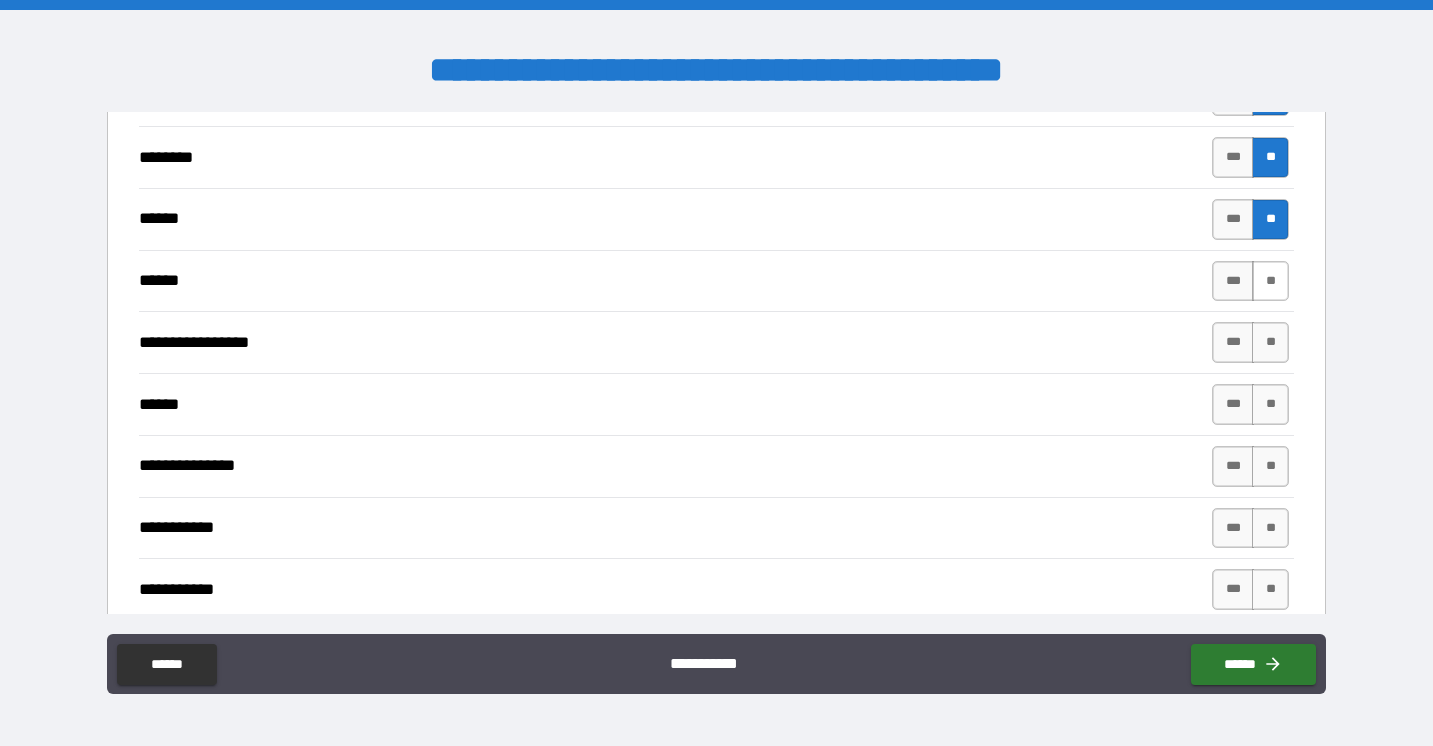click on "**" at bounding box center (1270, 281) 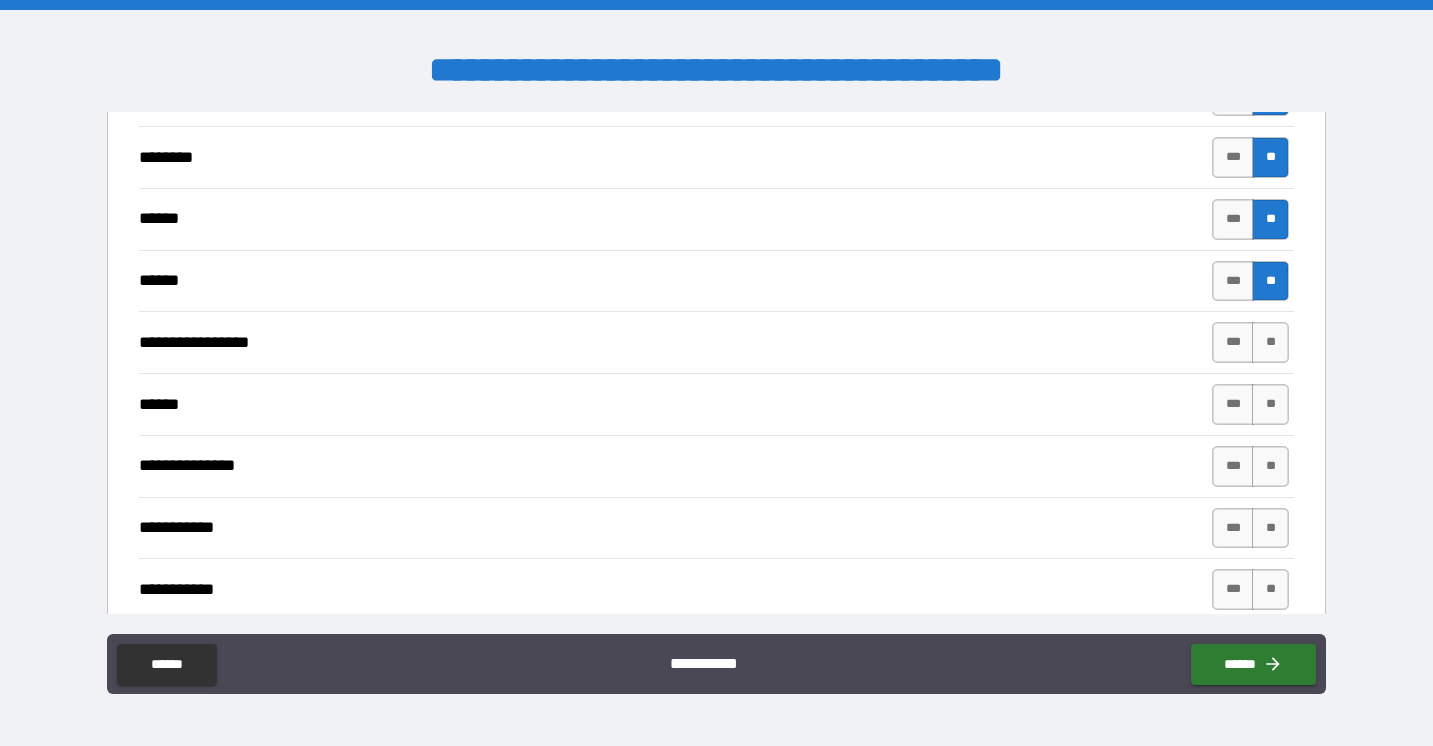 type on "*" 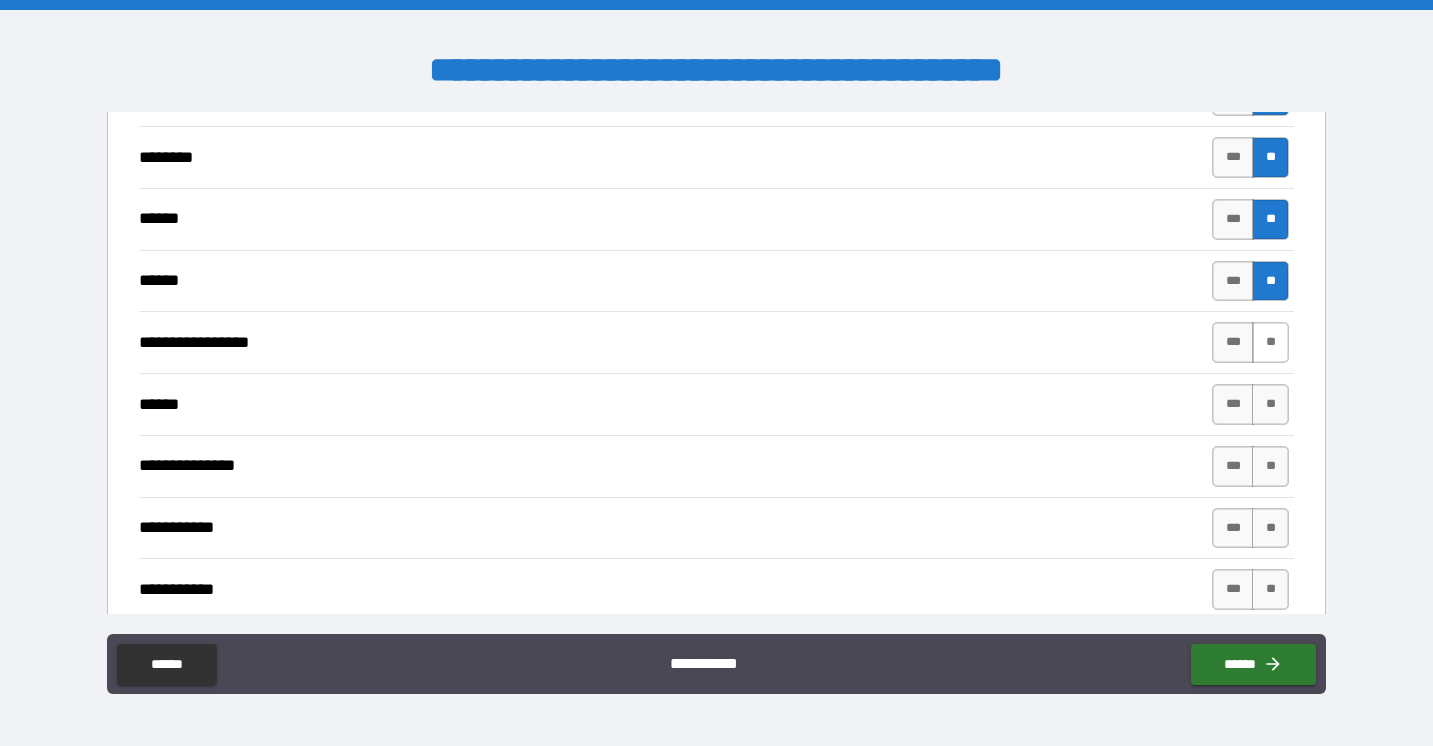 click on "**" at bounding box center (1270, 342) 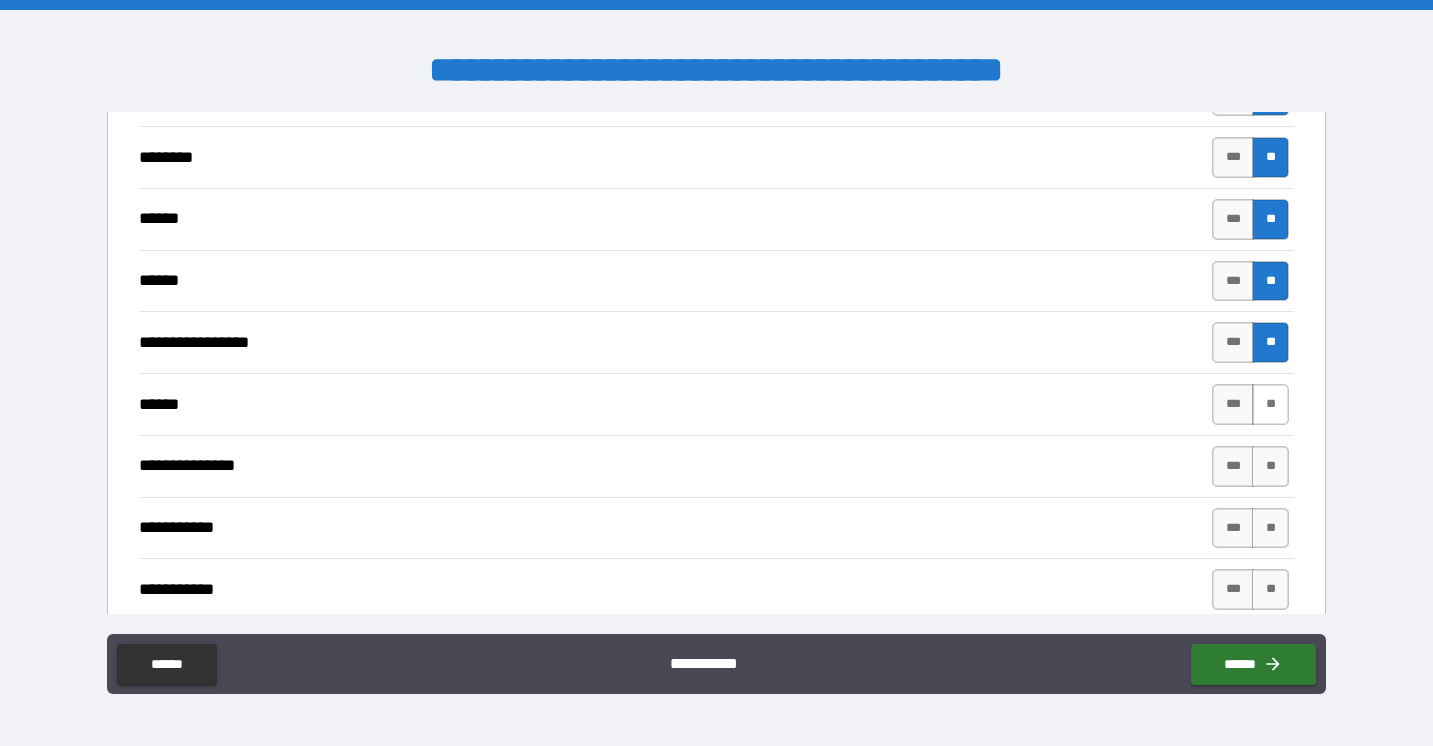 type on "*" 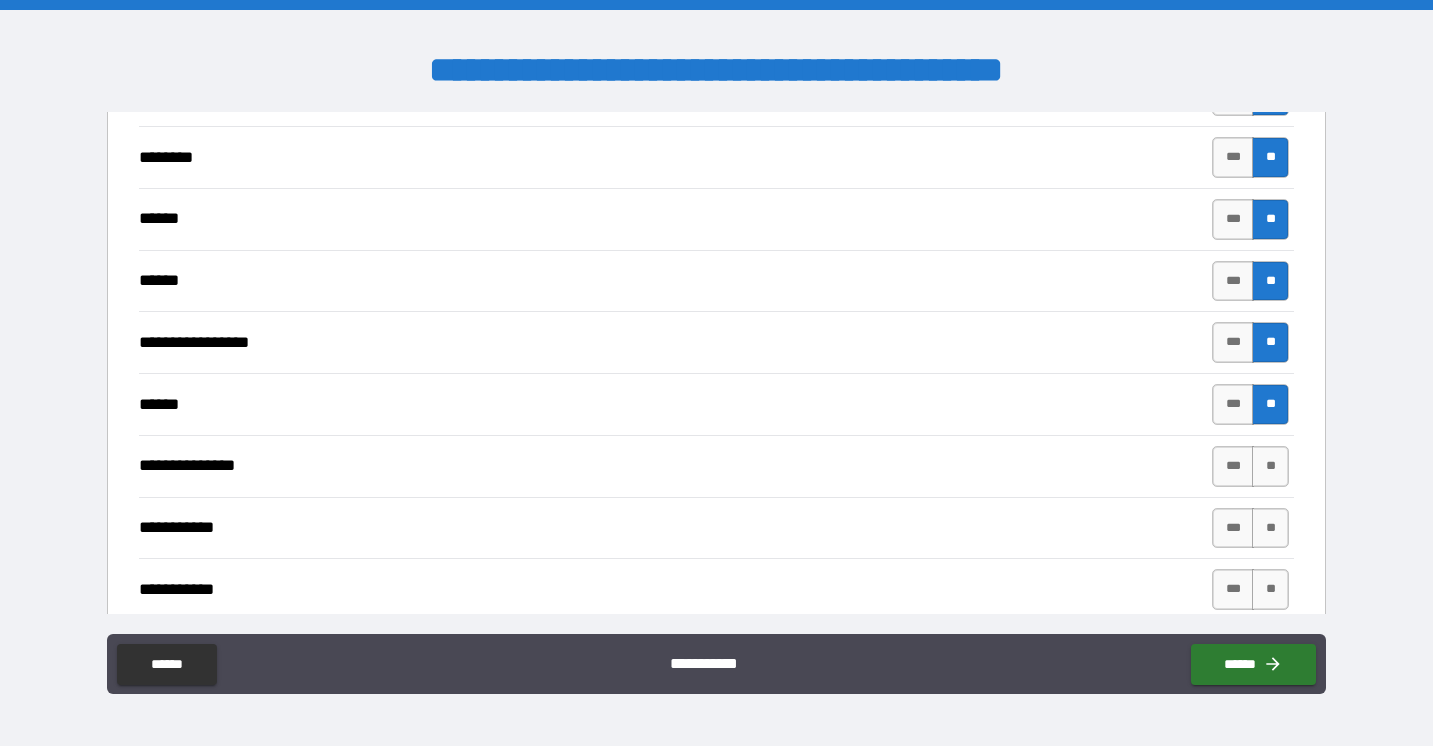 type on "*" 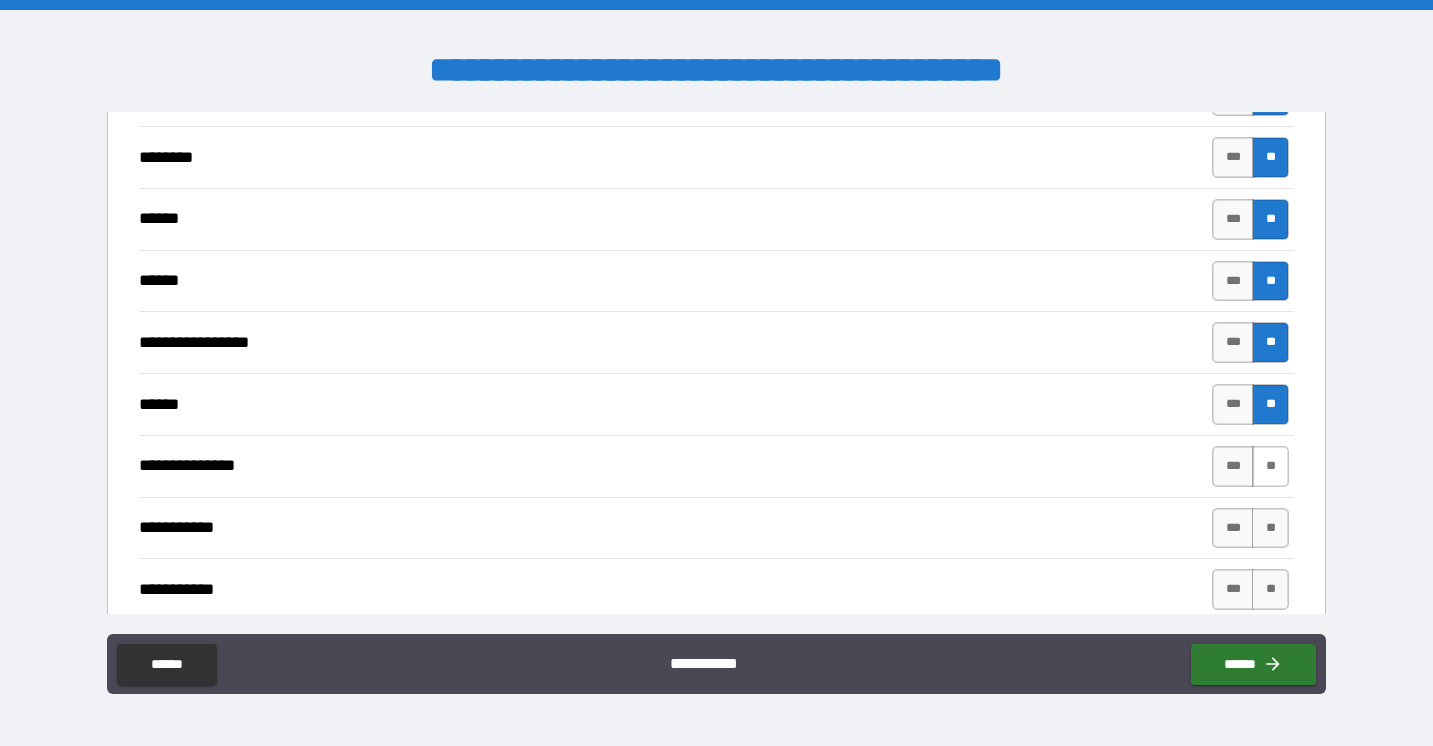 click on "**" at bounding box center (1270, 466) 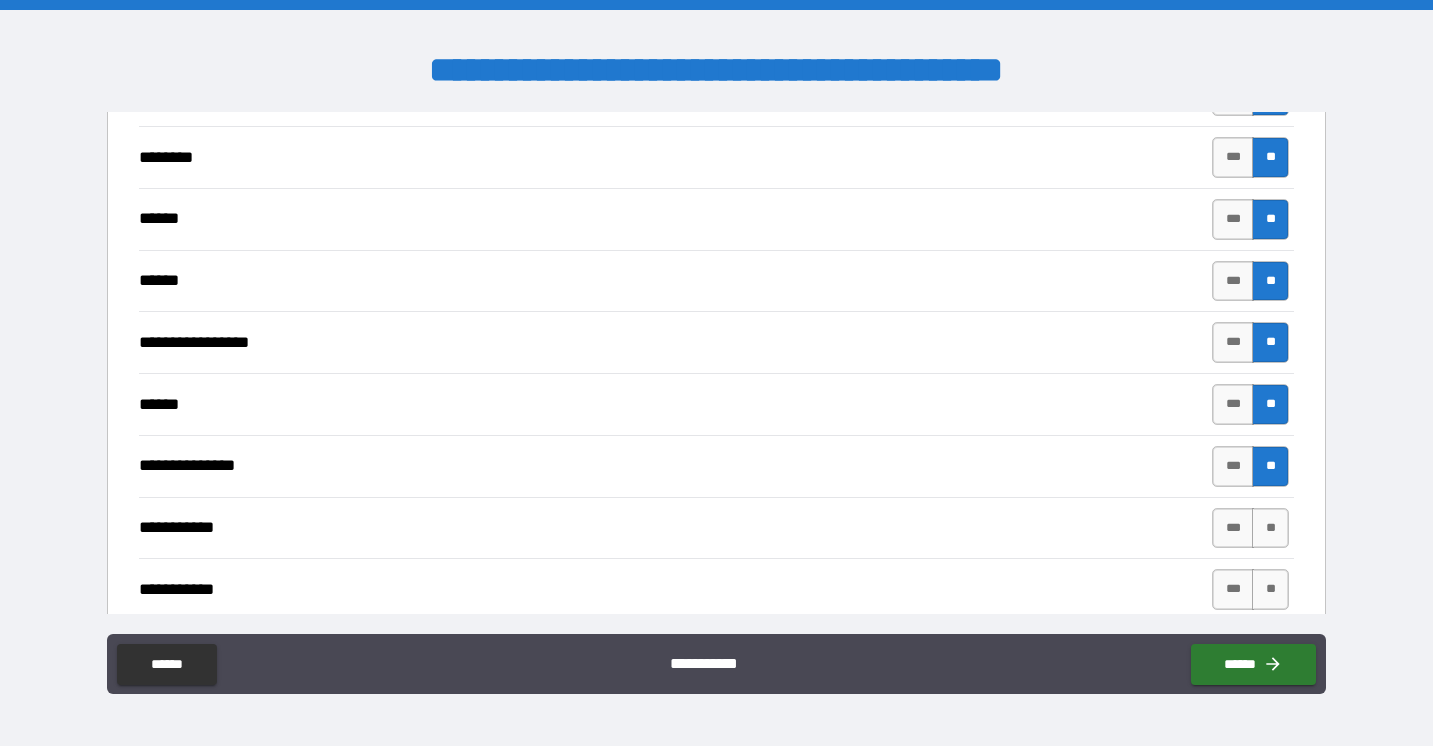 type on "*" 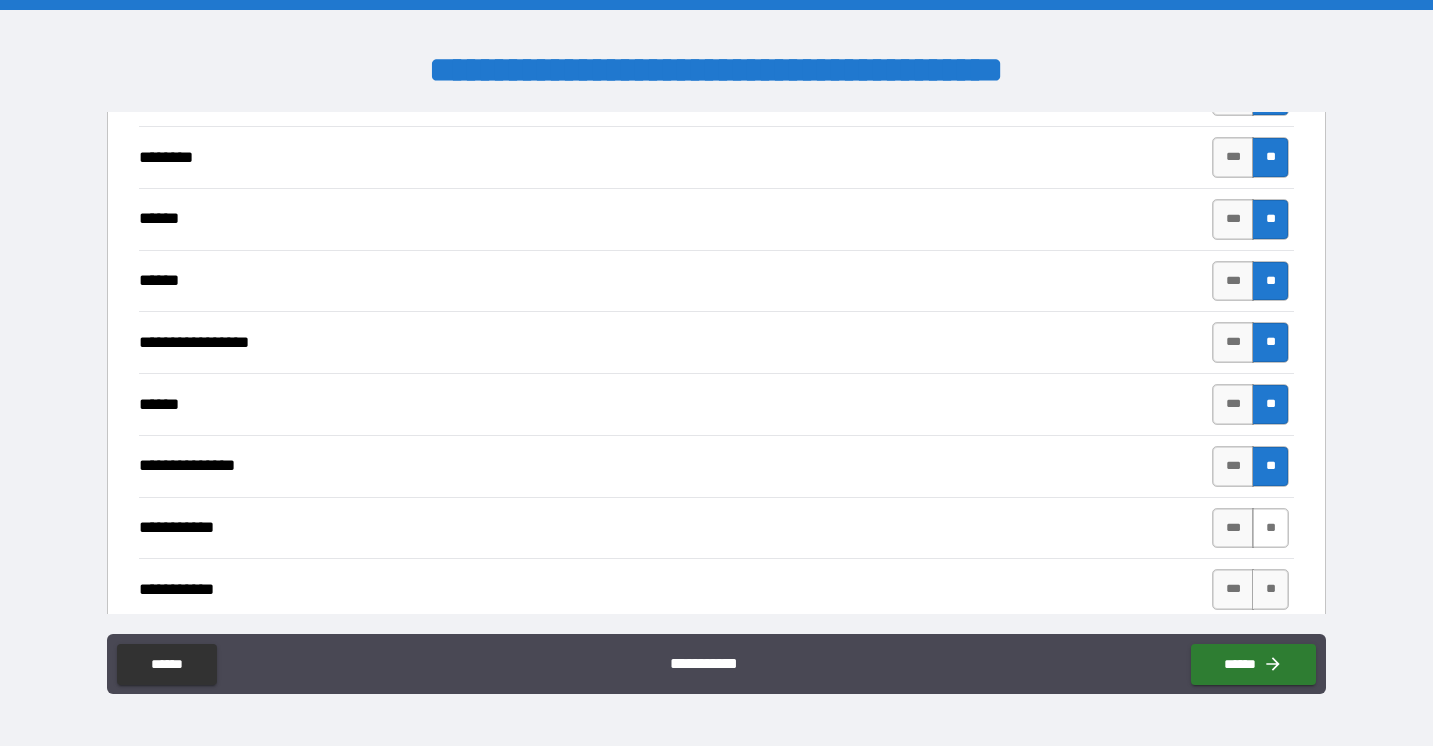 click on "**" at bounding box center (1270, 528) 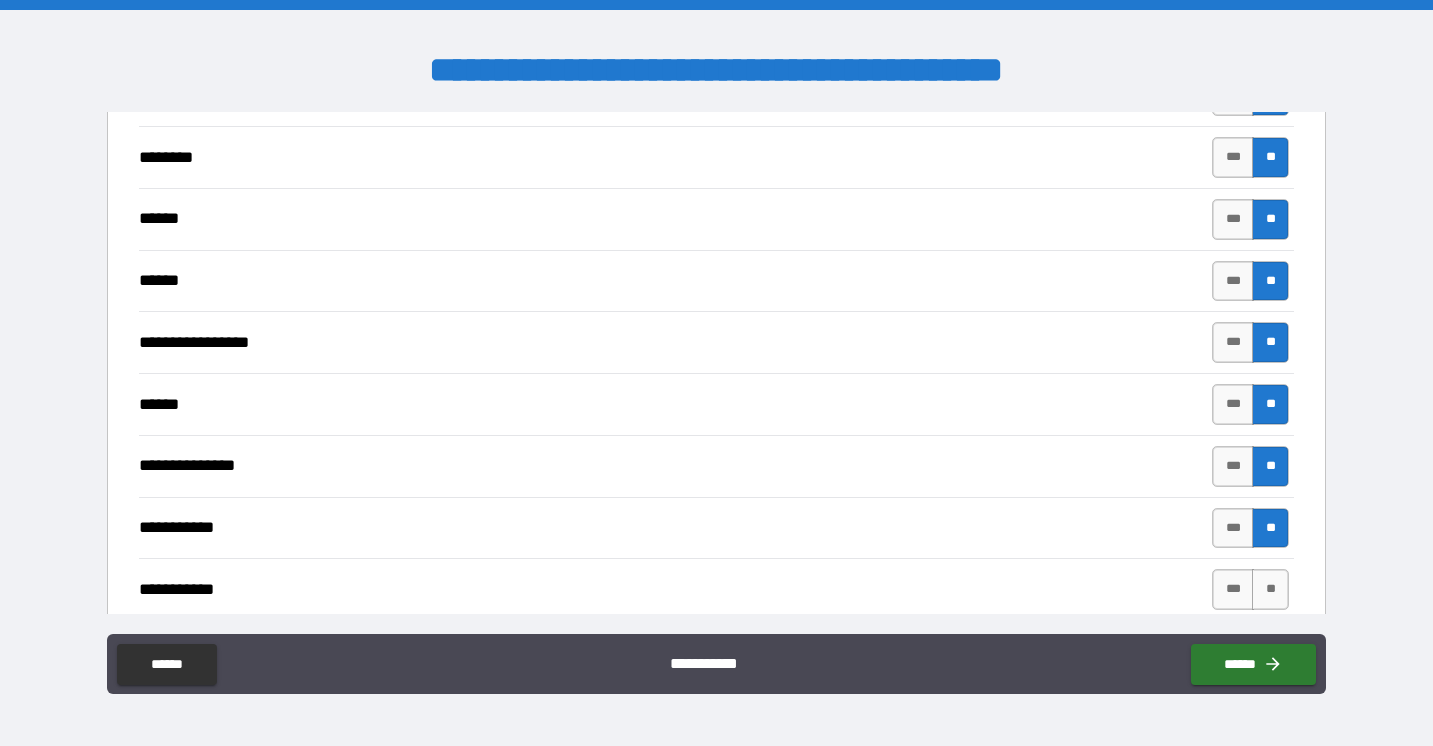 type on "*" 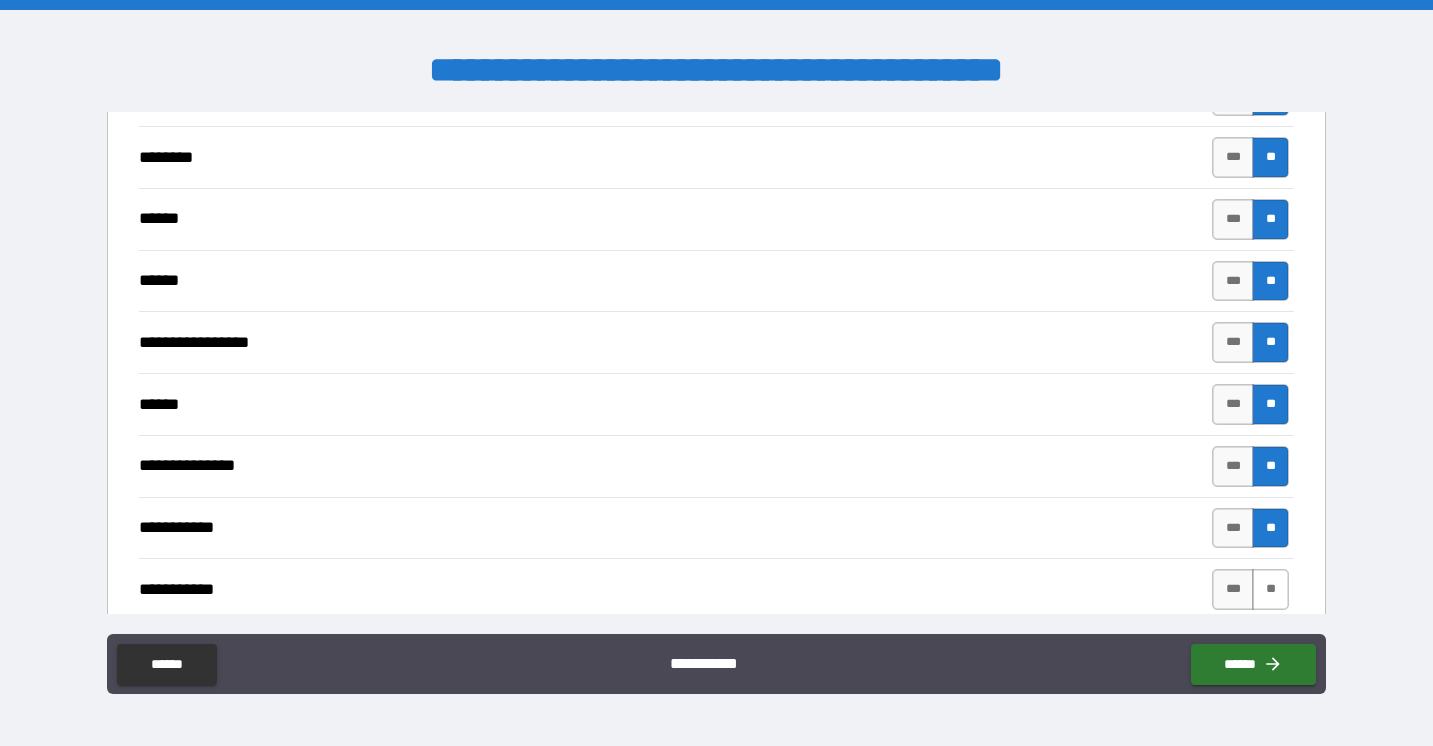 click on "**" at bounding box center [1270, 589] 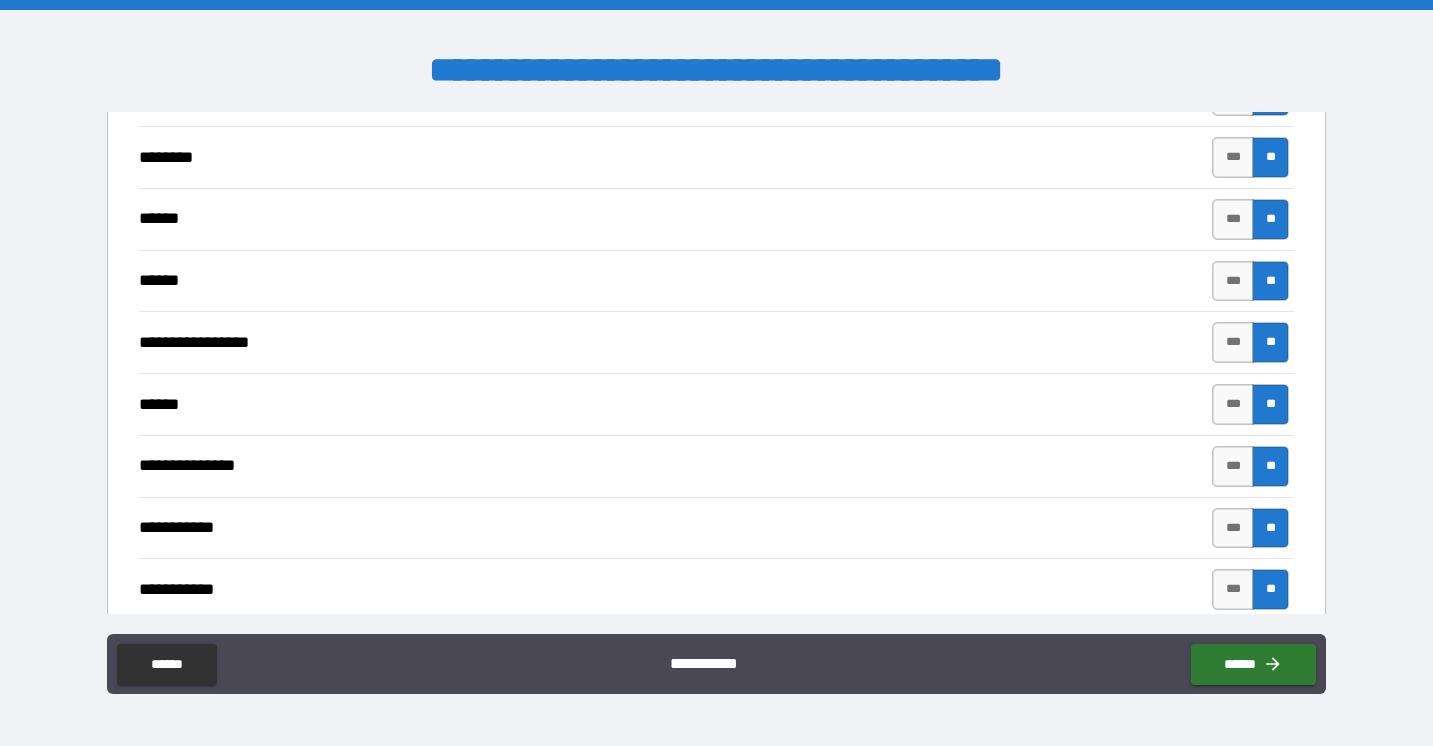 type on "*" 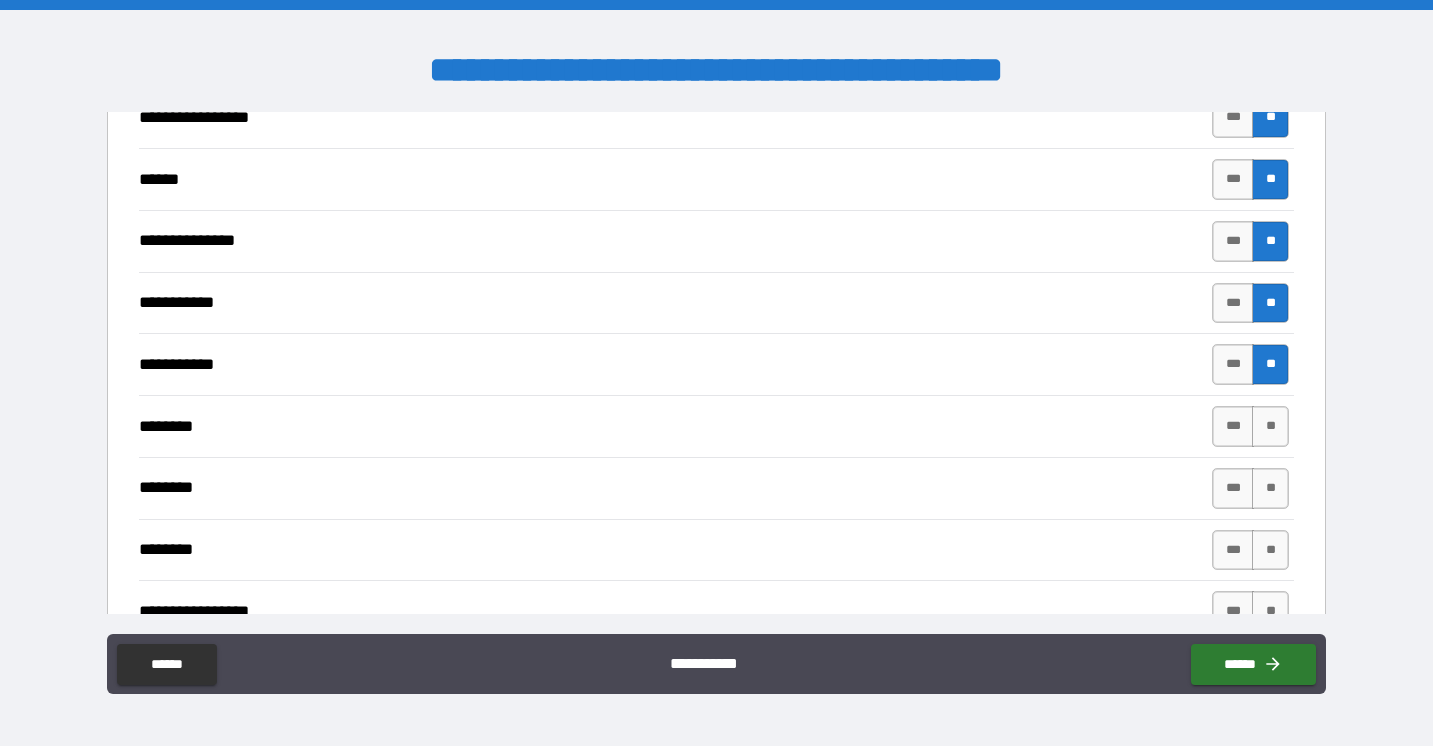 scroll, scrollTop: 1904, scrollLeft: 0, axis: vertical 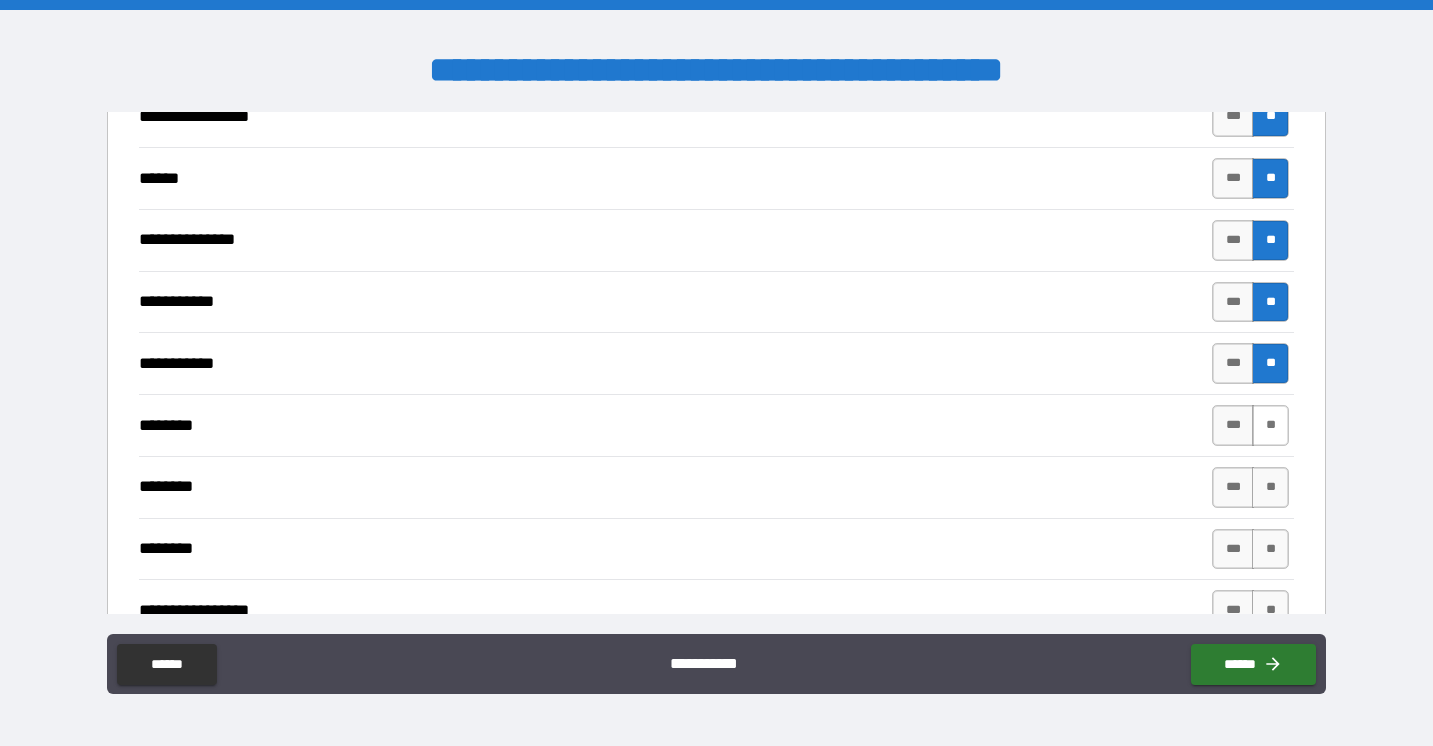 click on "**" at bounding box center [1270, 425] 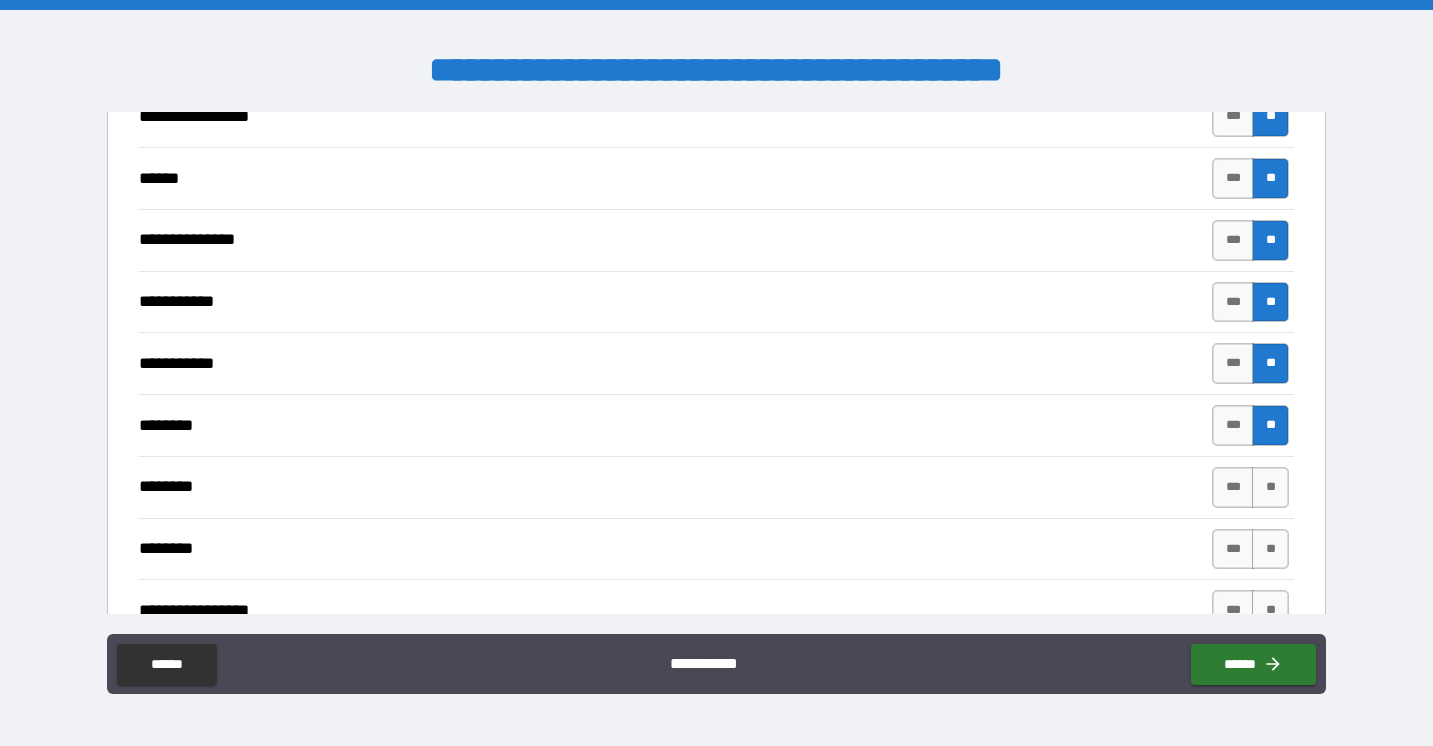 type on "*" 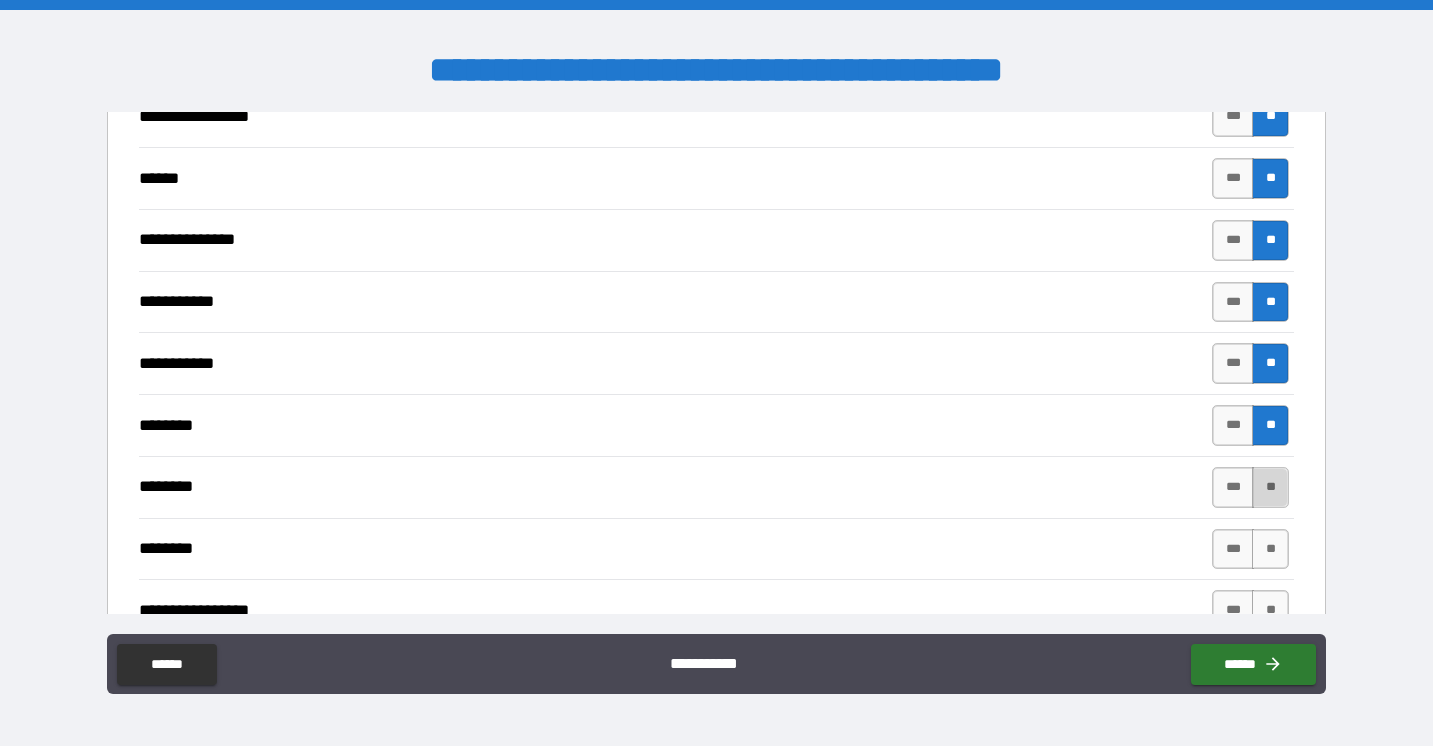 click on "**" at bounding box center [1270, 487] 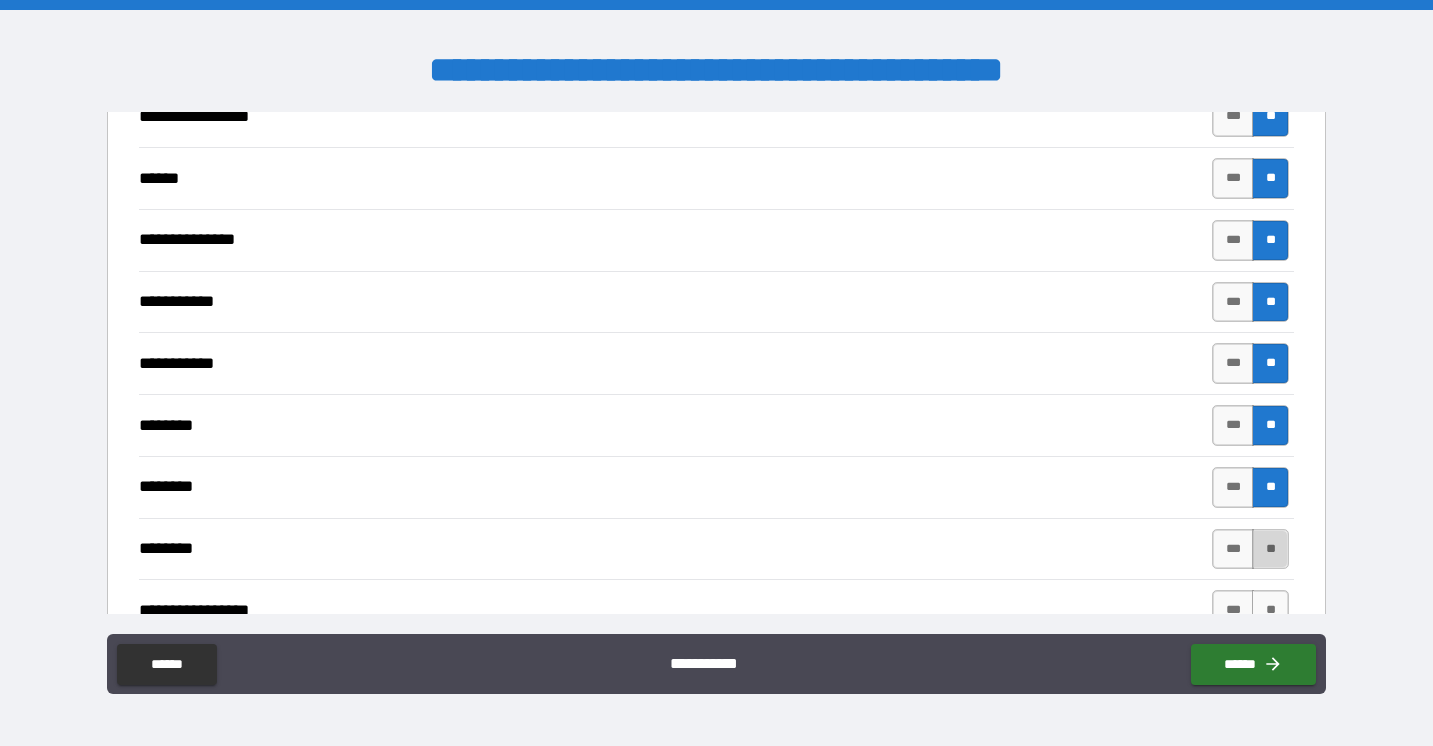 click on "**" at bounding box center (1270, 549) 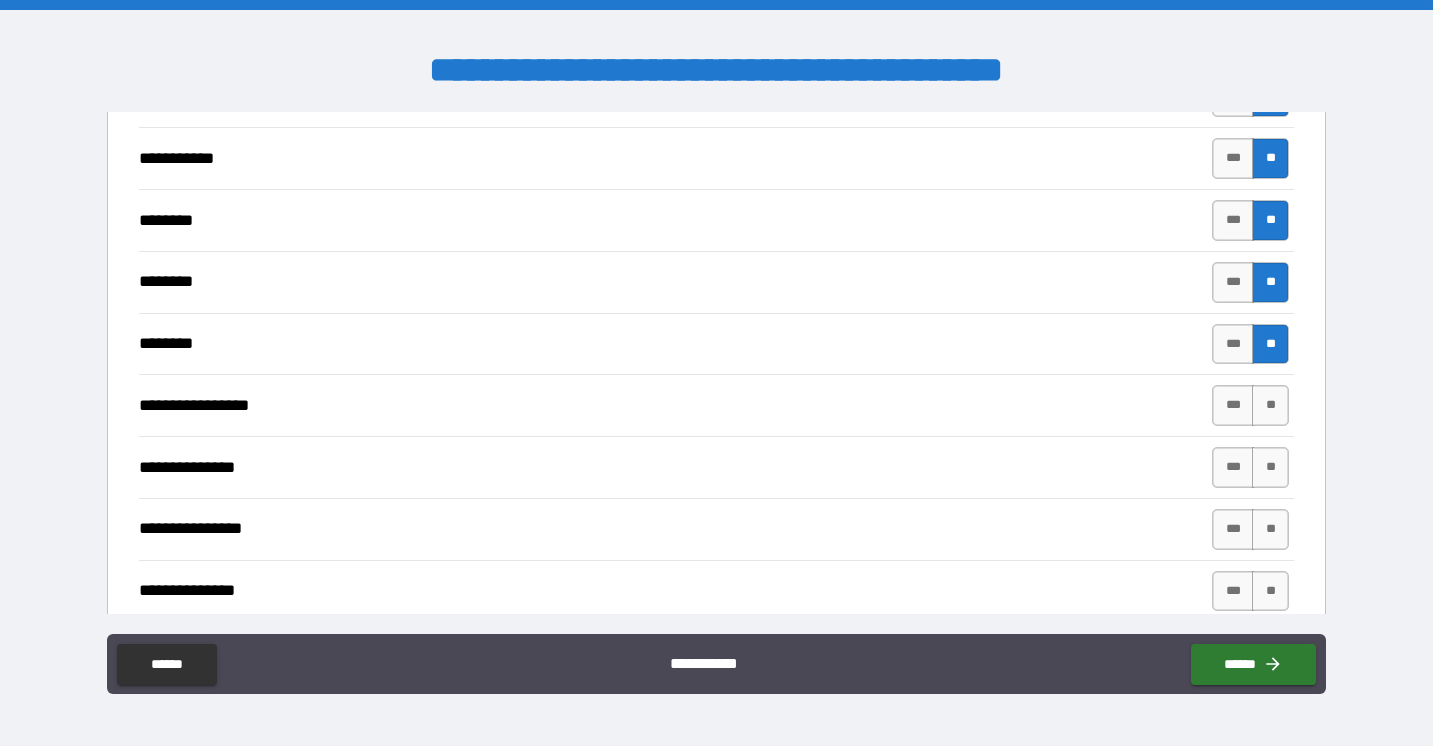 scroll, scrollTop: 2111, scrollLeft: 0, axis: vertical 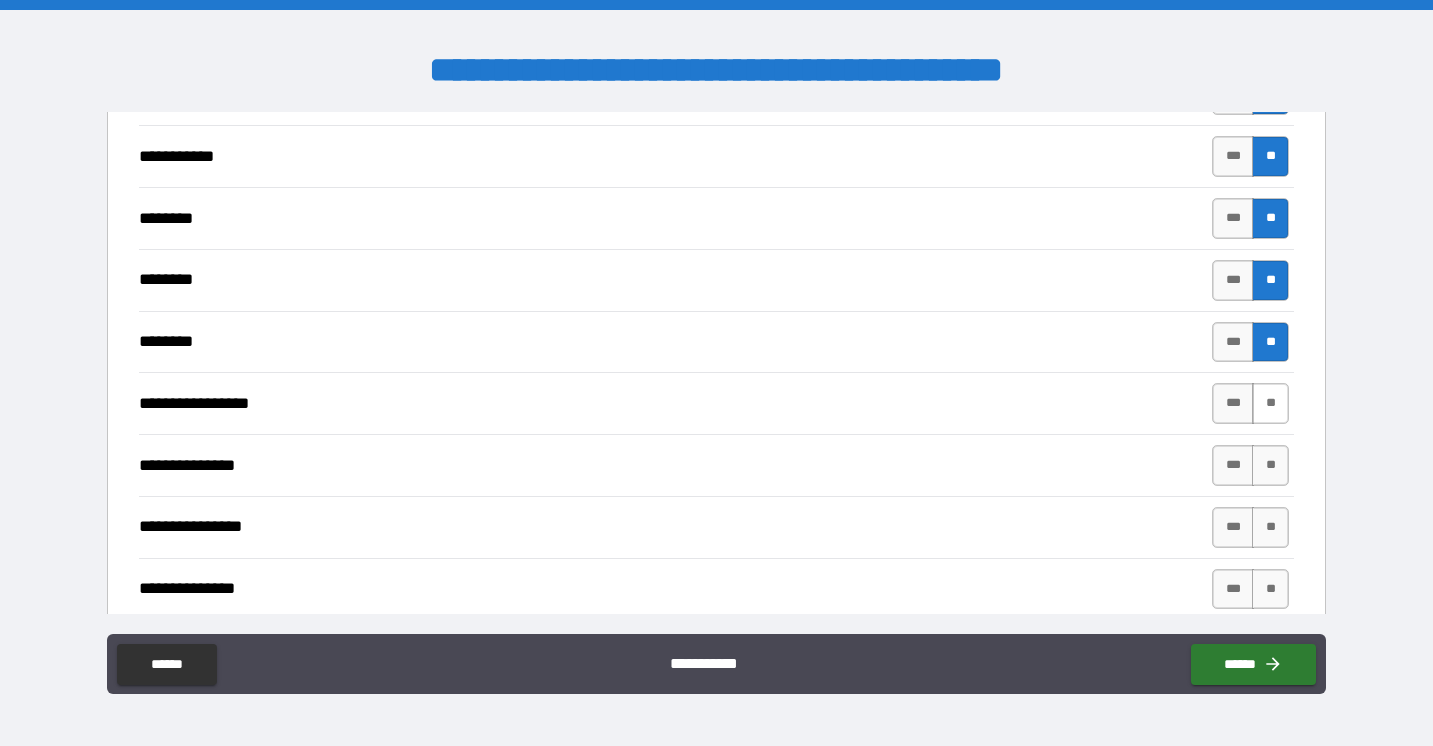 click on "**" at bounding box center [1270, 403] 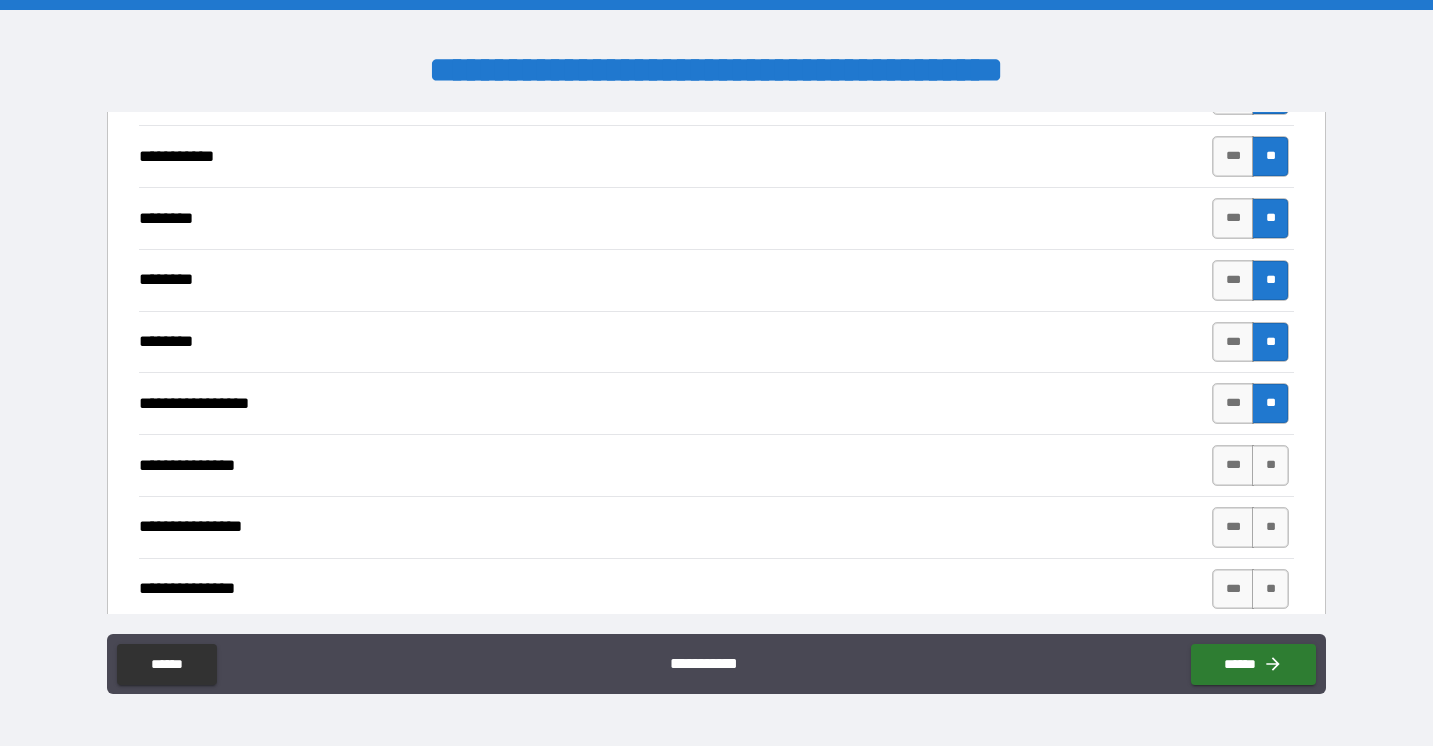 type on "*" 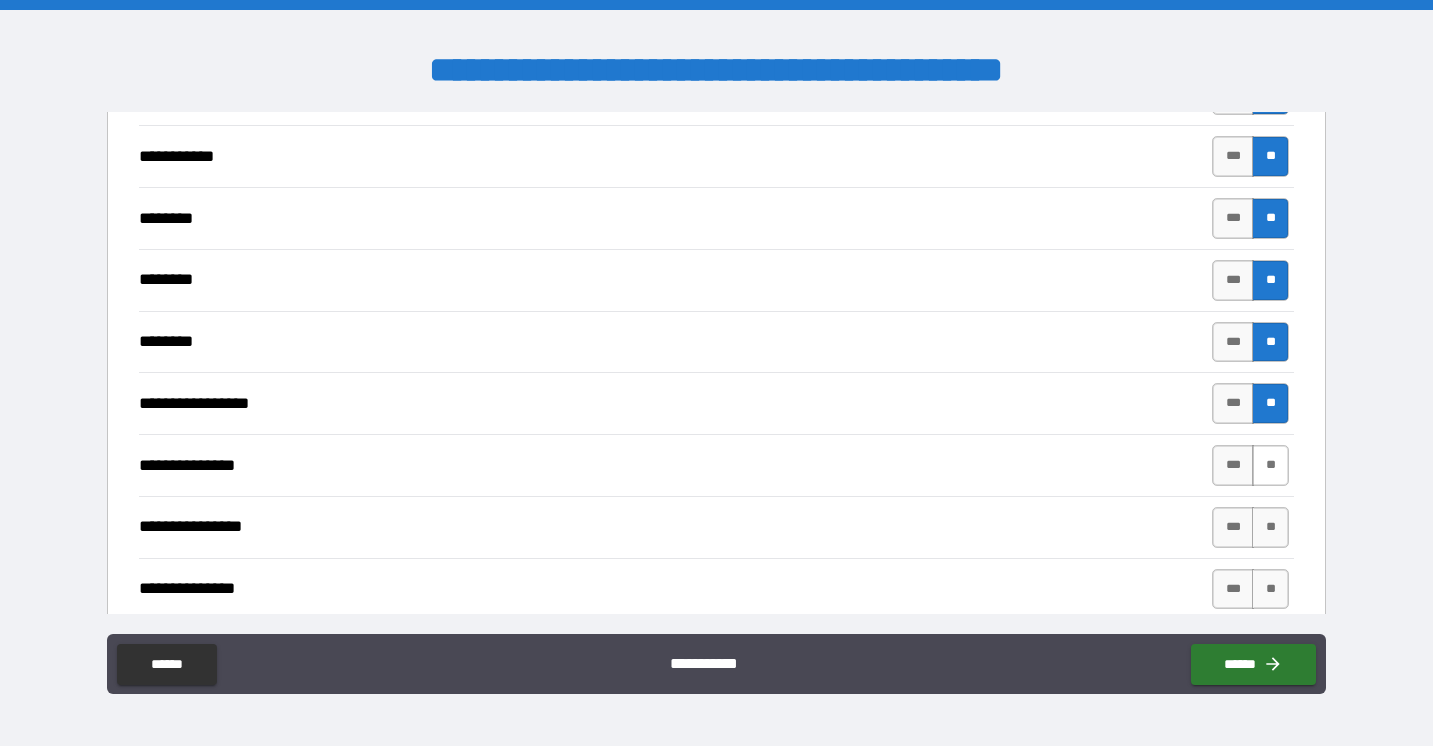 click on "**" at bounding box center [1270, 465] 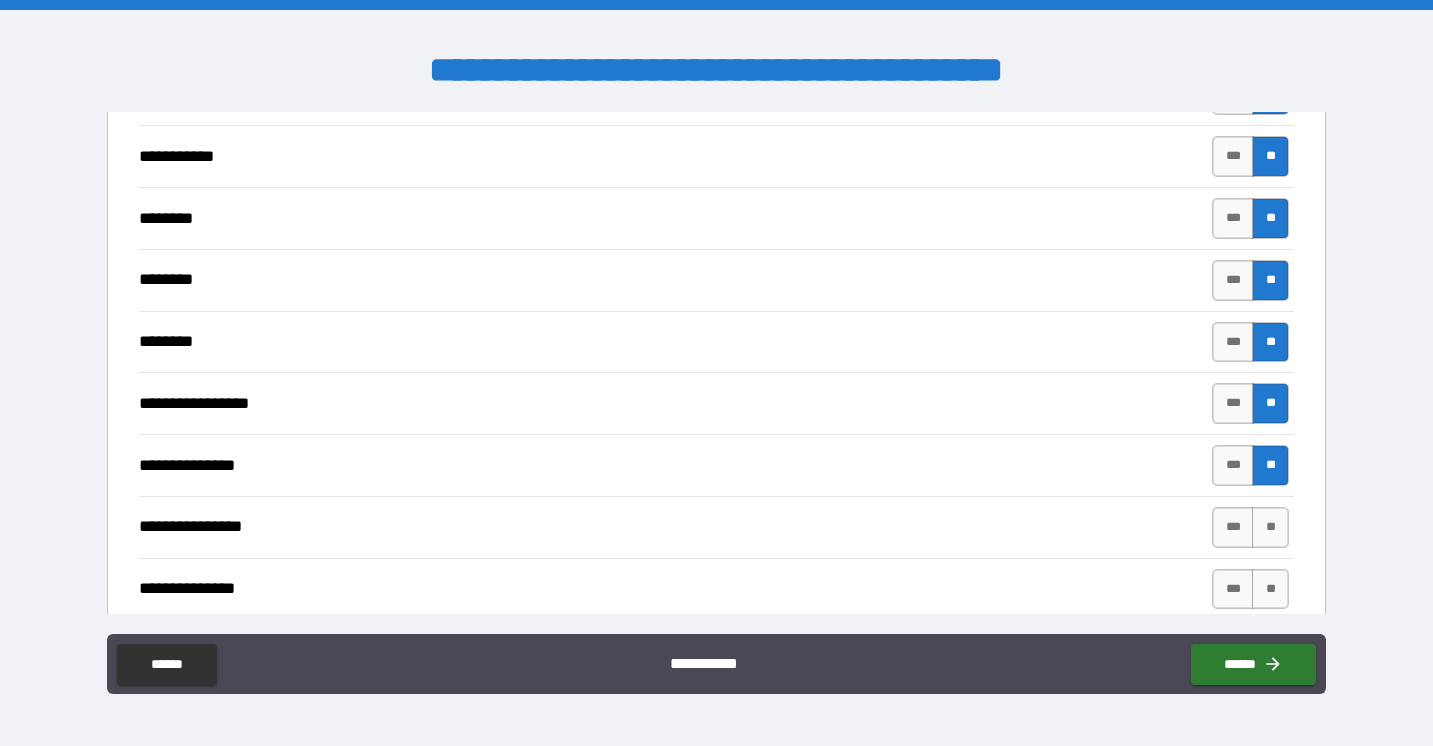 type on "*" 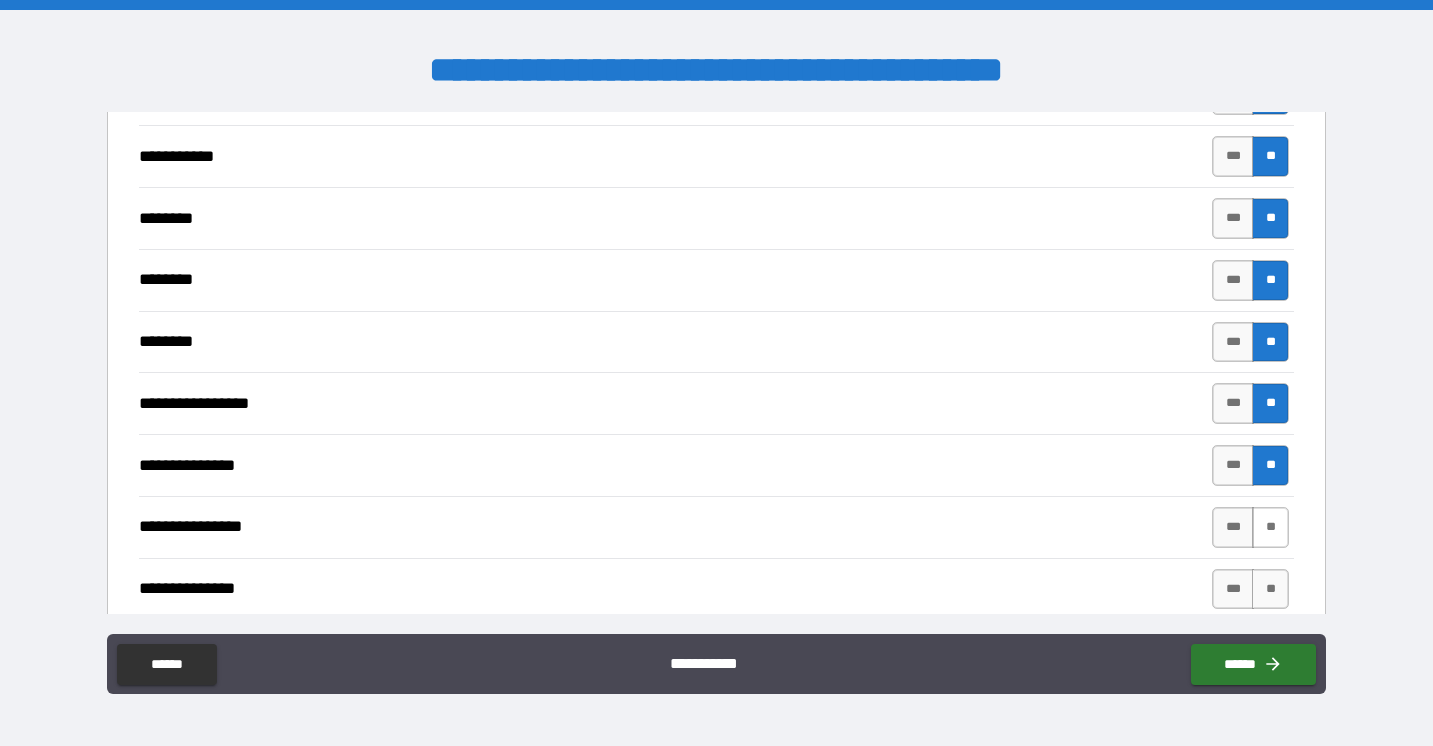 click on "**" at bounding box center (1270, 527) 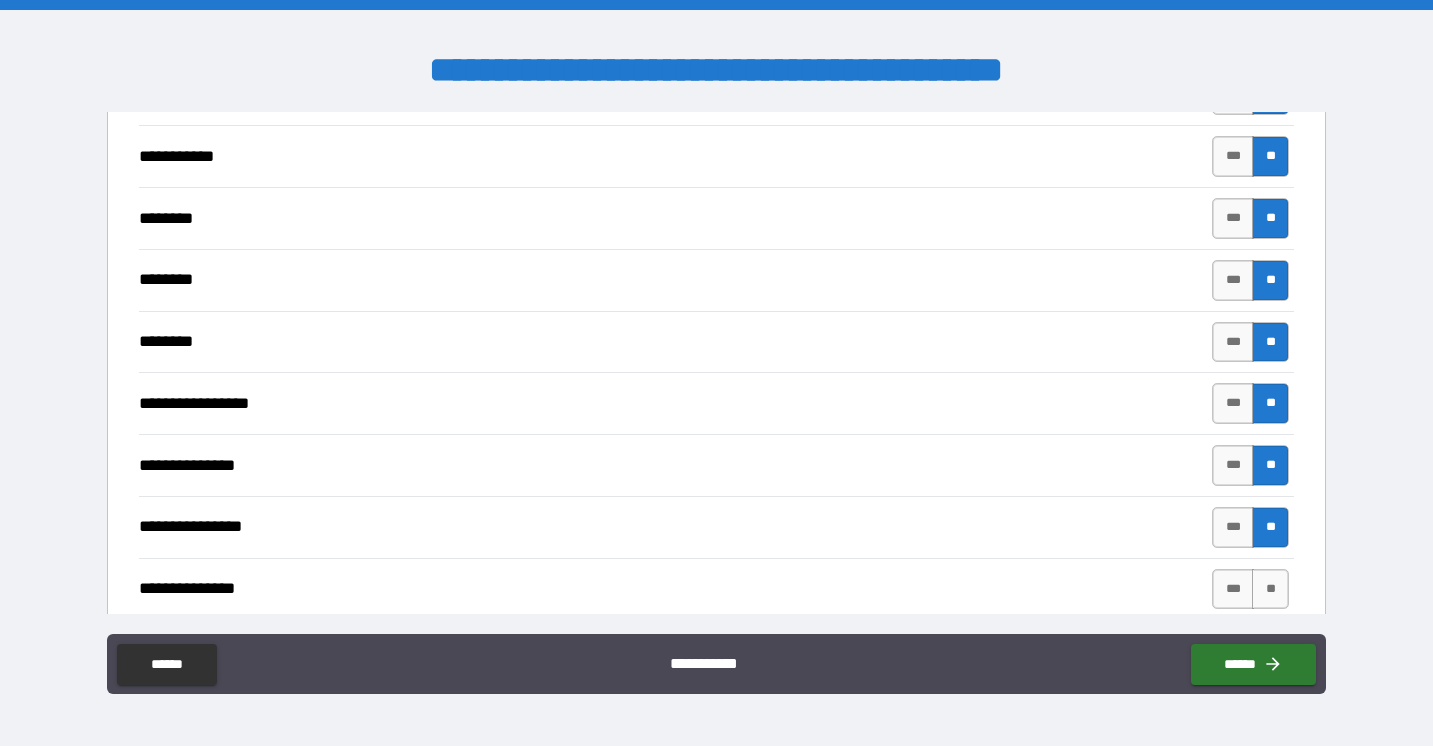 type on "*" 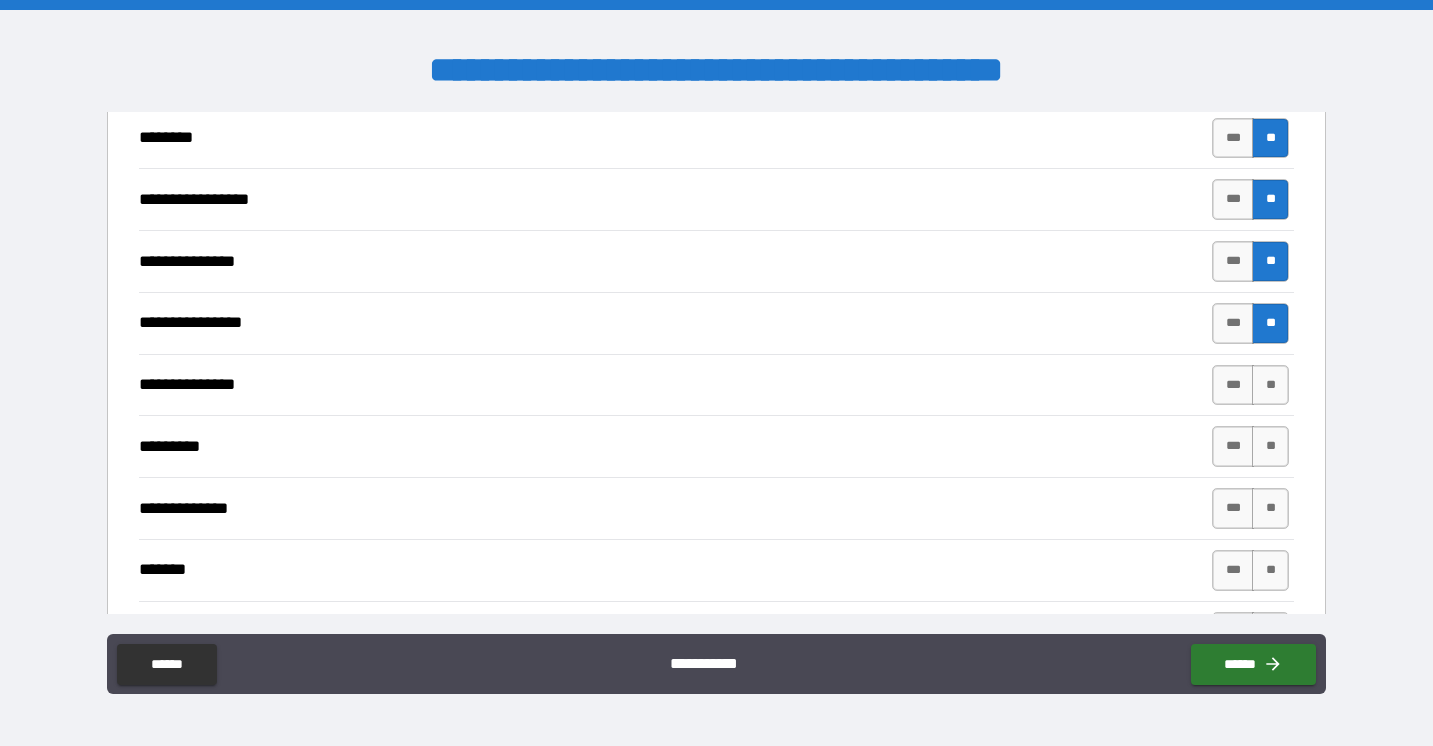 scroll, scrollTop: 2321, scrollLeft: 0, axis: vertical 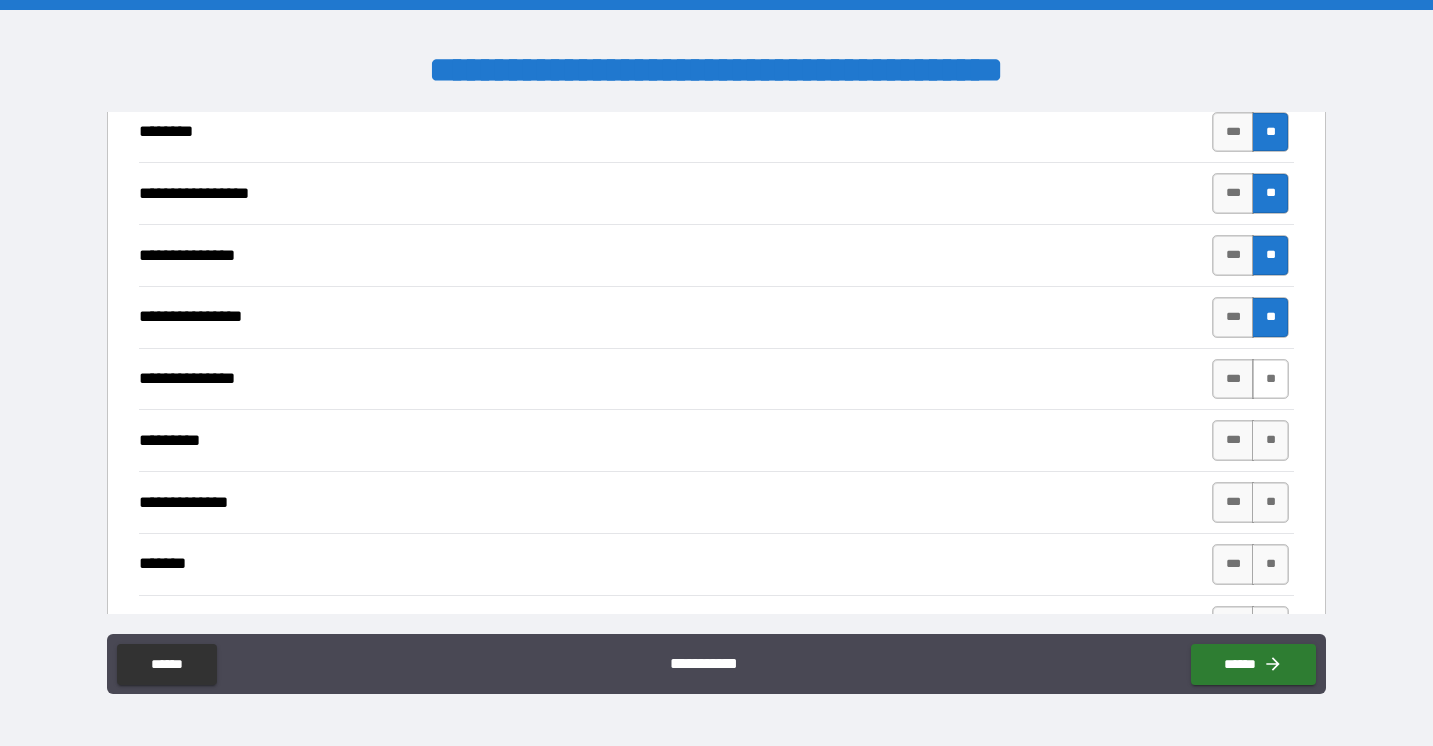 click on "**" at bounding box center [1270, 379] 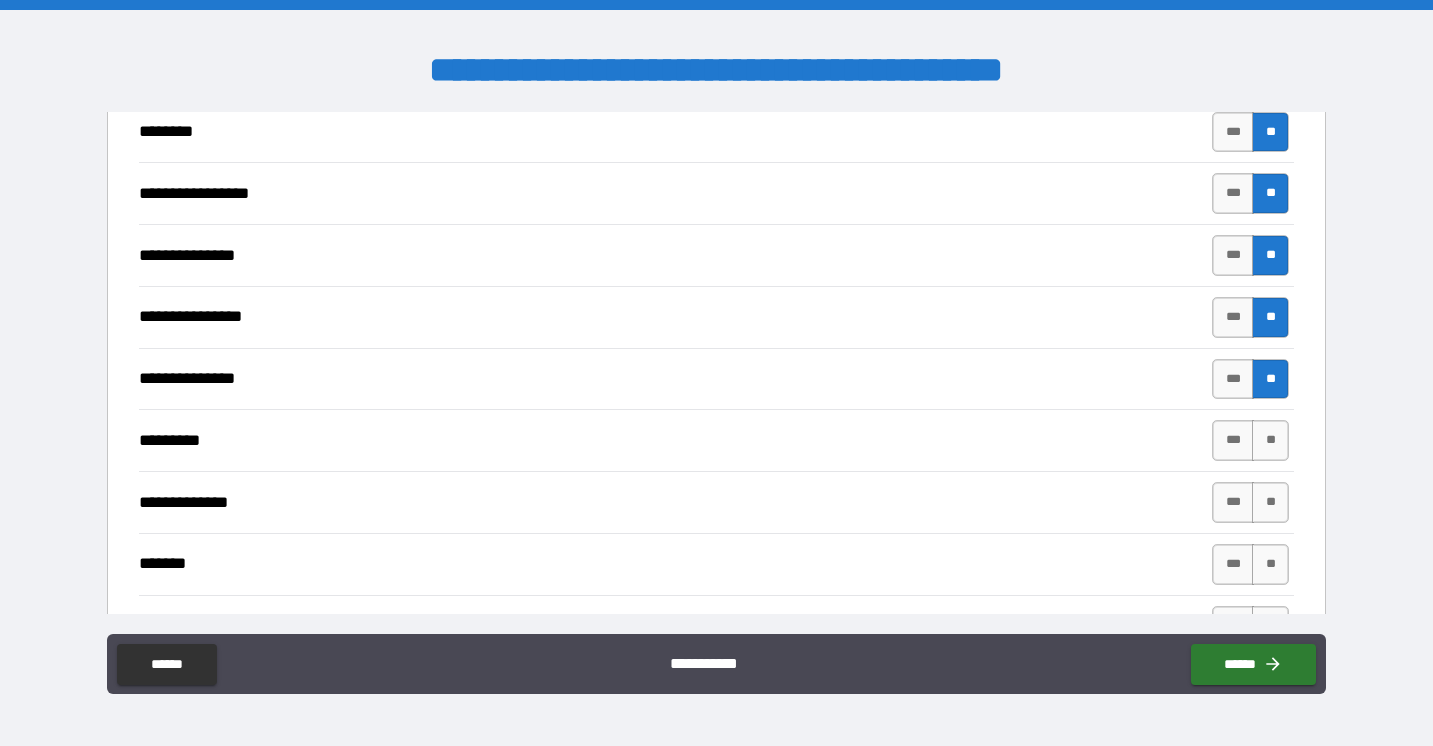 type on "*" 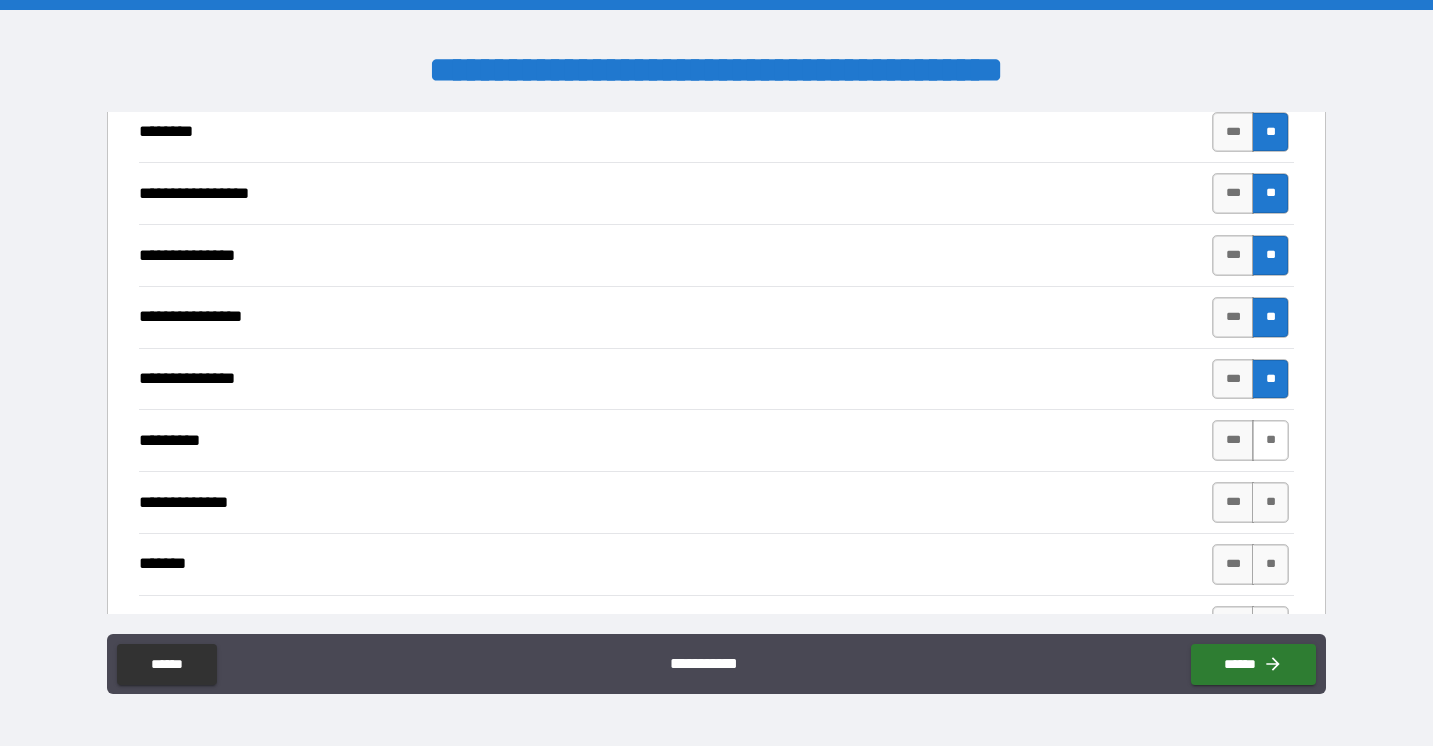 click on "**" at bounding box center [1270, 440] 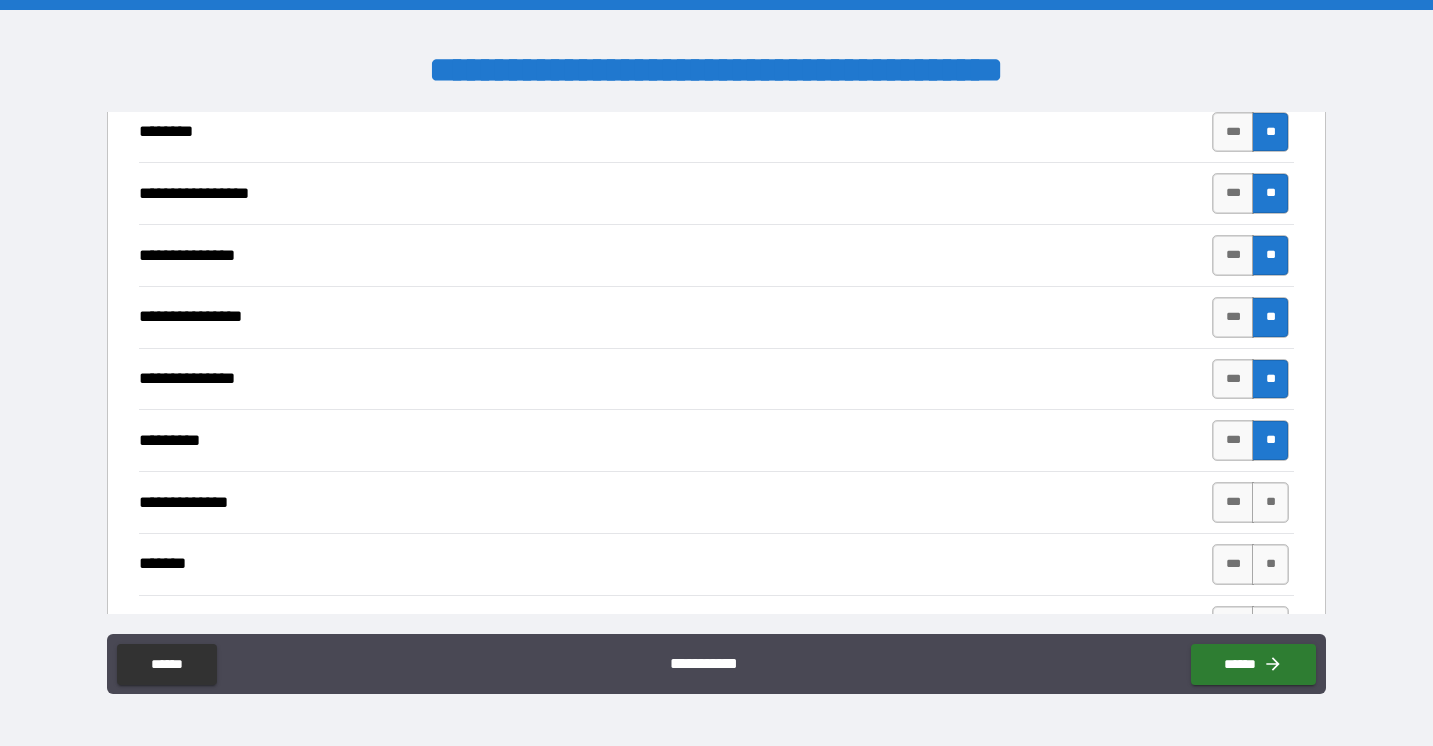 type on "*" 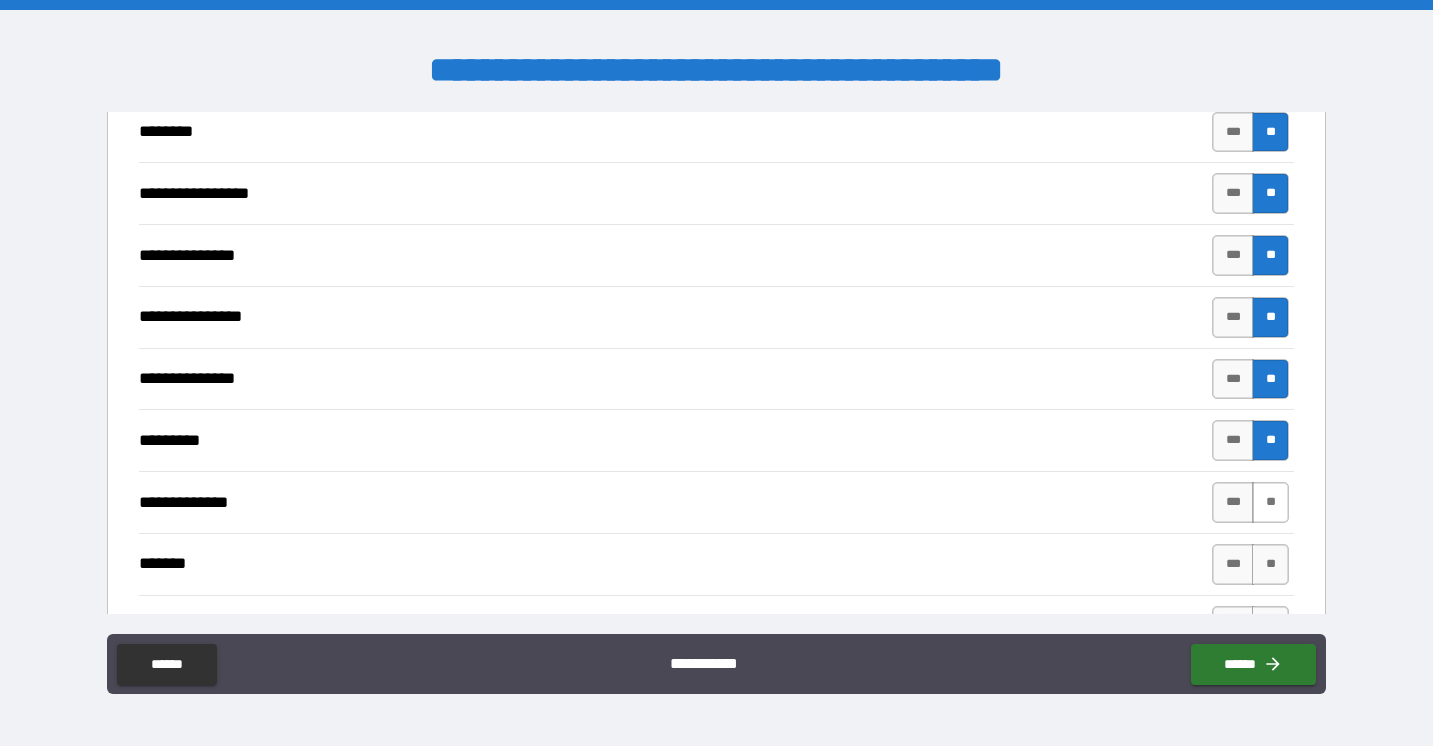 click on "**" at bounding box center (1270, 502) 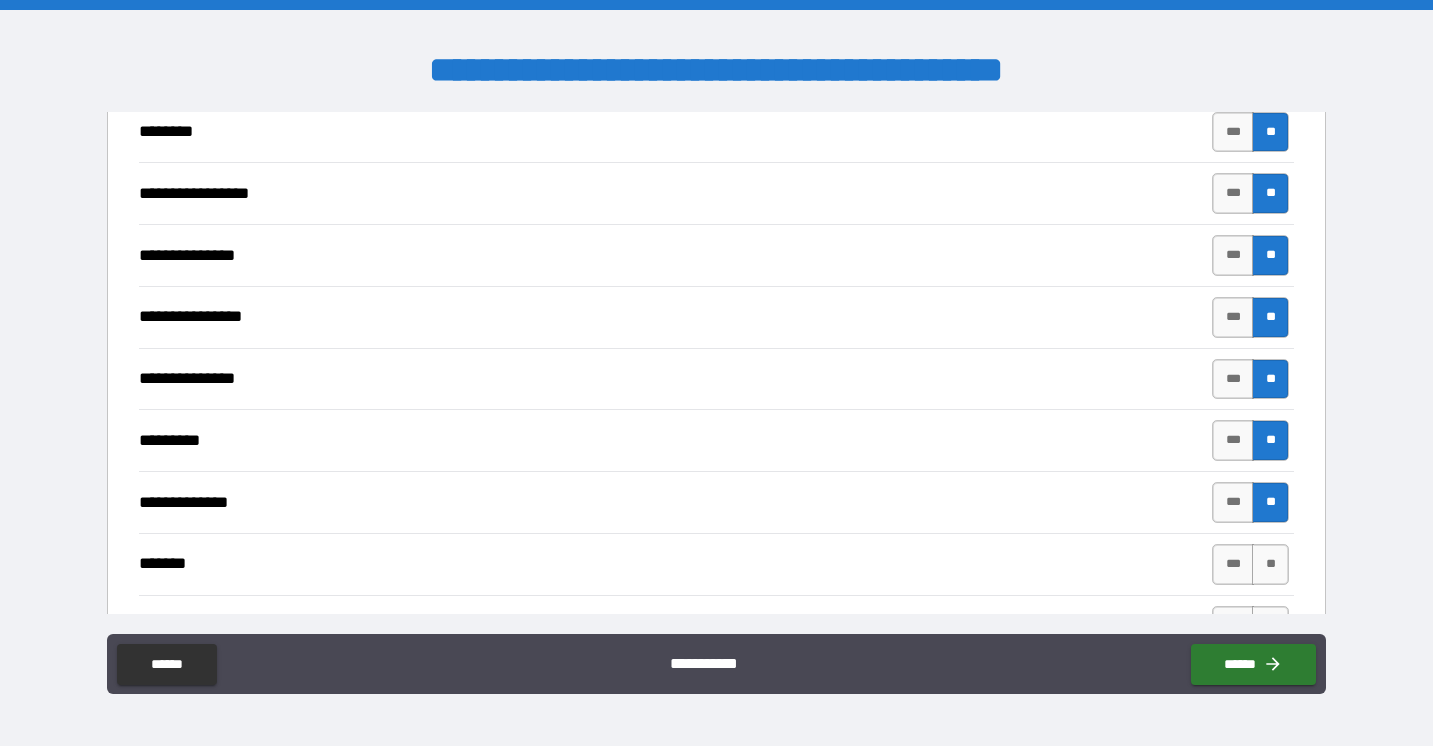 type on "*" 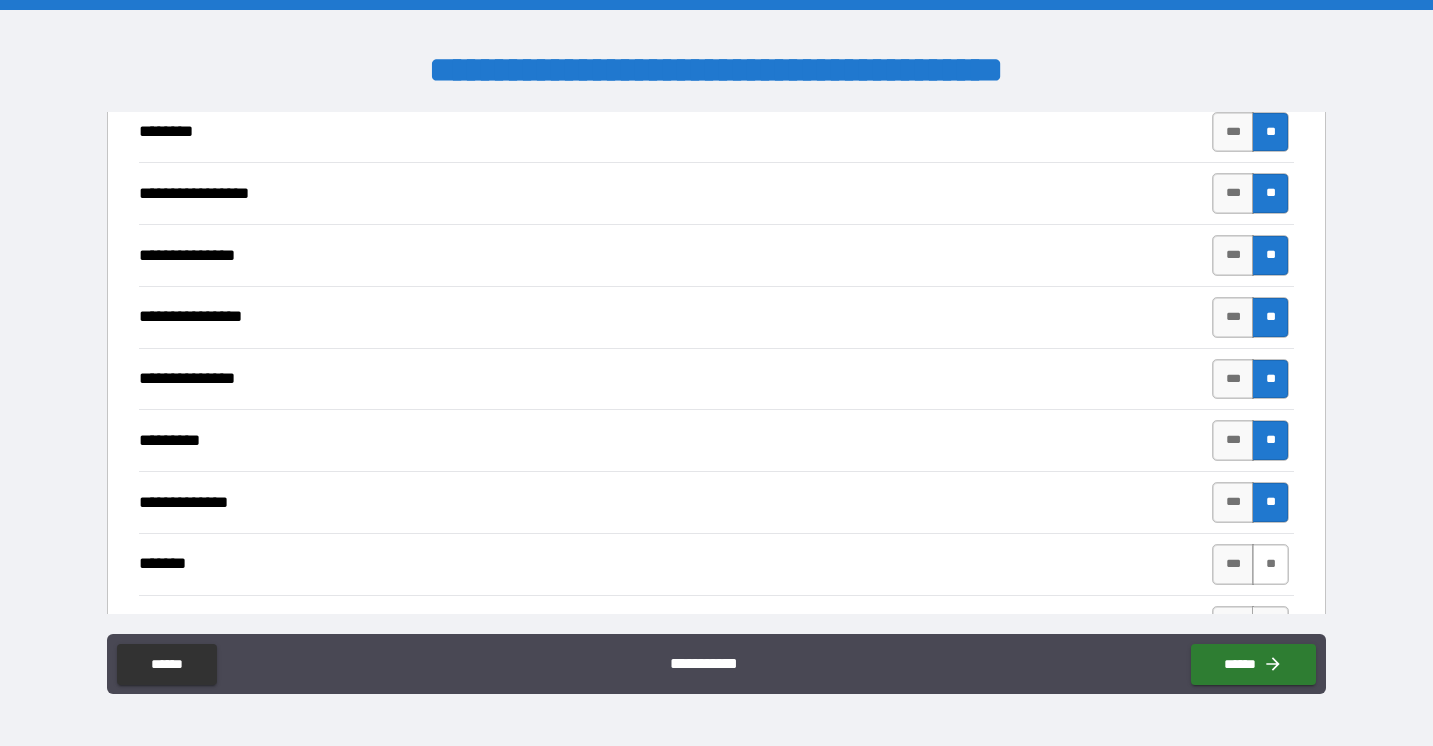 click on "**" at bounding box center [1270, 564] 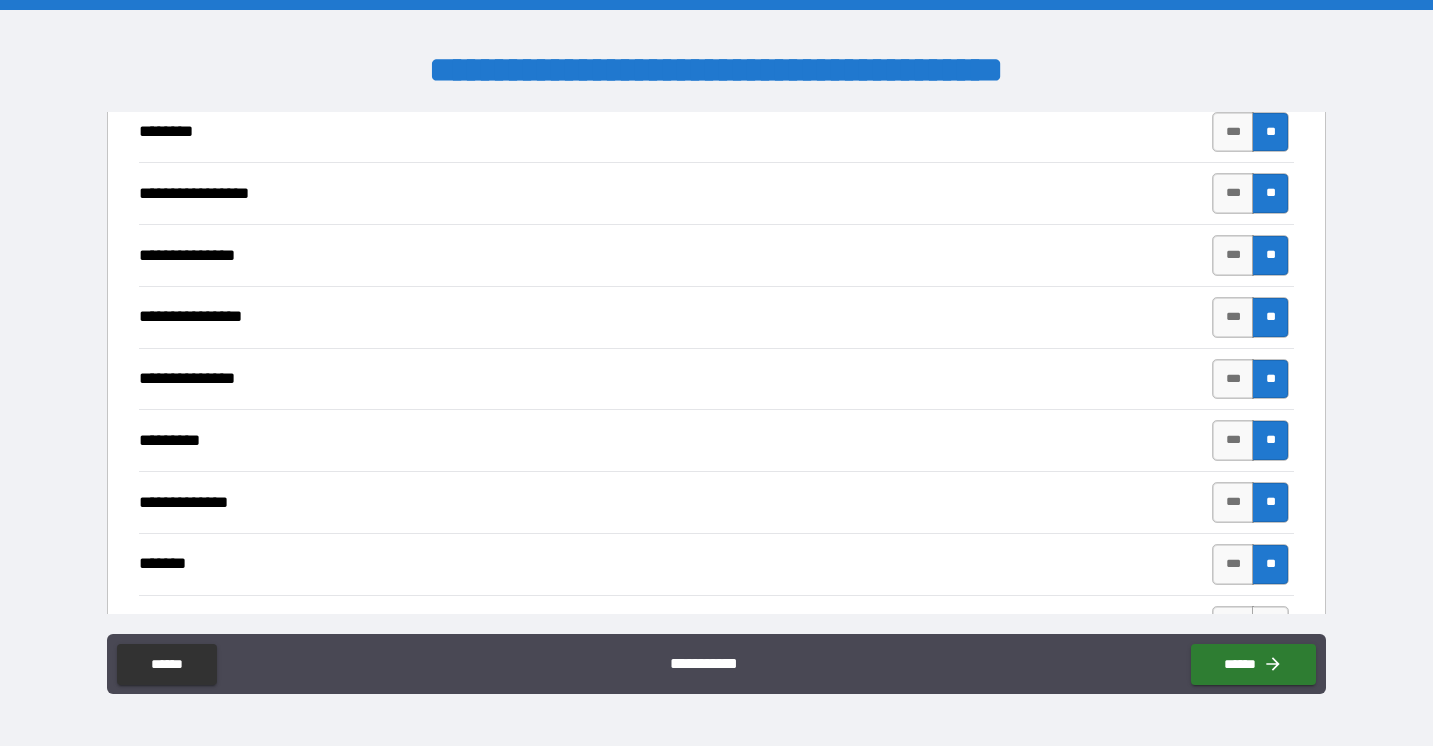 type on "*" 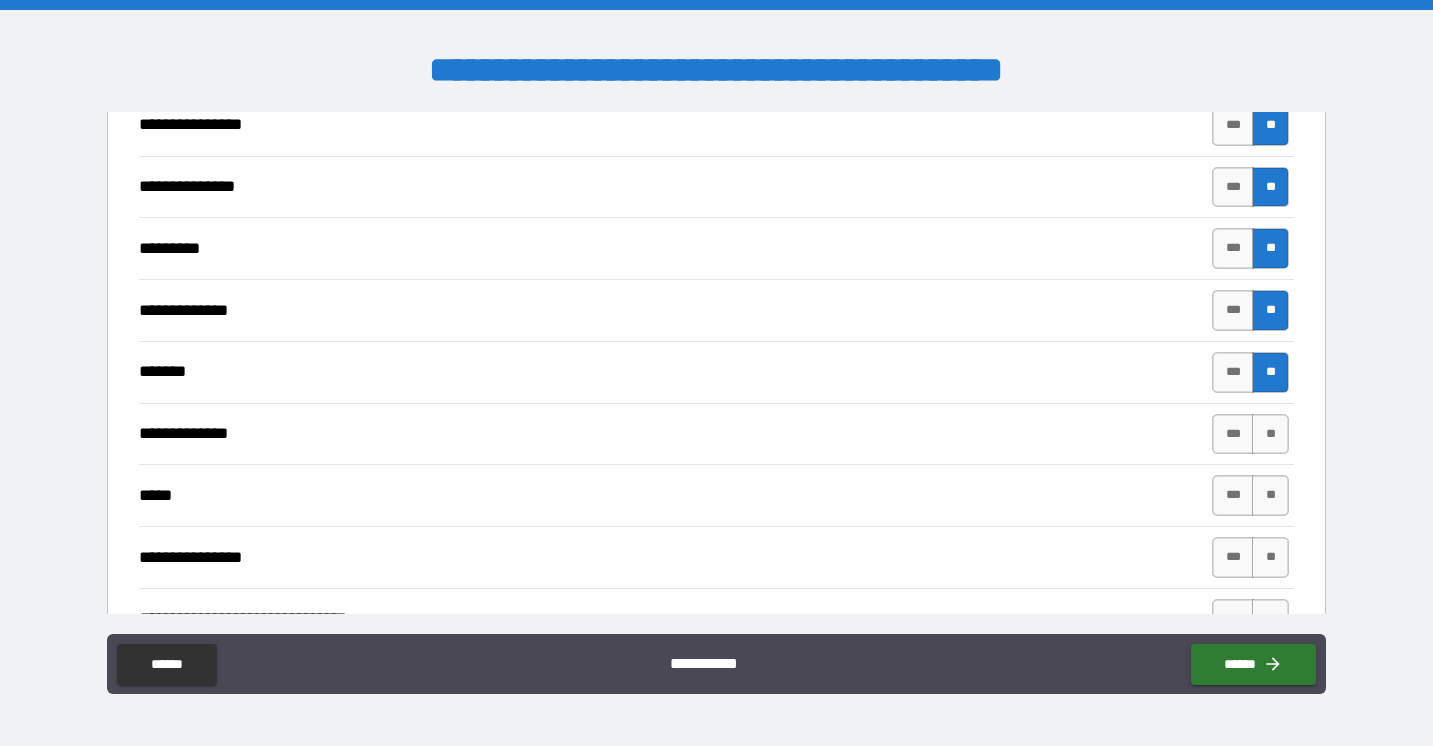 scroll, scrollTop: 2514, scrollLeft: 0, axis: vertical 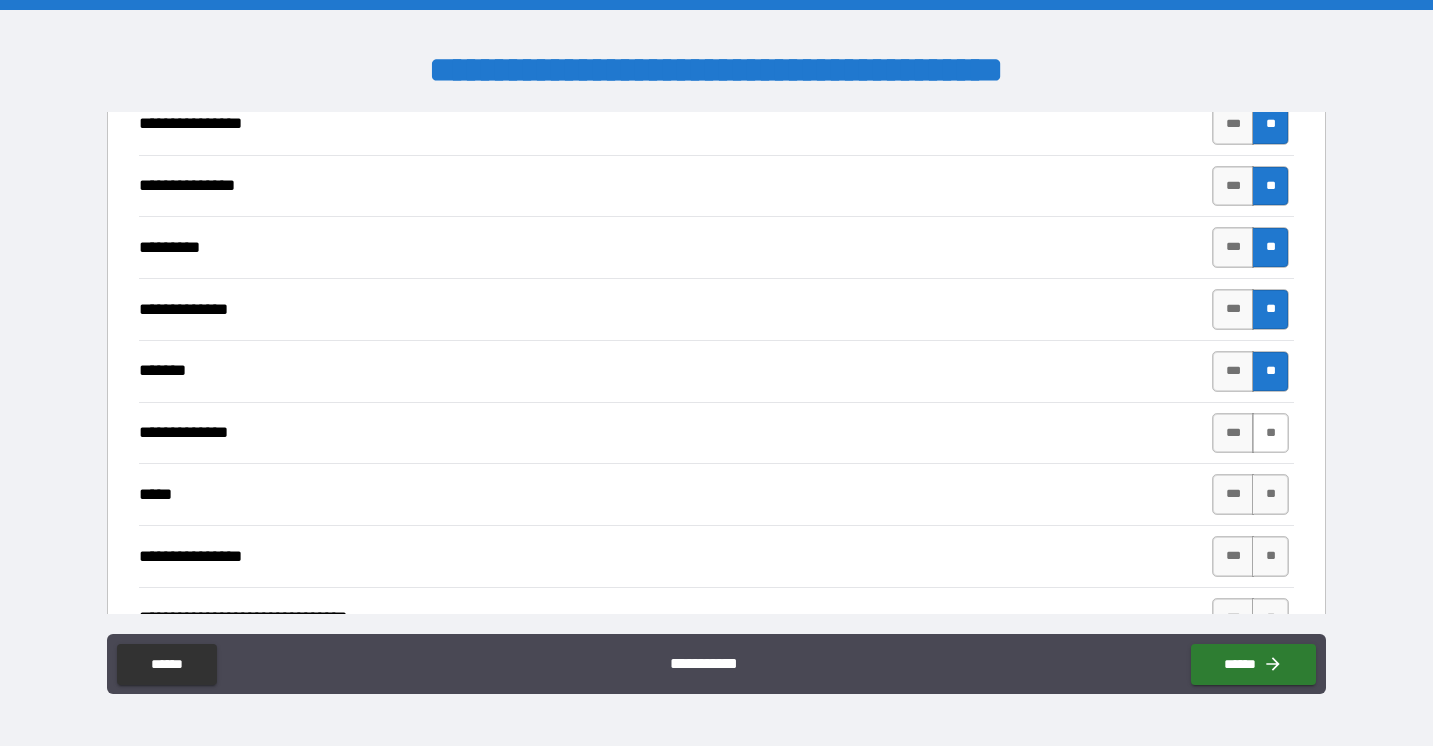 click on "**" at bounding box center [1270, 433] 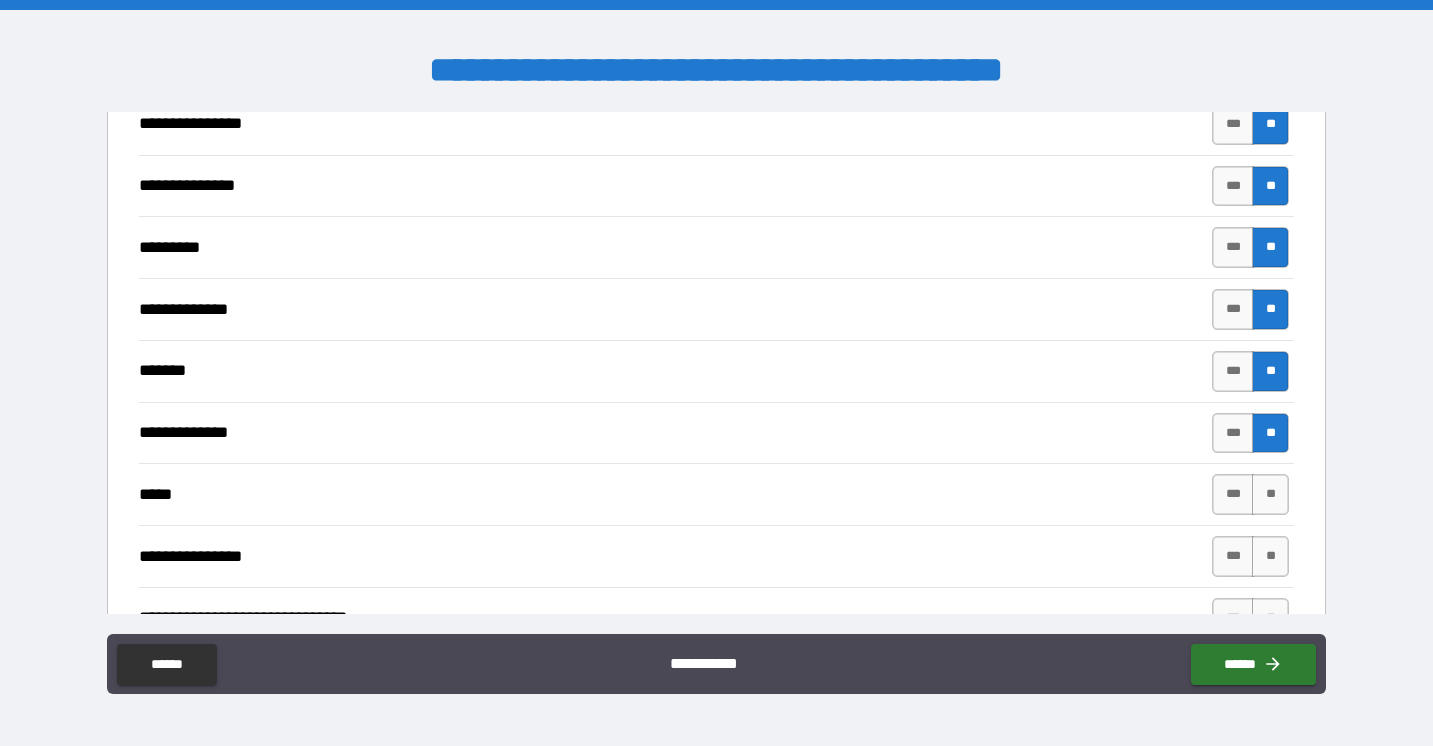 type on "*" 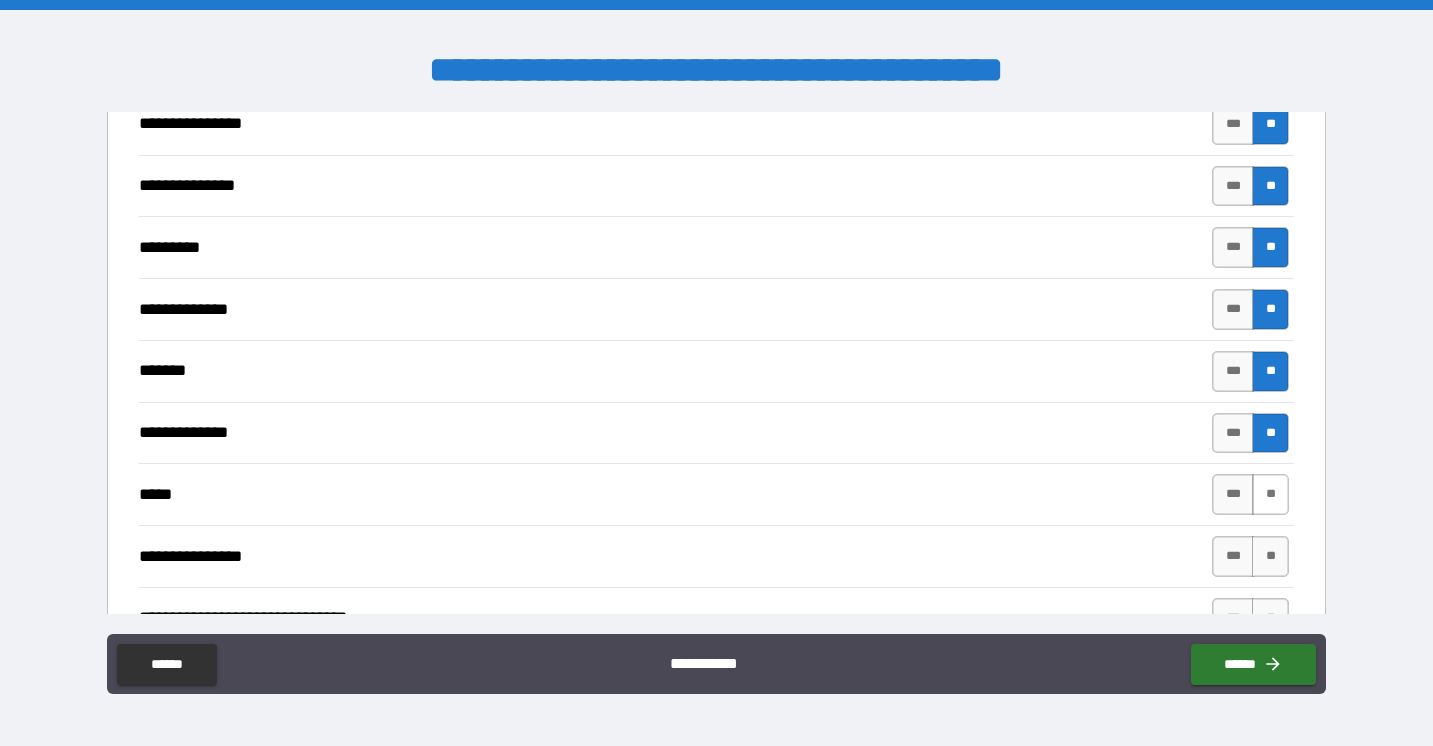 click on "**" at bounding box center (1270, 494) 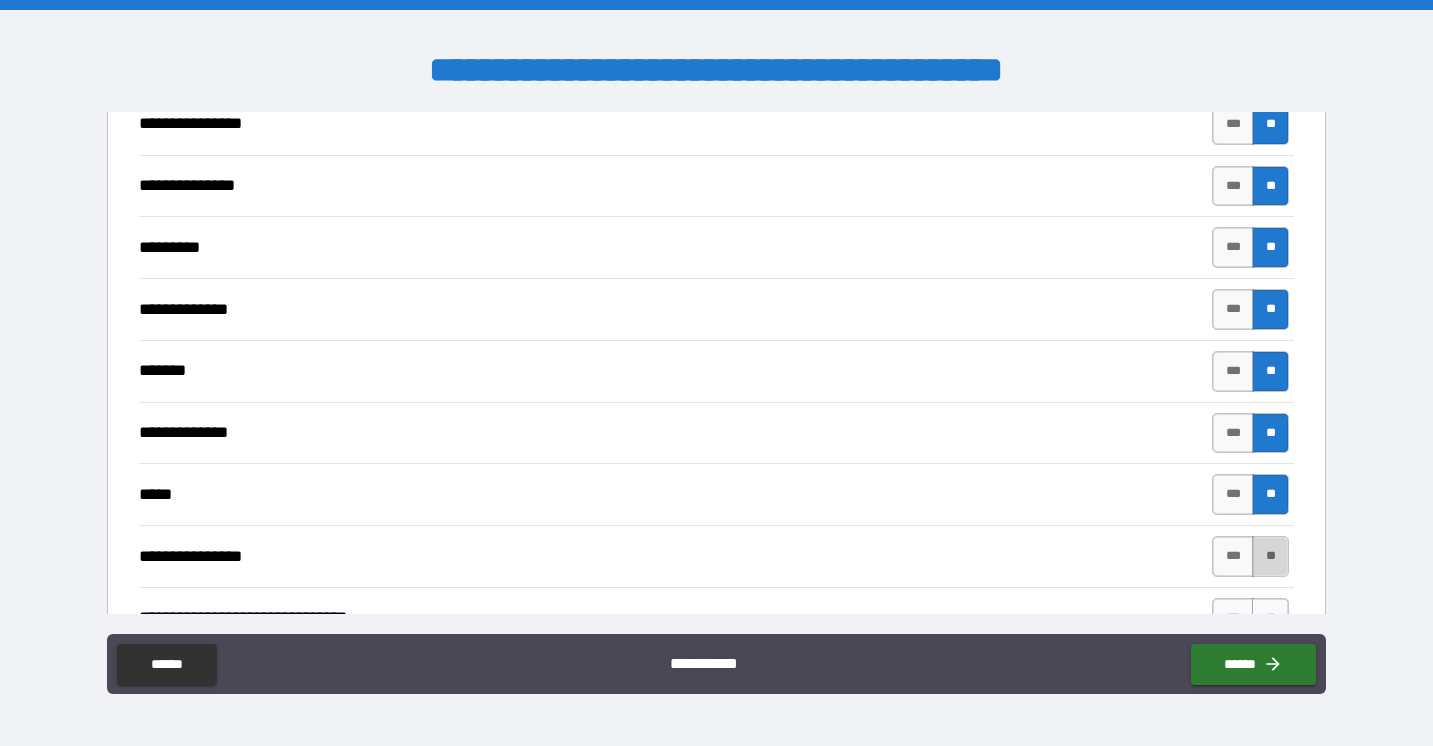 click on "**" at bounding box center (1270, 556) 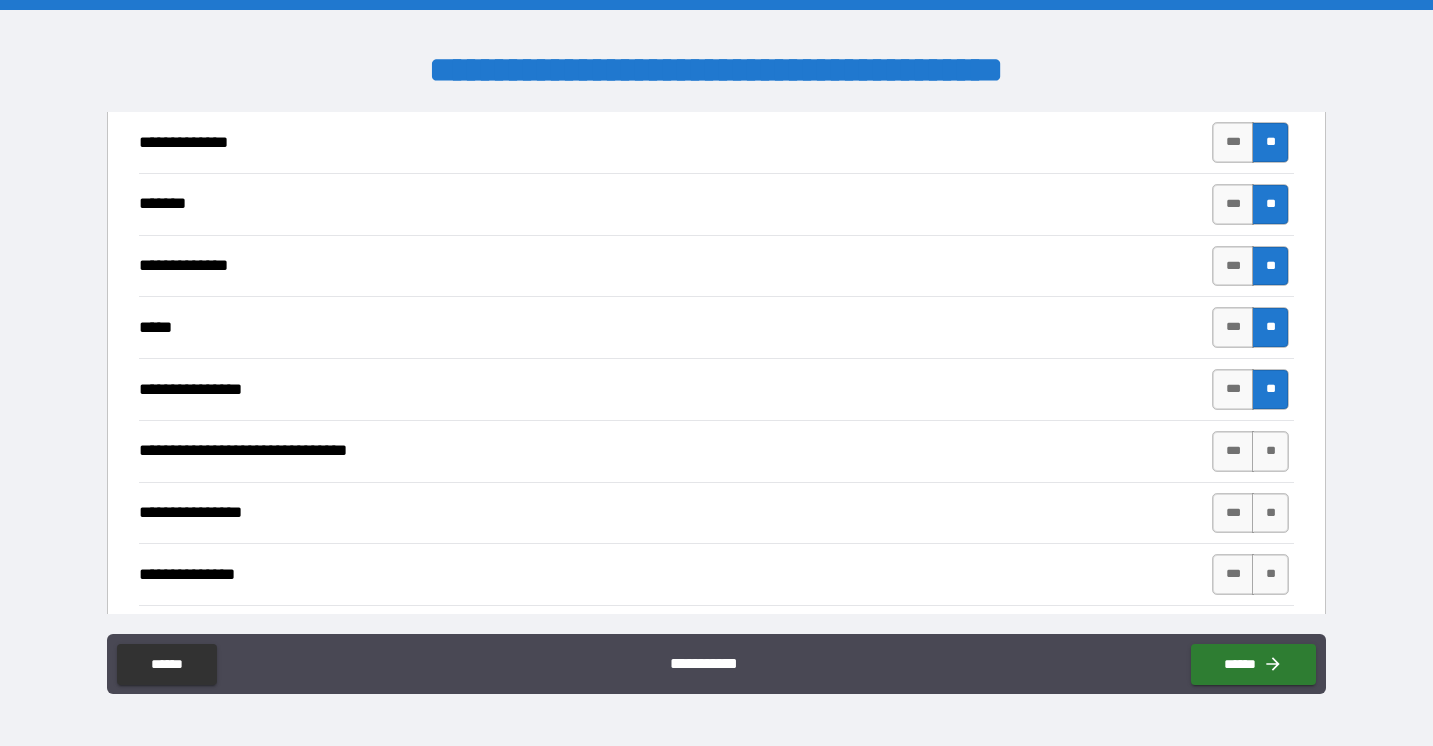 scroll, scrollTop: 2747, scrollLeft: 0, axis: vertical 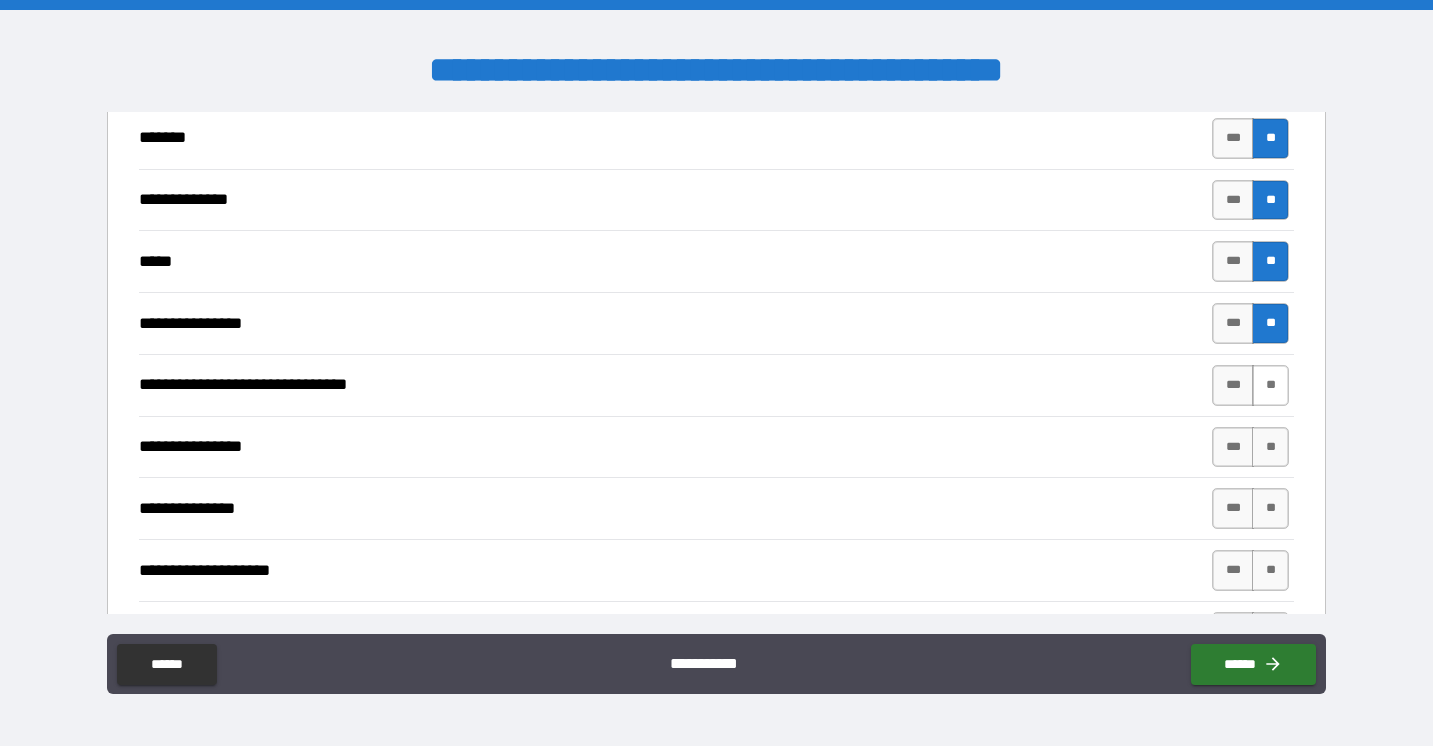 click on "**" at bounding box center (1270, 385) 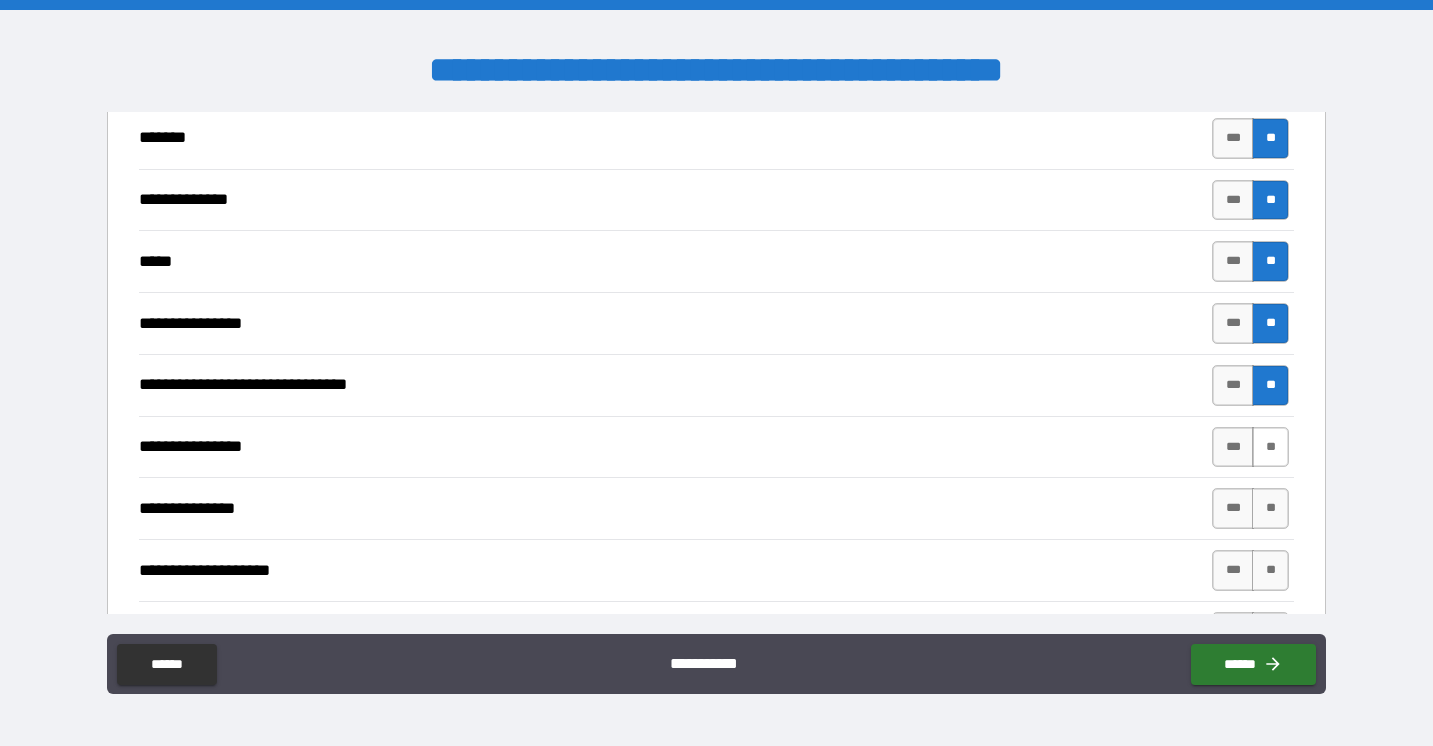 click on "**" at bounding box center [1270, 447] 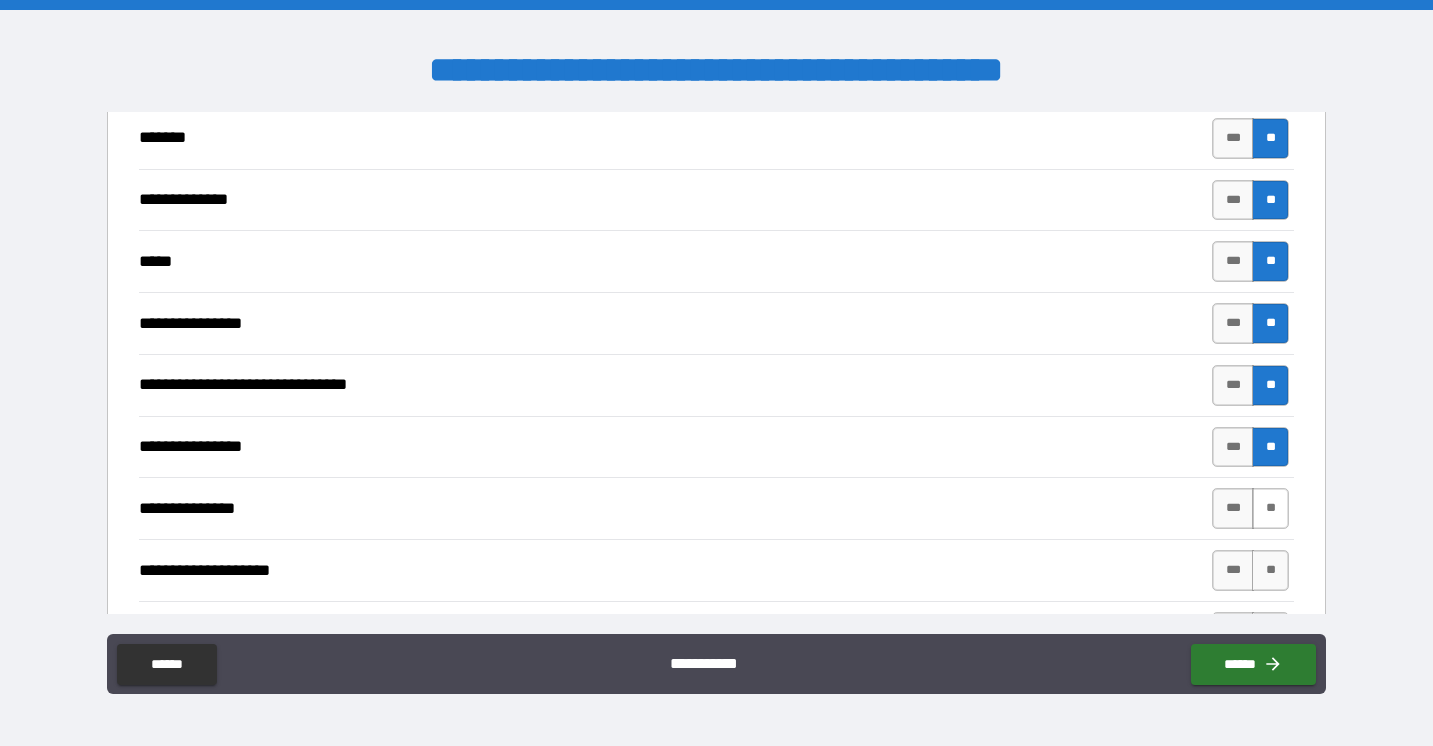 click on "**" at bounding box center [1270, 508] 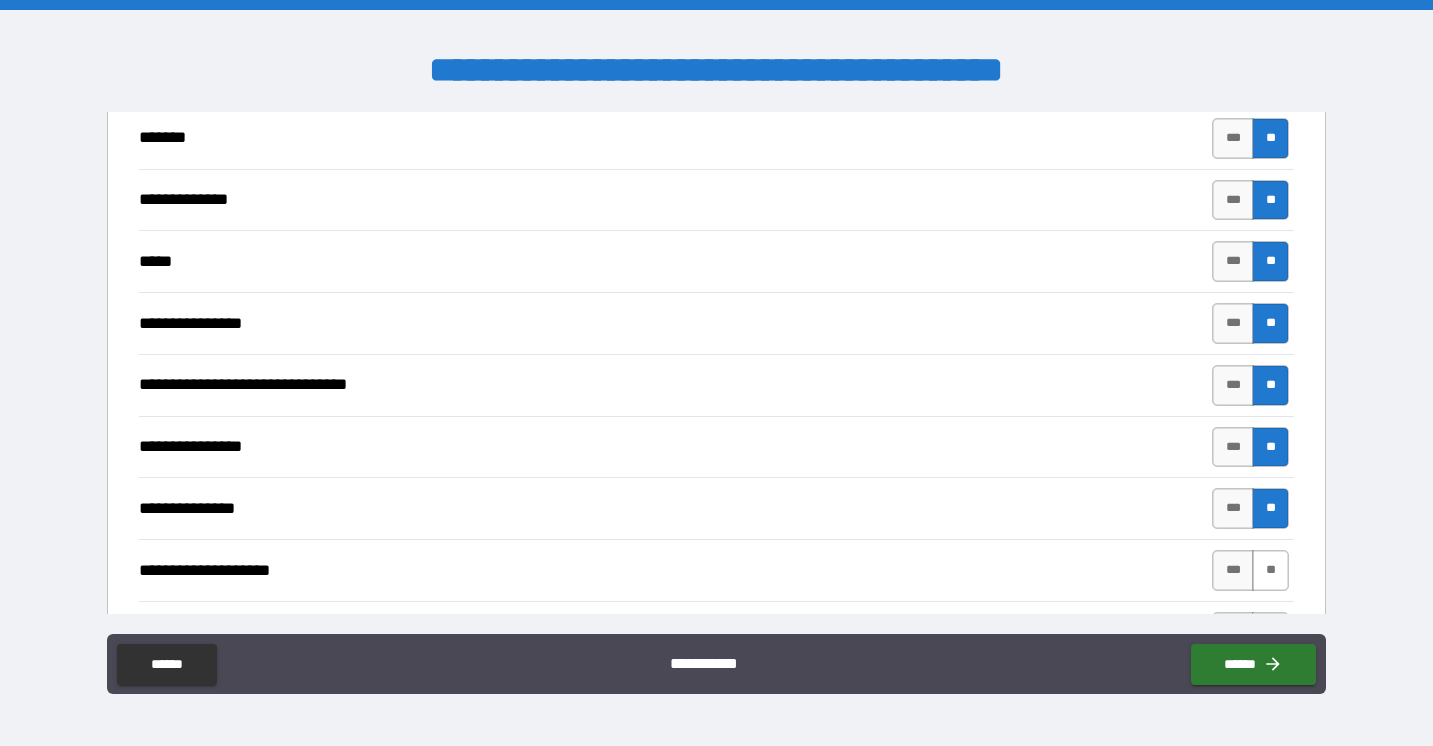 click on "**" at bounding box center (1270, 570) 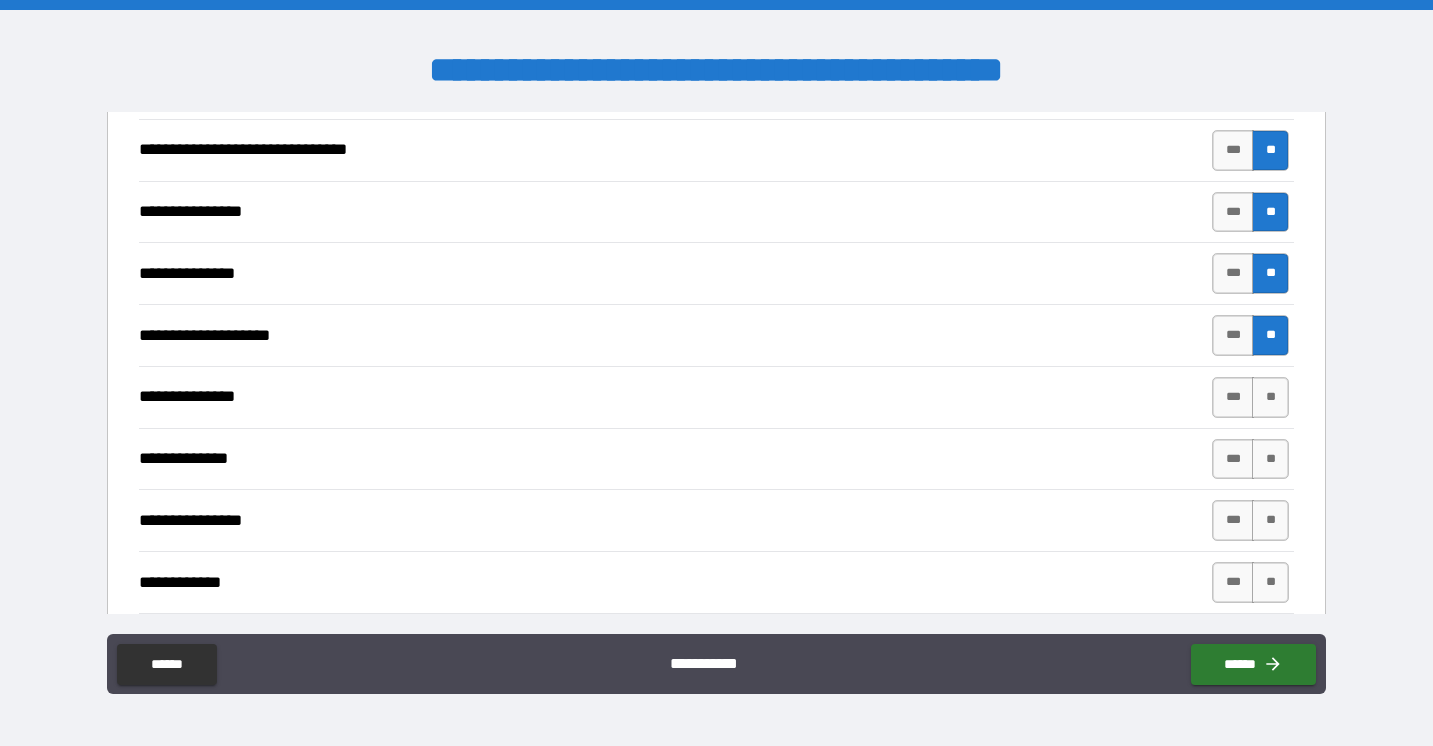 scroll, scrollTop: 2987, scrollLeft: 0, axis: vertical 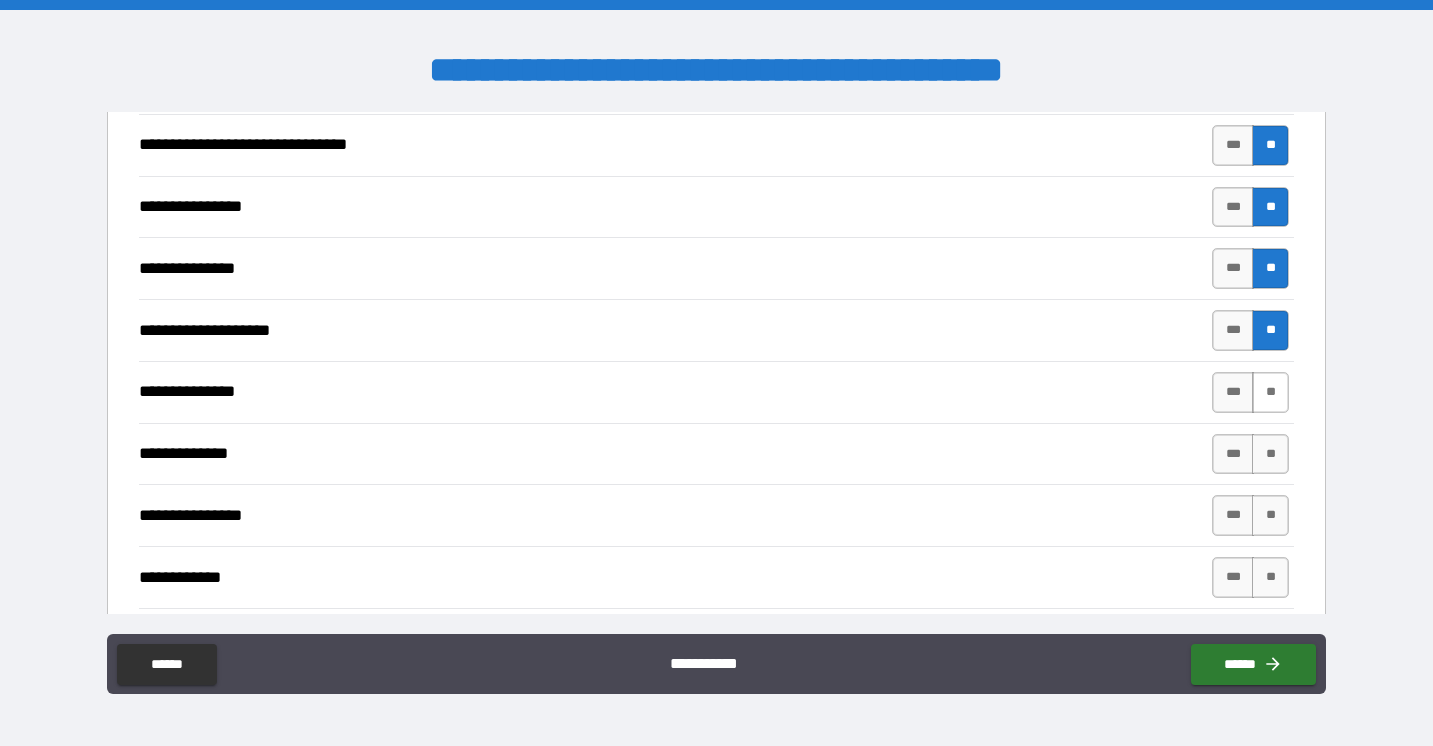 click on "**" at bounding box center [1270, 392] 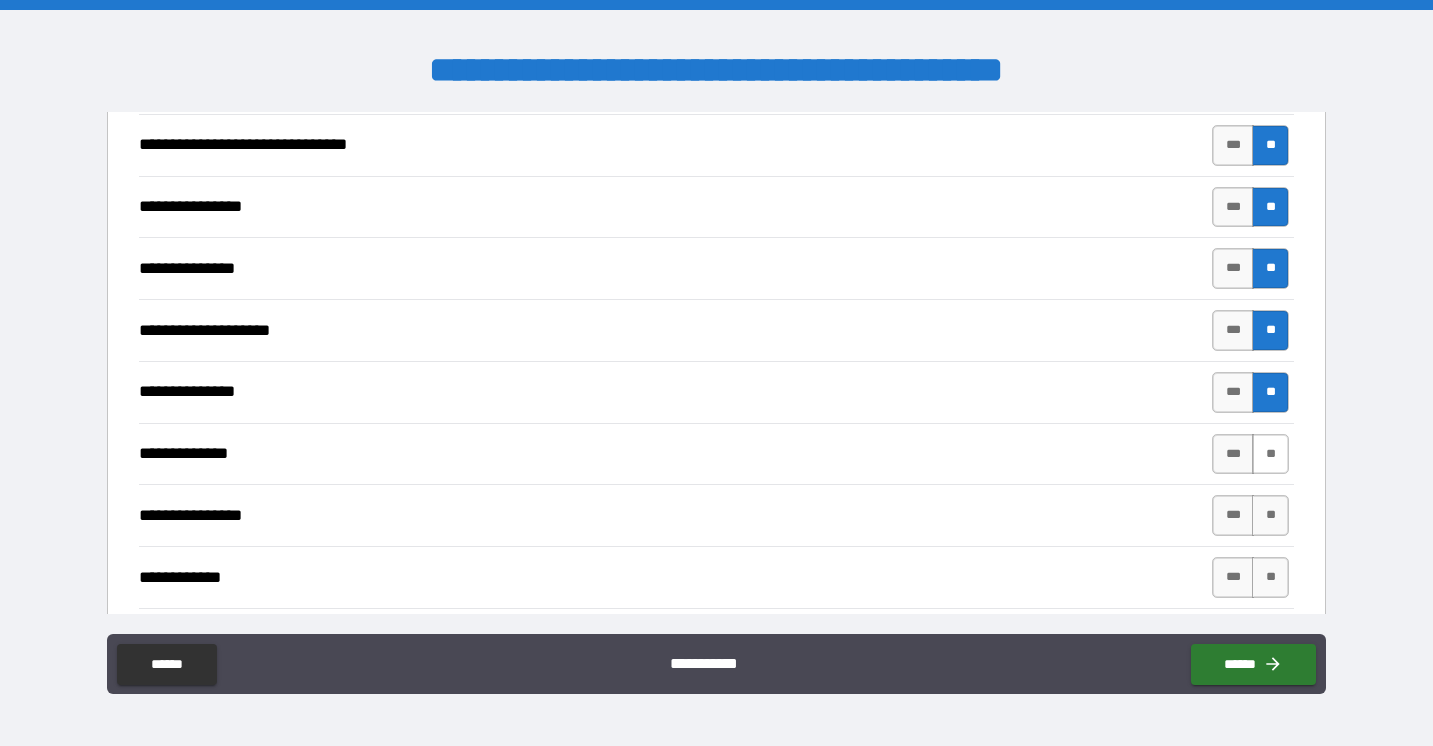 click on "**" at bounding box center (1270, 454) 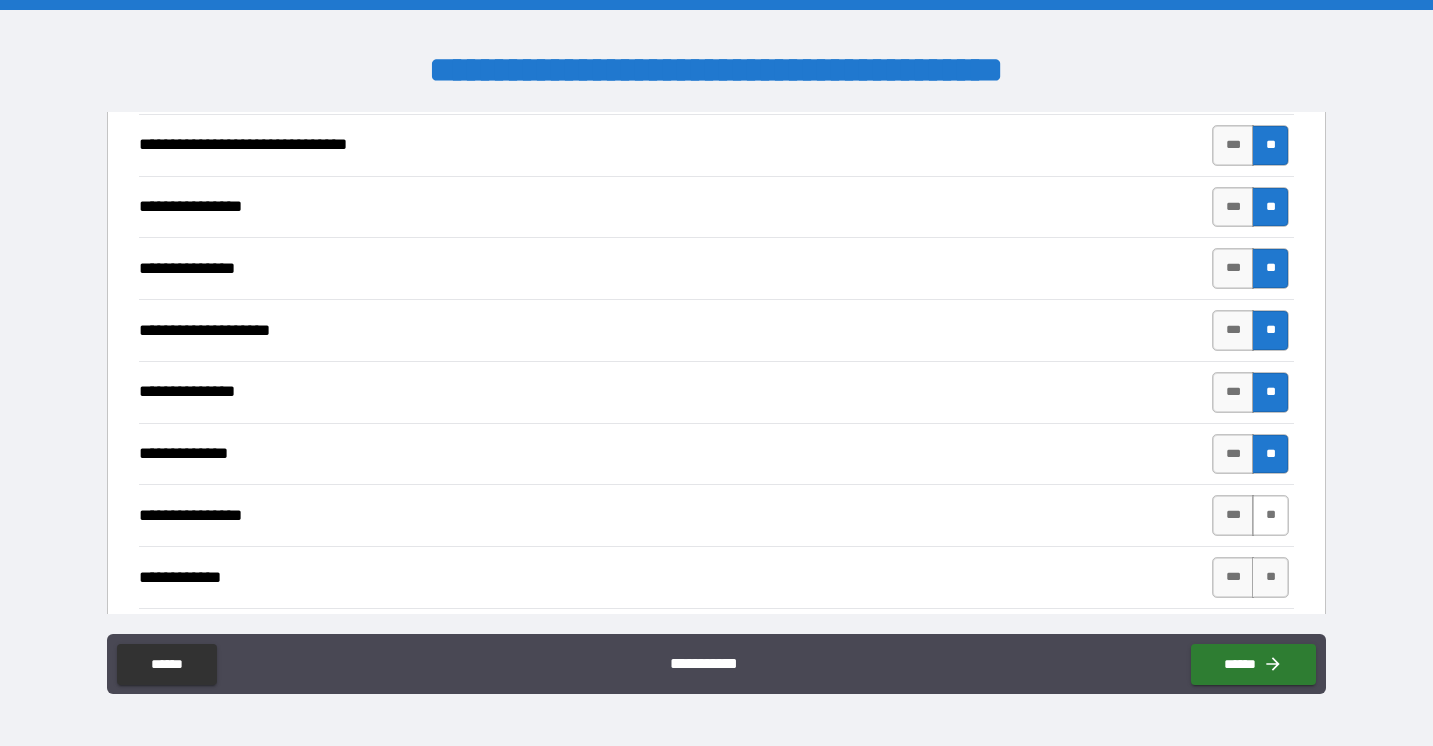 click on "**" at bounding box center (1270, 515) 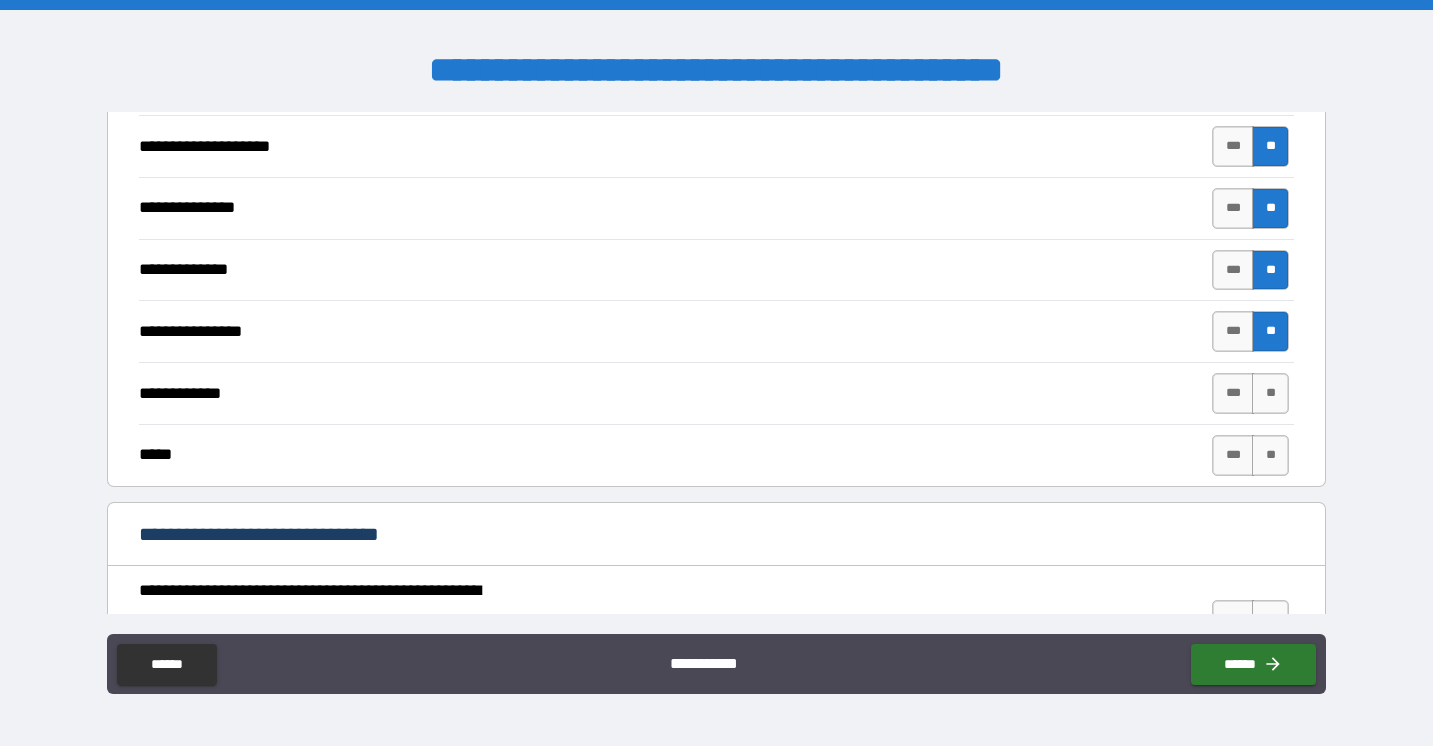 scroll, scrollTop: 3172, scrollLeft: 0, axis: vertical 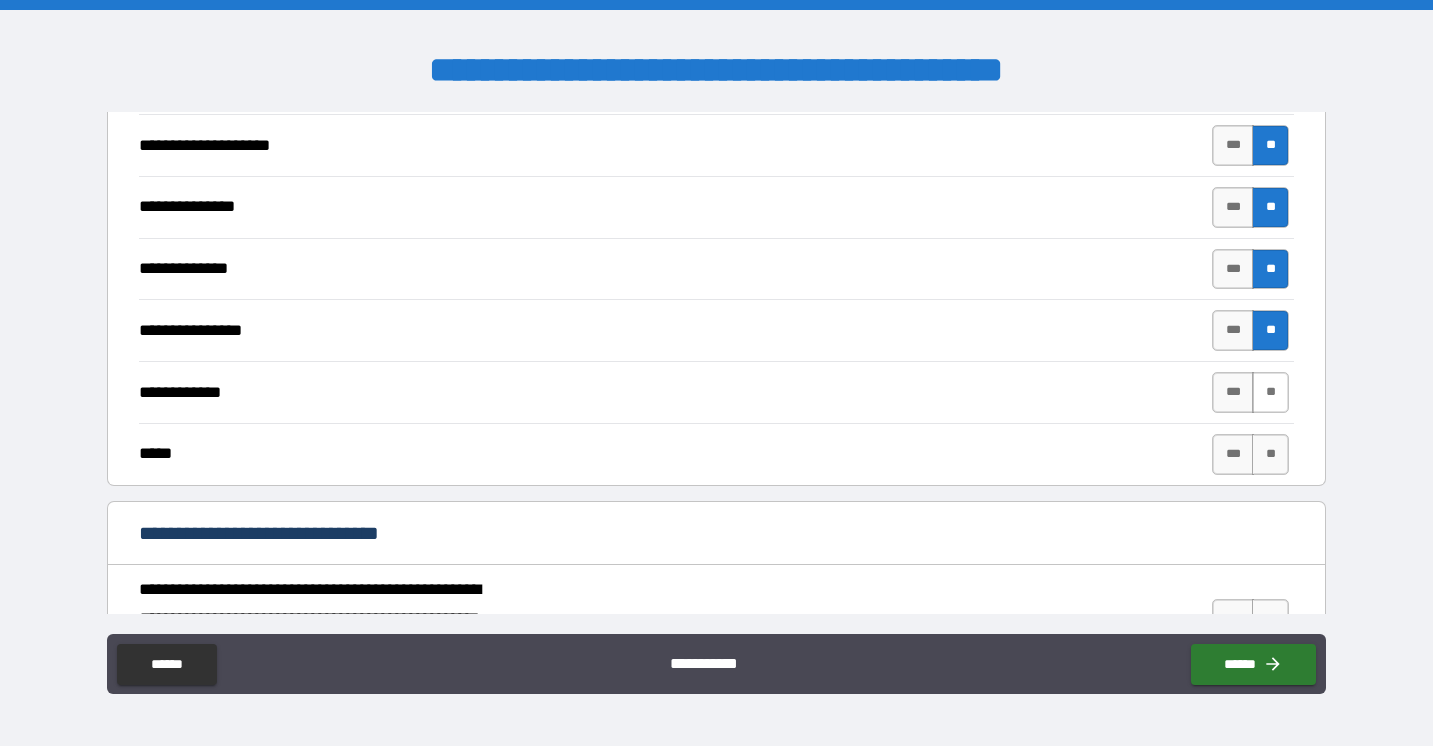 click on "**" at bounding box center [1270, 392] 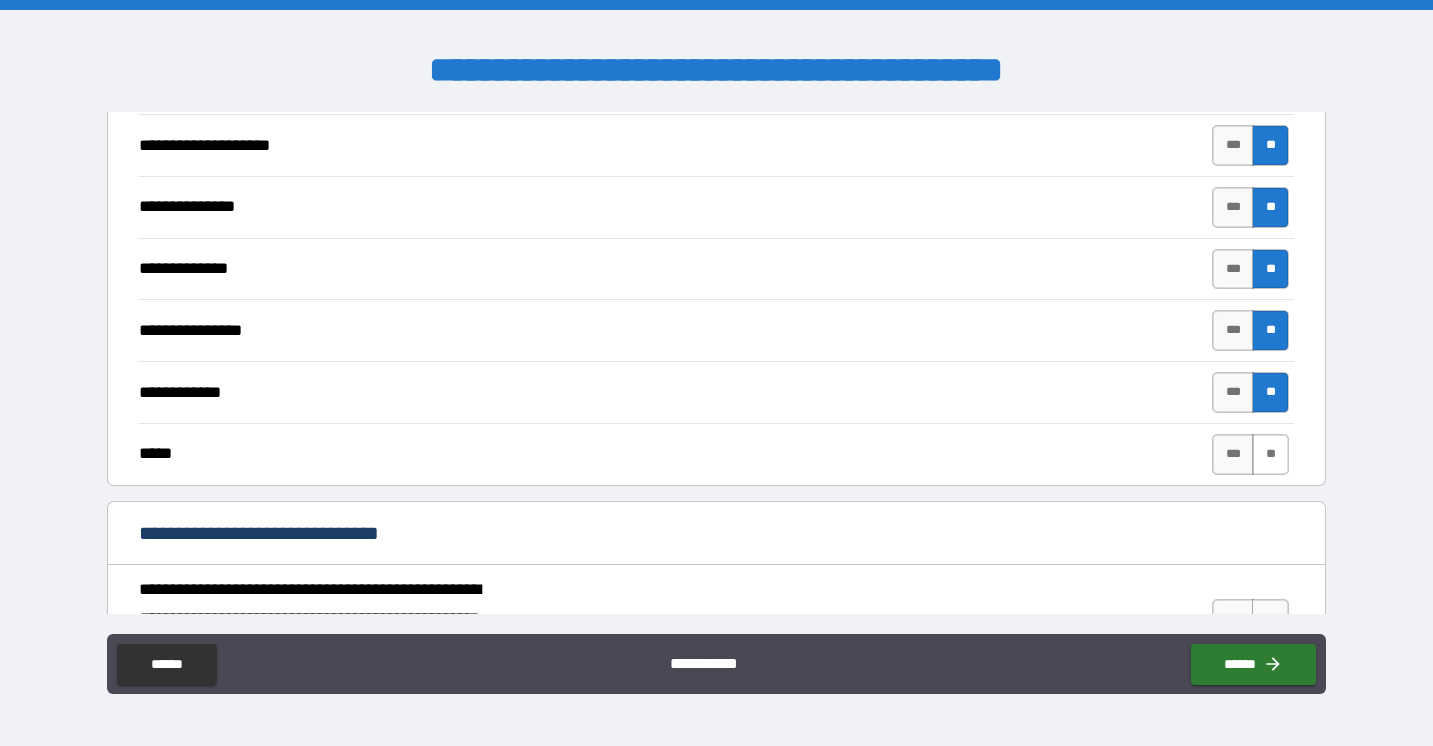 click on "**" at bounding box center (1270, 454) 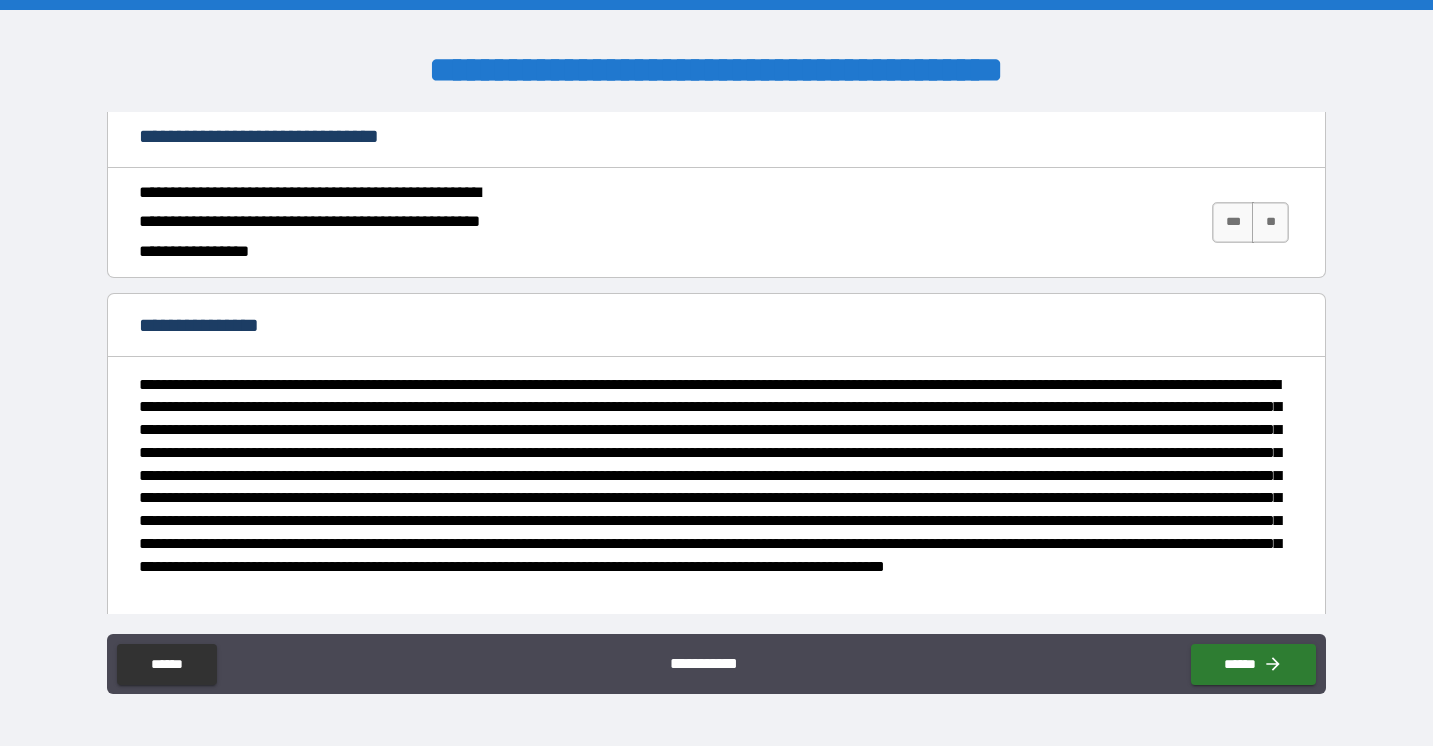scroll, scrollTop: 3583, scrollLeft: 0, axis: vertical 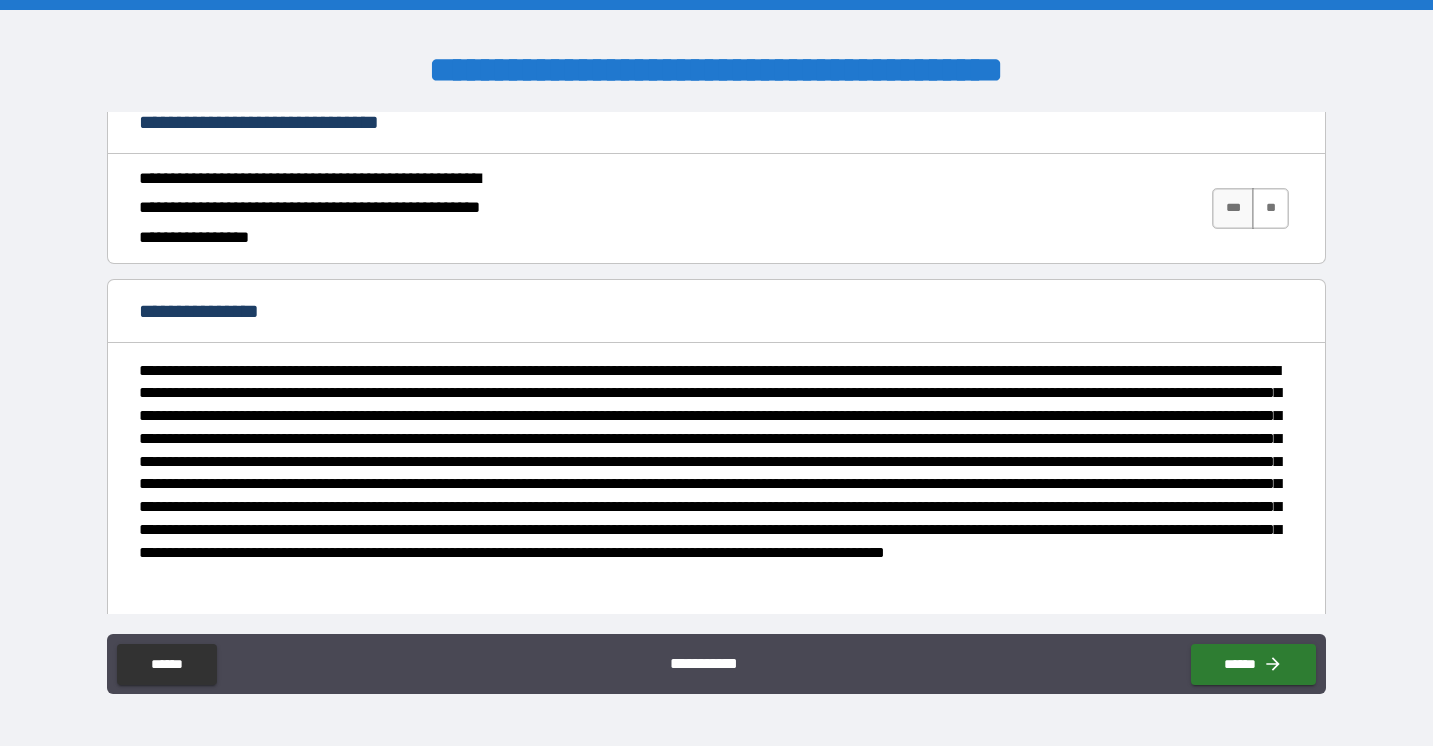 click on "**" at bounding box center (1270, 208) 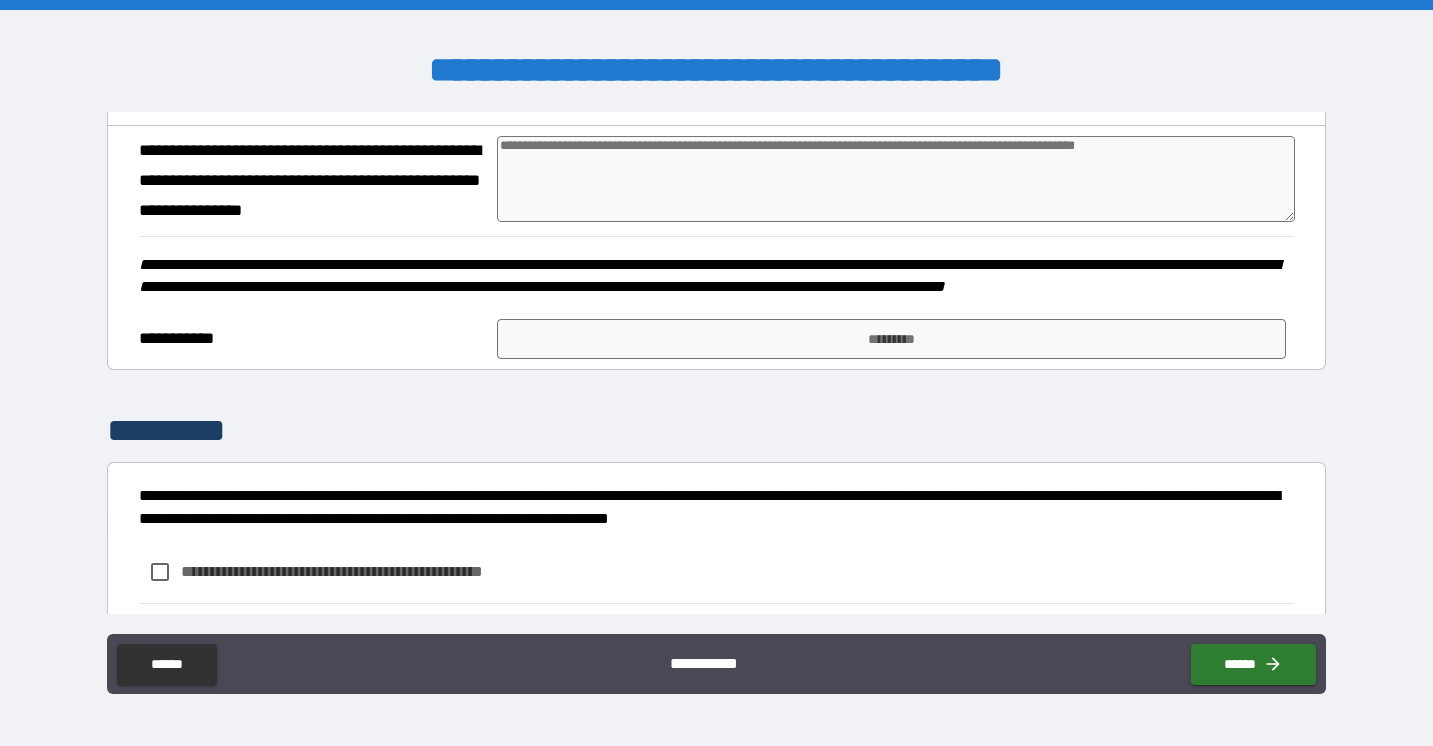 scroll, scrollTop: 4268, scrollLeft: 0, axis: vertical 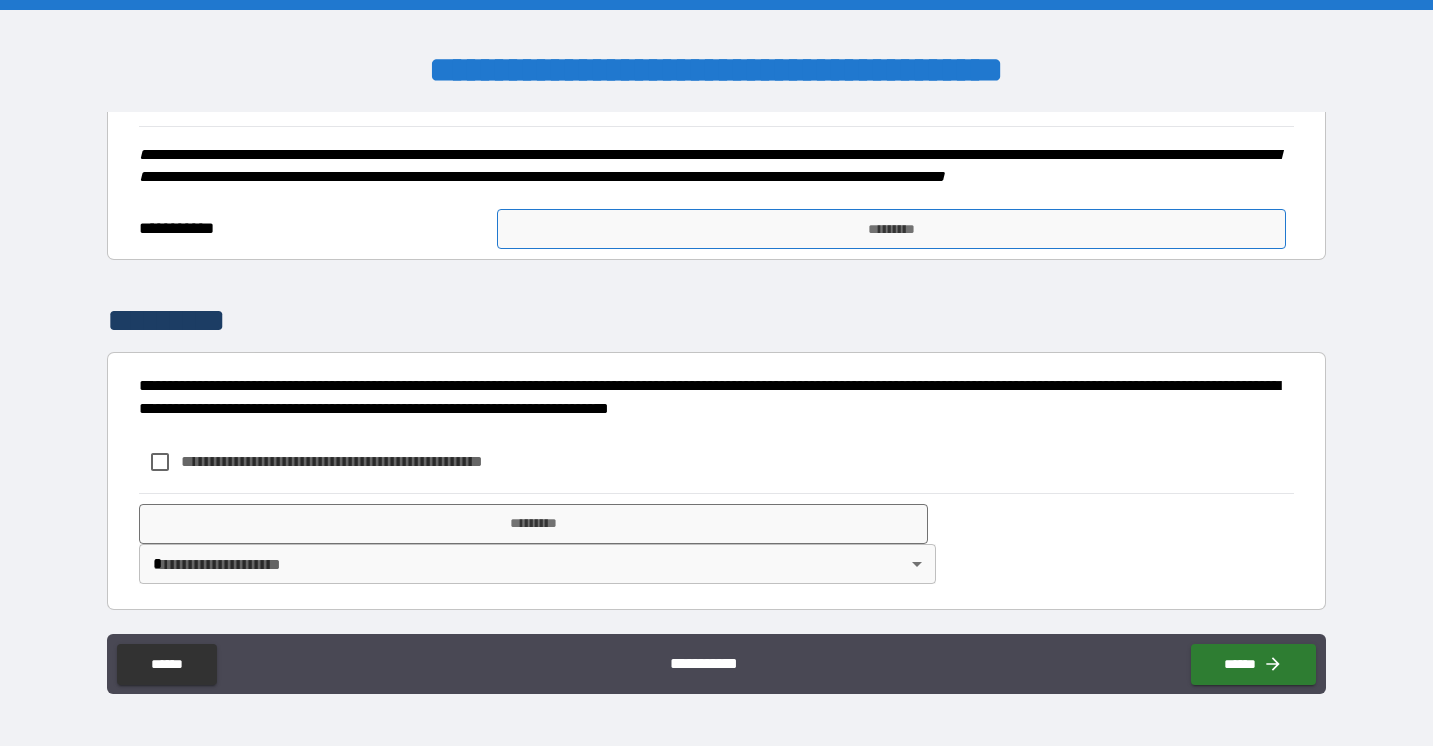 click on "*********" at bounding box center (891, 229) 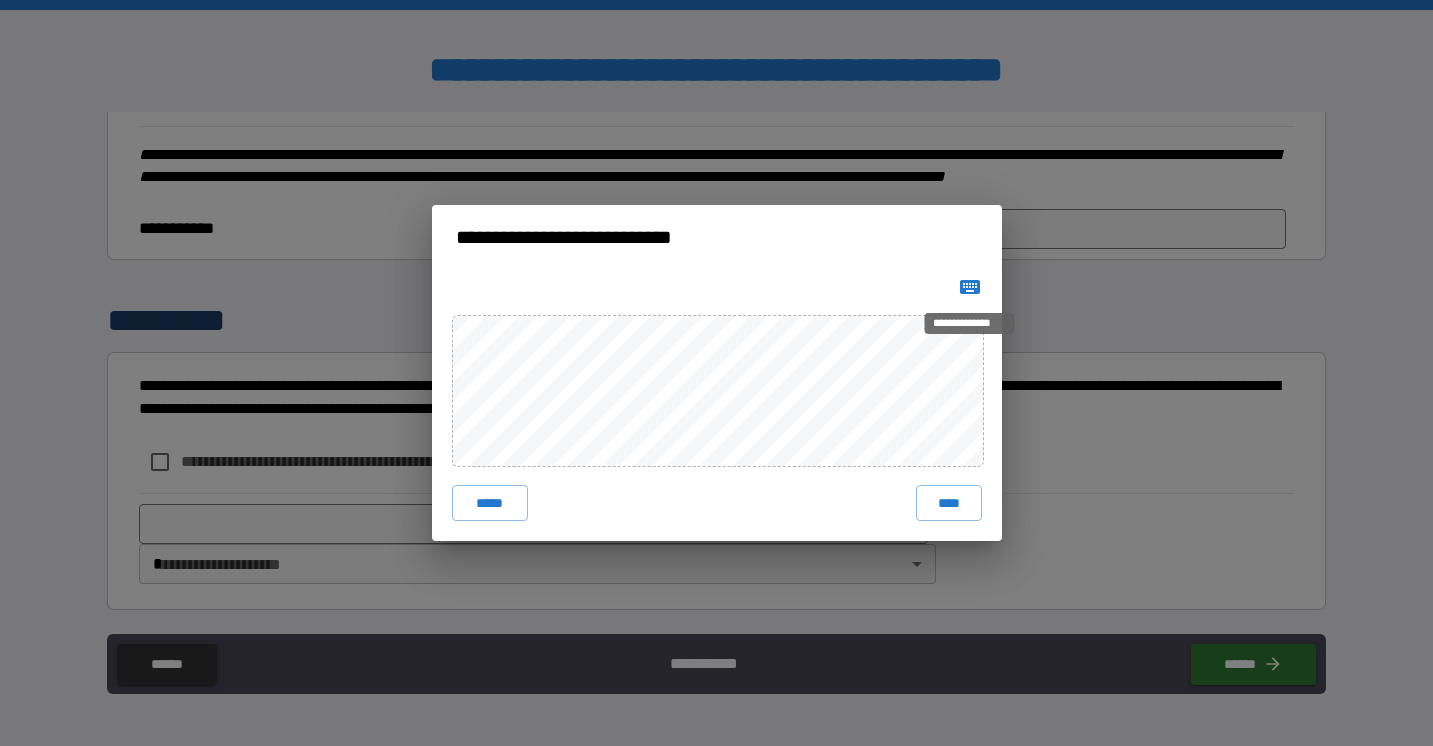 click 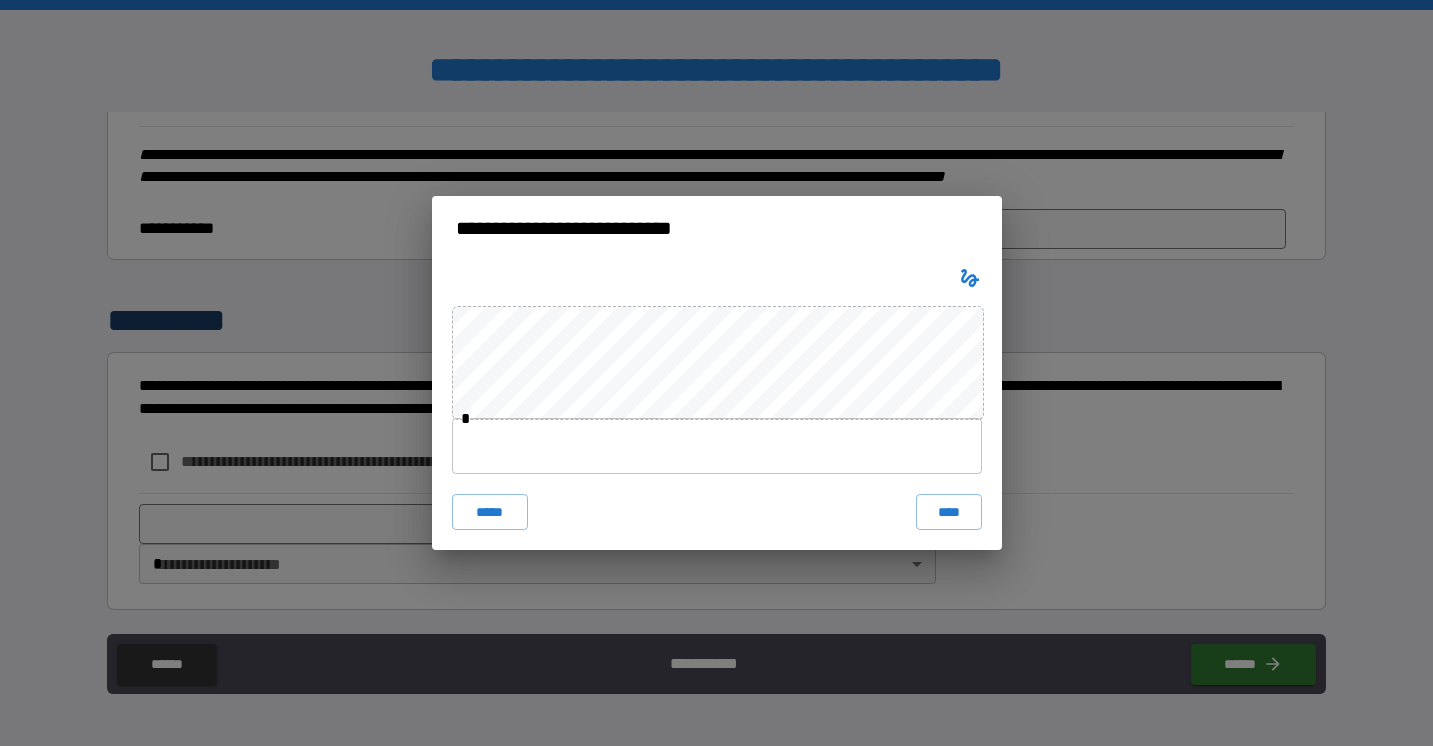 click at bounding box center (717, 446) 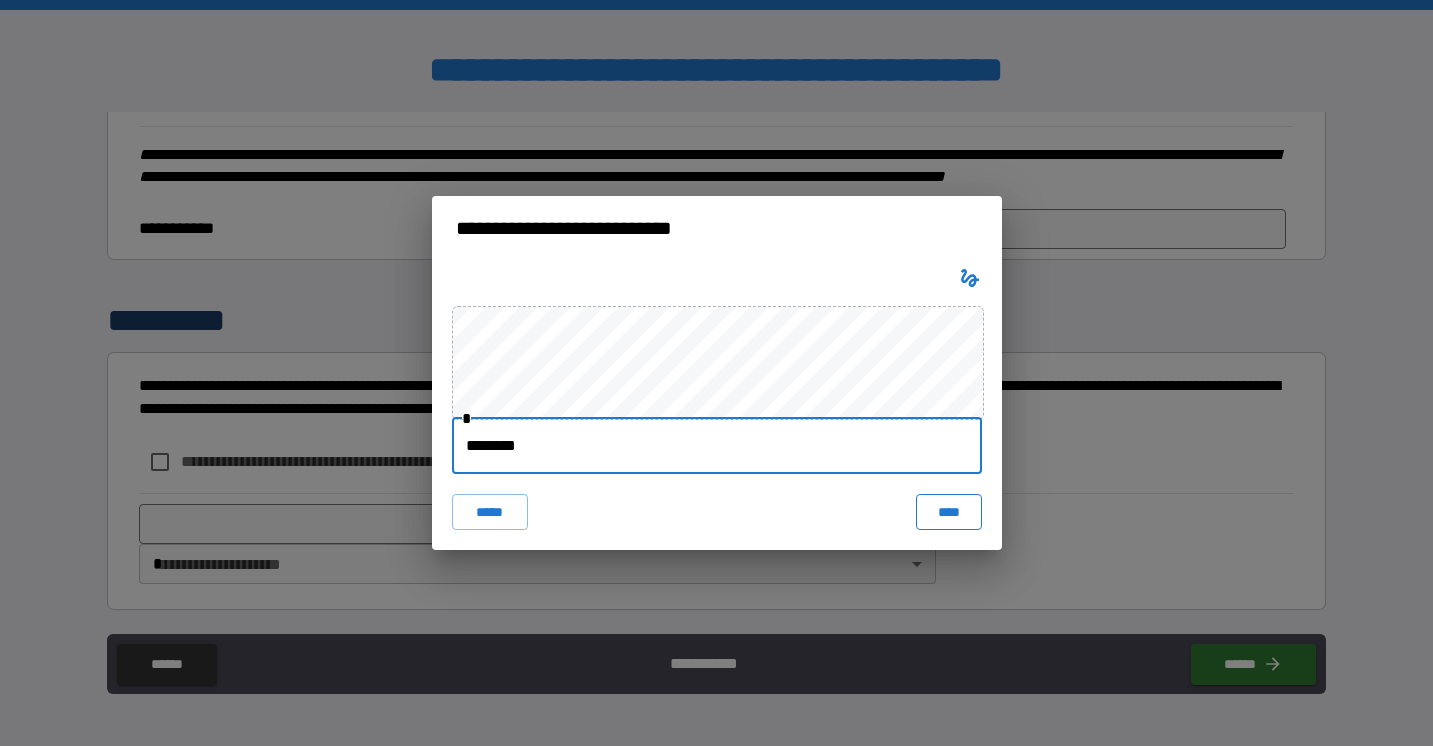 click on "****" at bounding box center [949, 512] 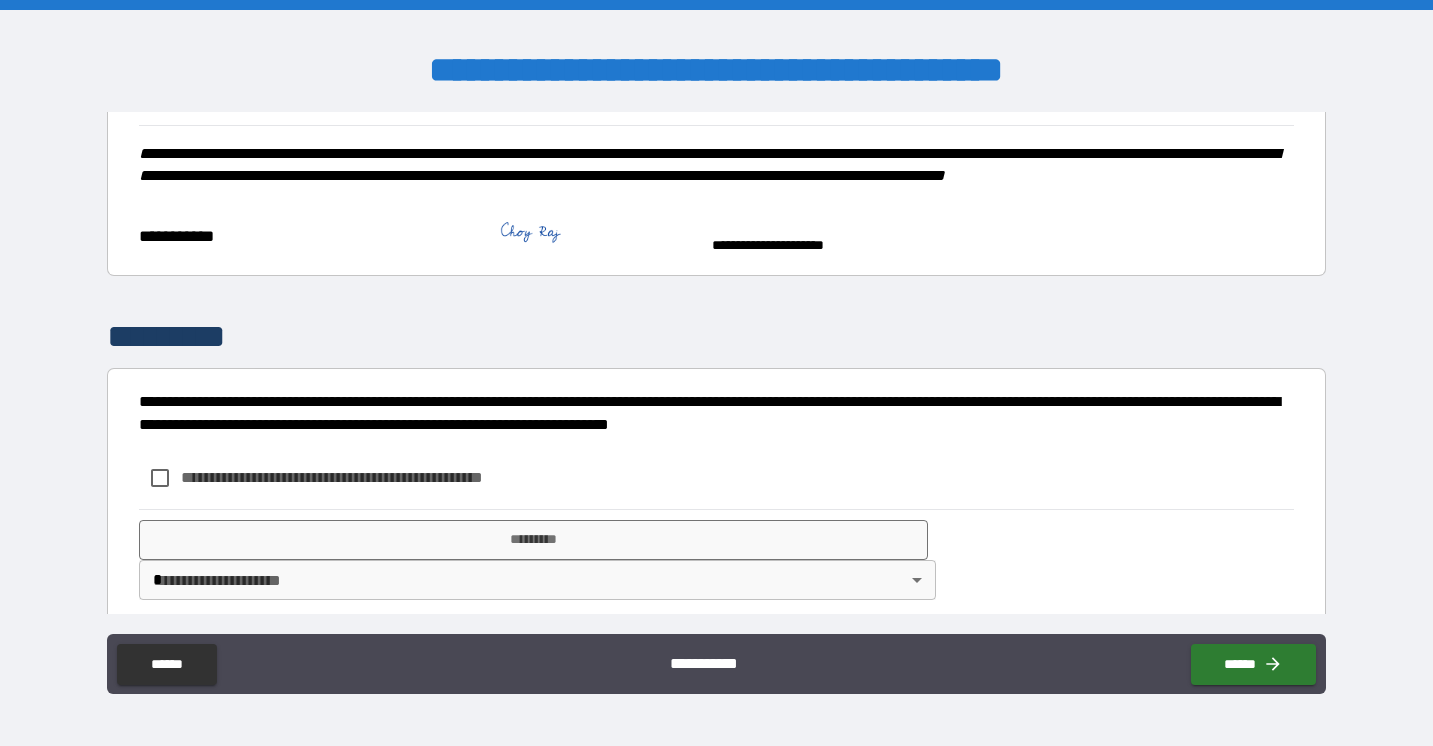 scroll, scrollTop: 4307, scrollLeft: 0, axis: vertical 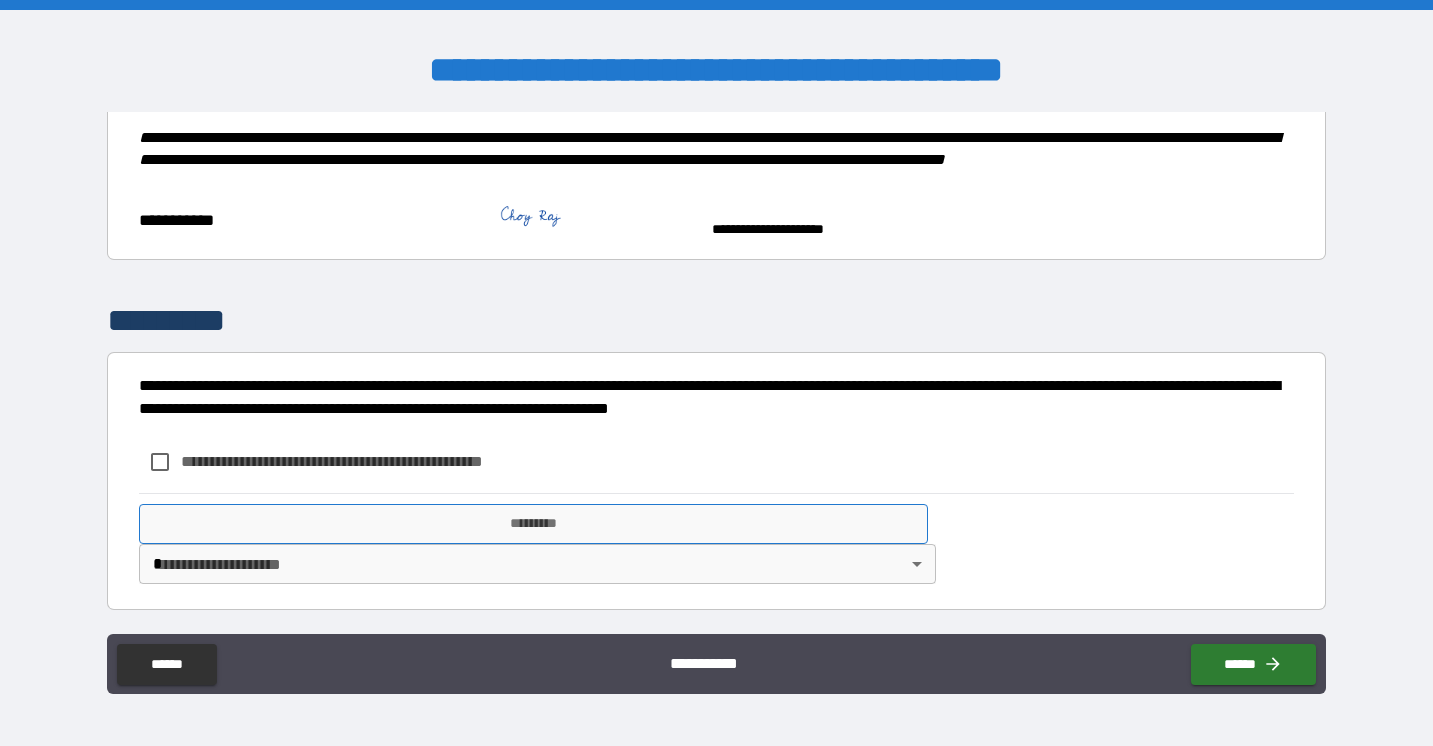 drag, startPoint x: 951, startPoint y: 509, endPoint x: 505, endPoint y: 509, distance: 446 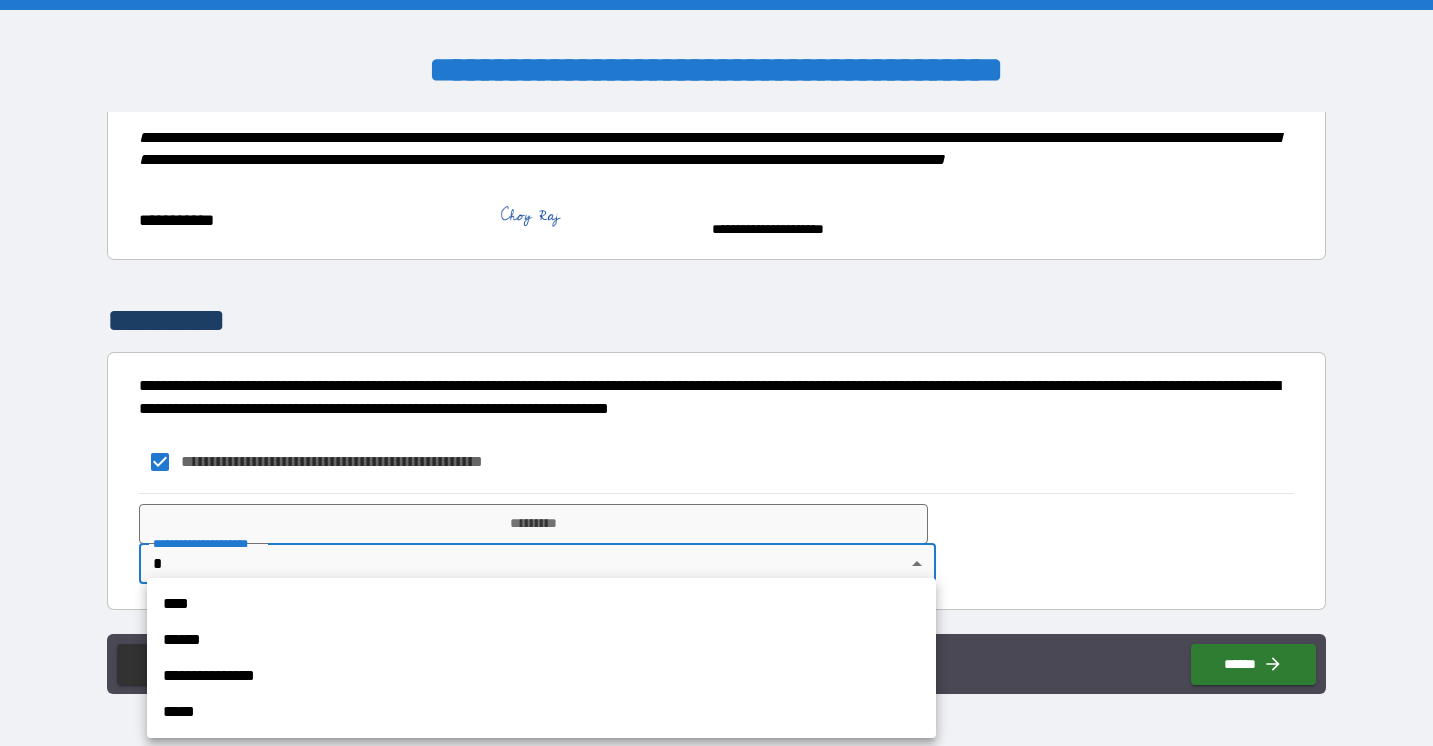 click on "**********" at bounding box center [716, 373] 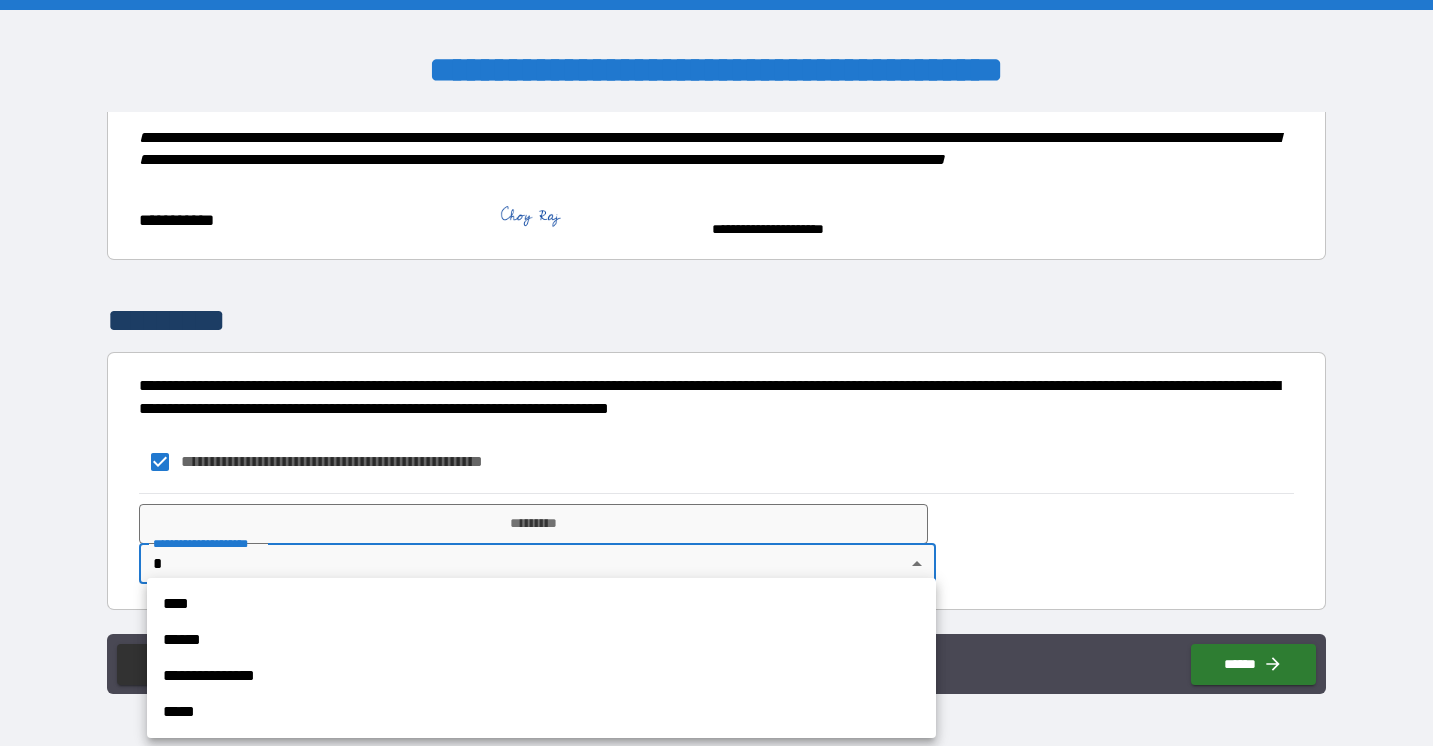click on "**********" at bounding box center [541, 676] 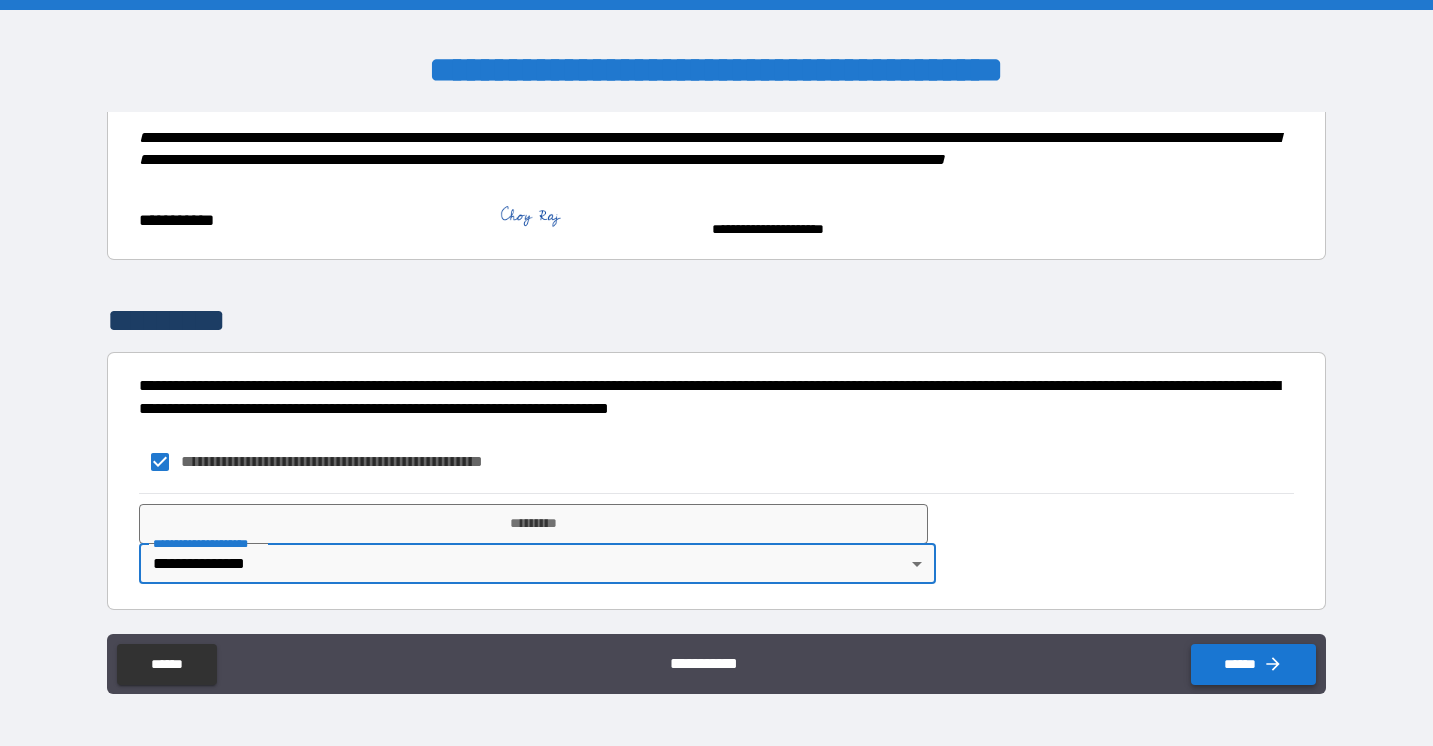 click on "******" at bounding box center (1253, 664) 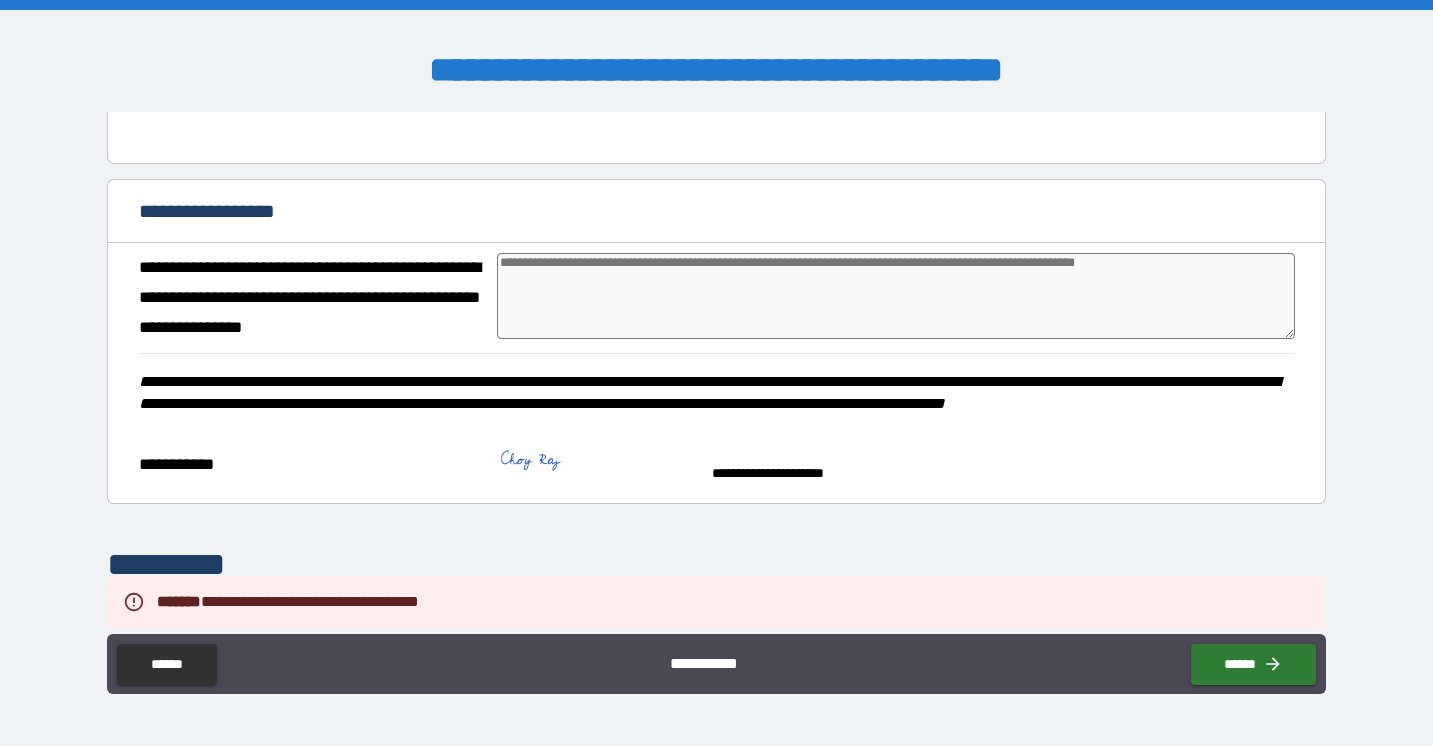 scroll, scrollTop: 3859, scrollLeft: 0, axis: vertical 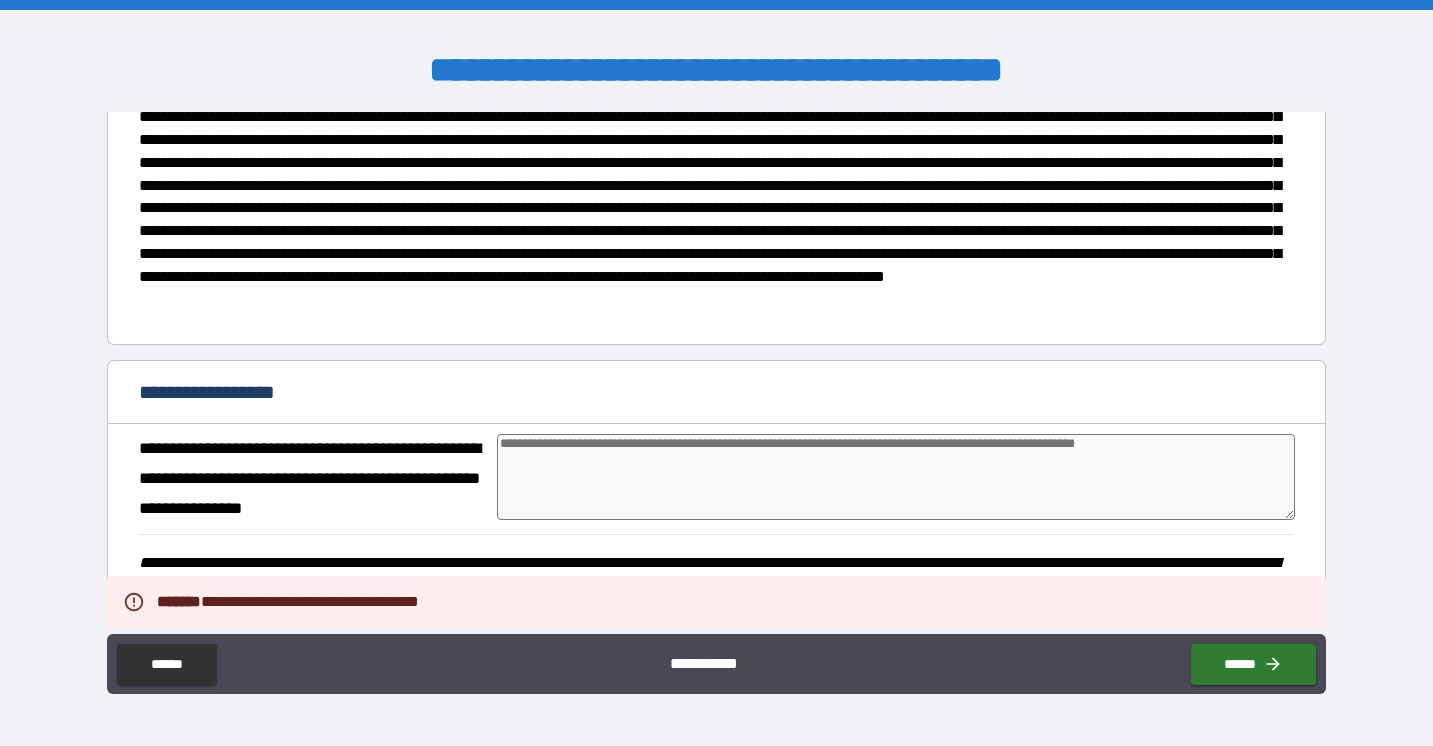 click at bounding box center (896, 477) 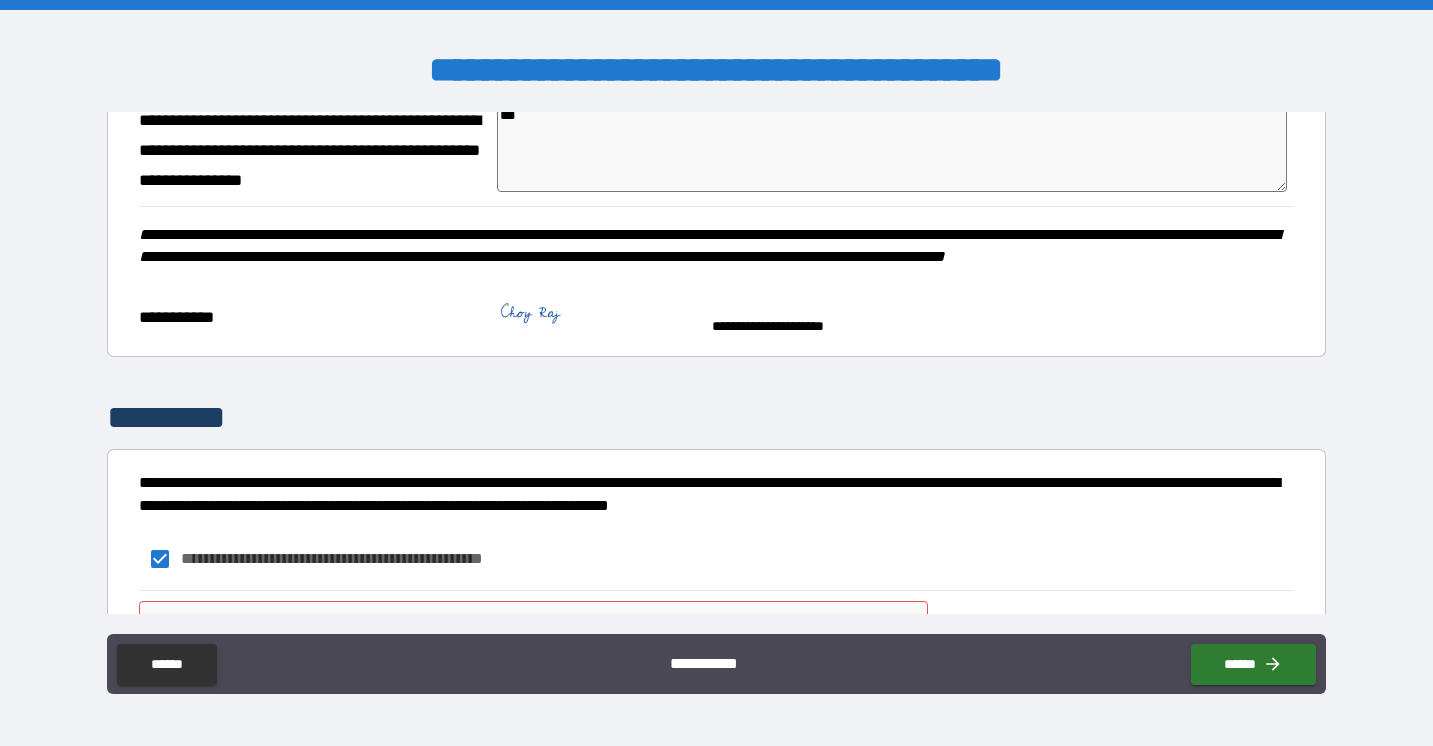 scroll, scrollTop: 4307, scrollLeft: 0, axis: vertical 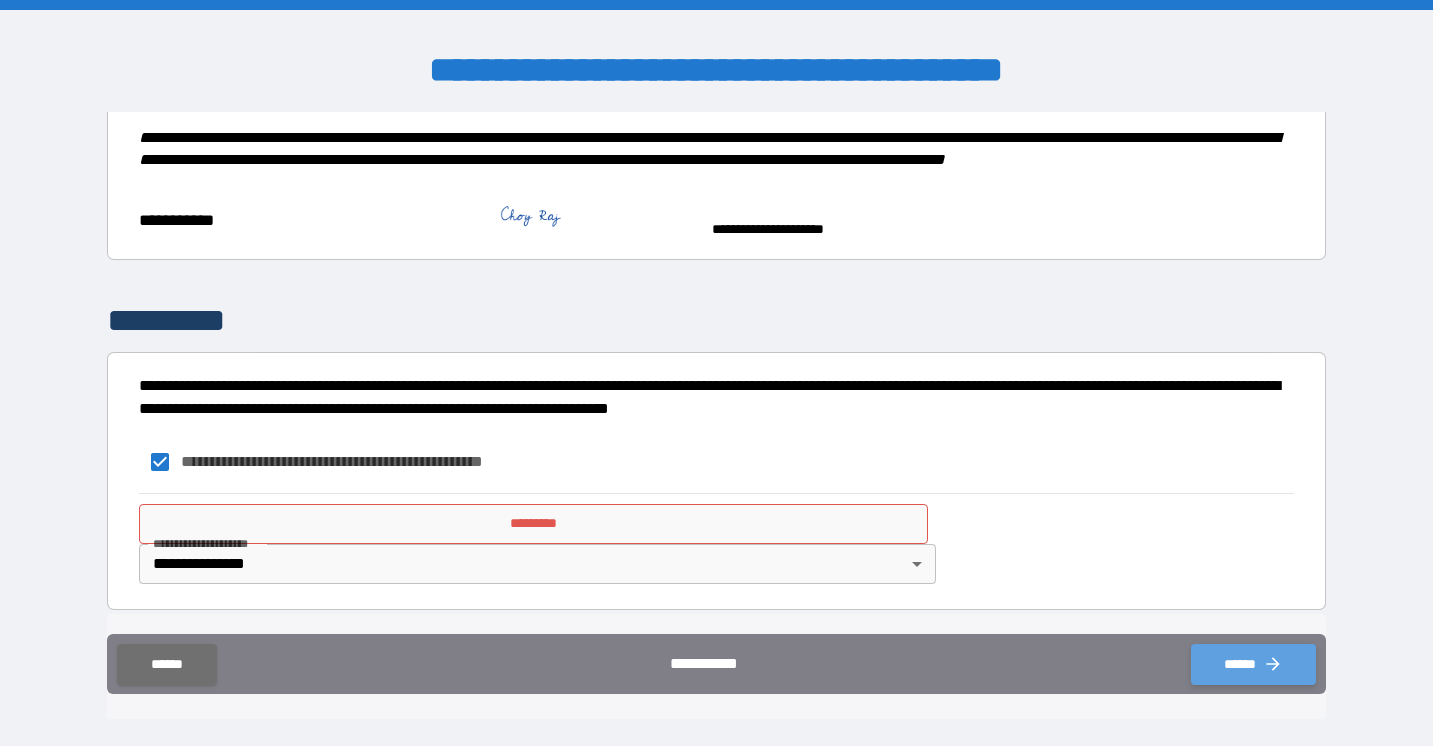 click on "******" at bounding box center (1253, 664) 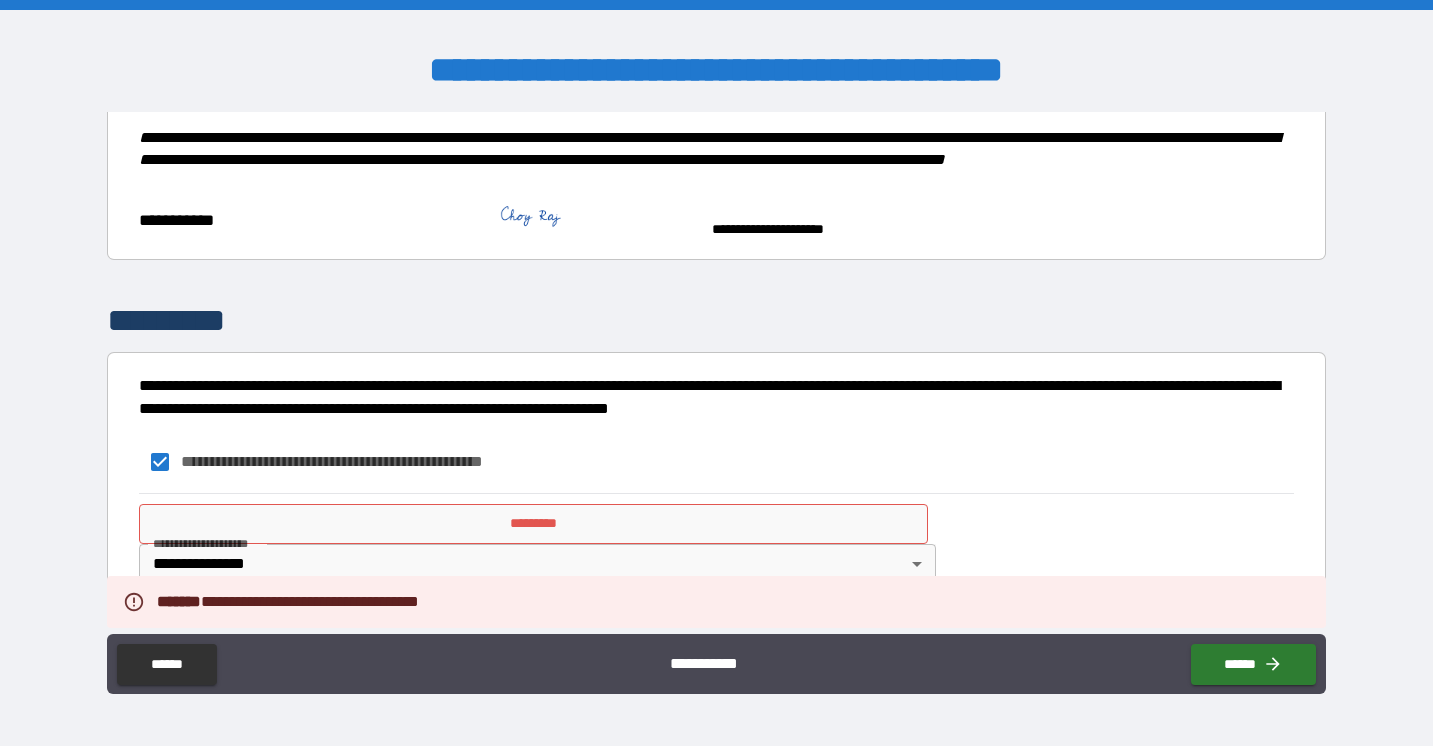 click on "**********" at bounding box center [716, 544] 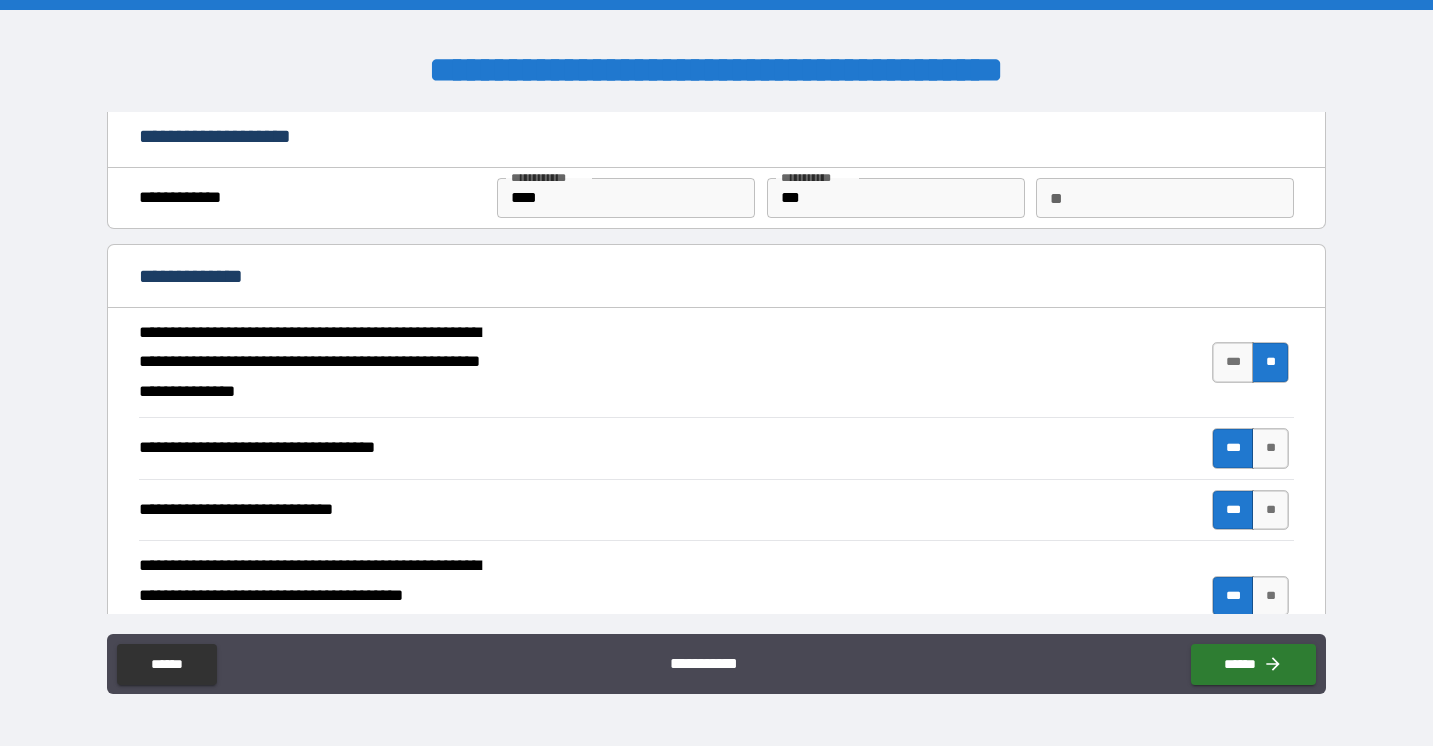 scroll, scrollTop: 0, scrollLeft: 0, axis: both 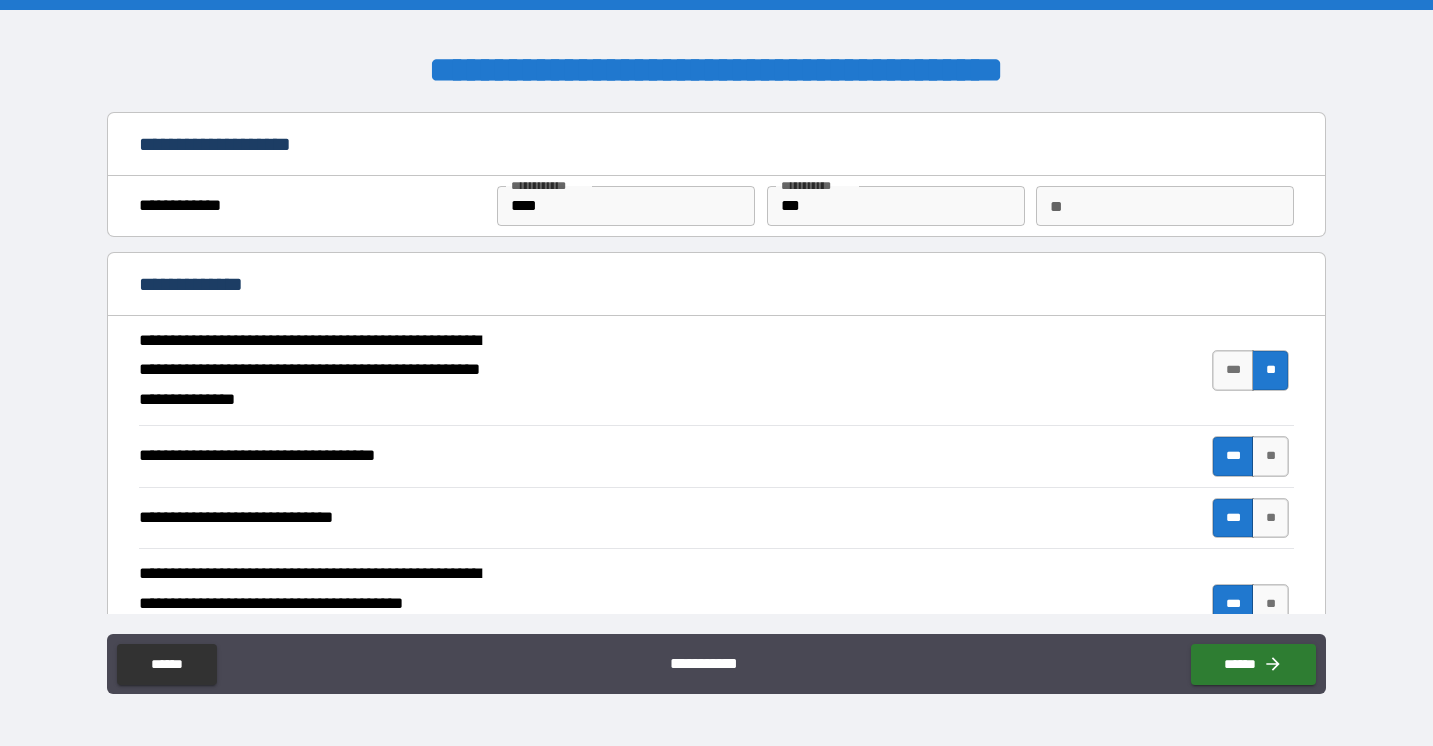 click on "**" at bounding box center (1165, 206) 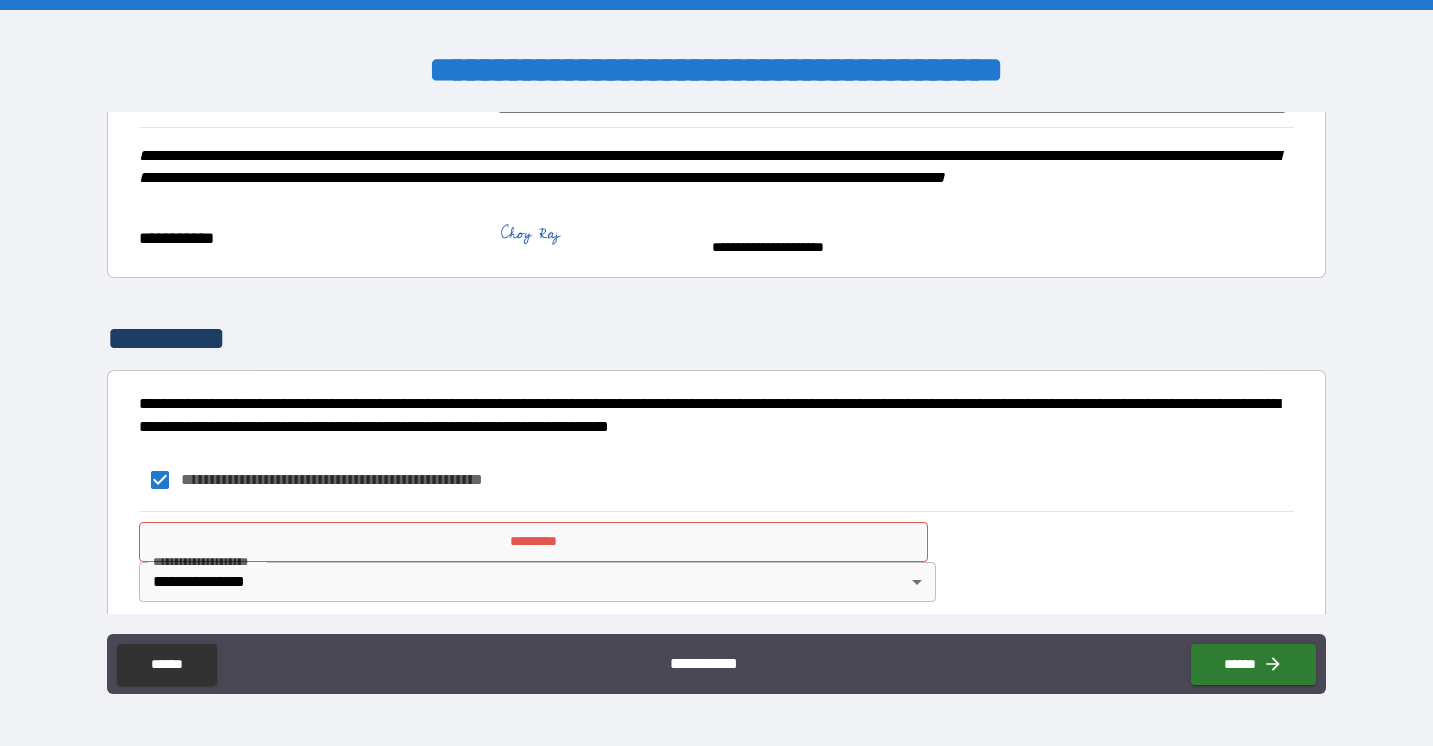 scroll, scrollTop: 4307, scrollLeft: 0, axis: vertical 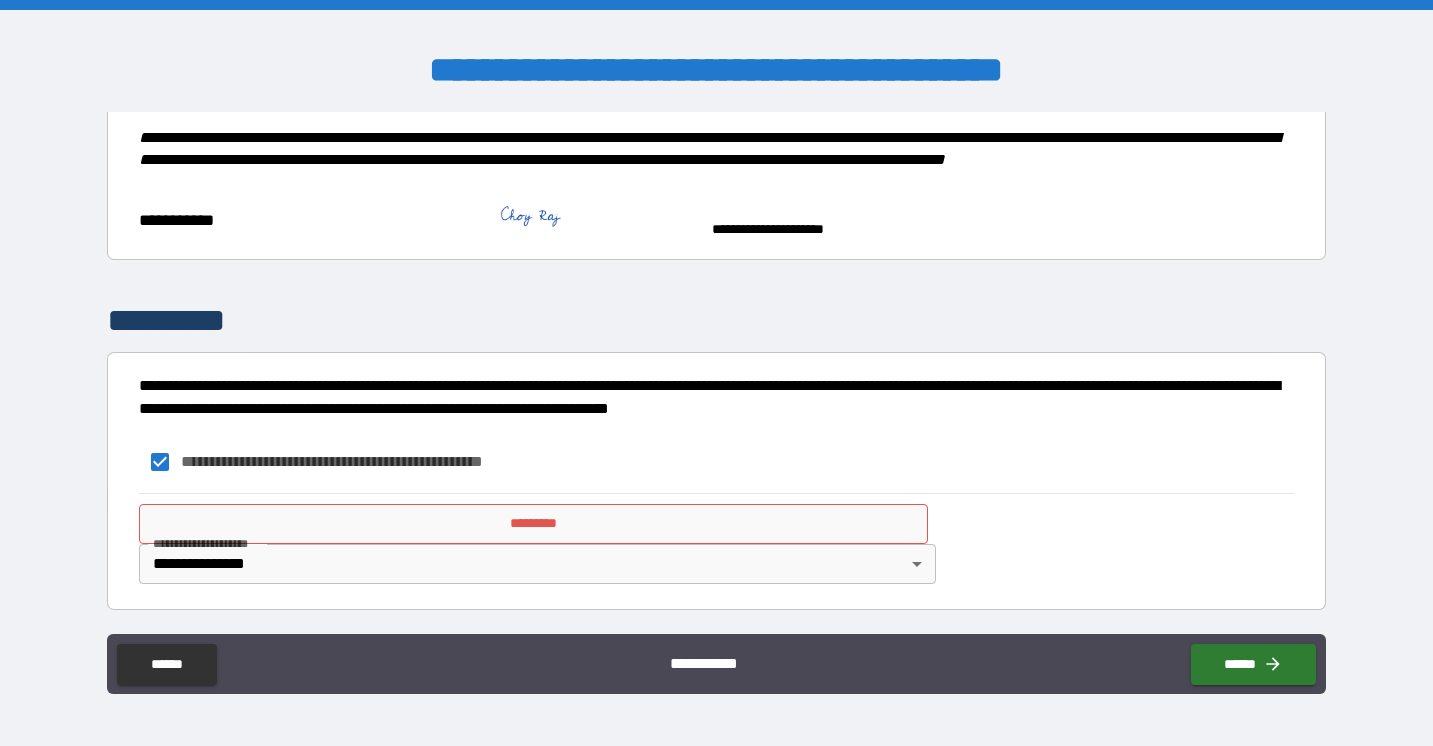 click on "*********" at bounding box center [533, 524] 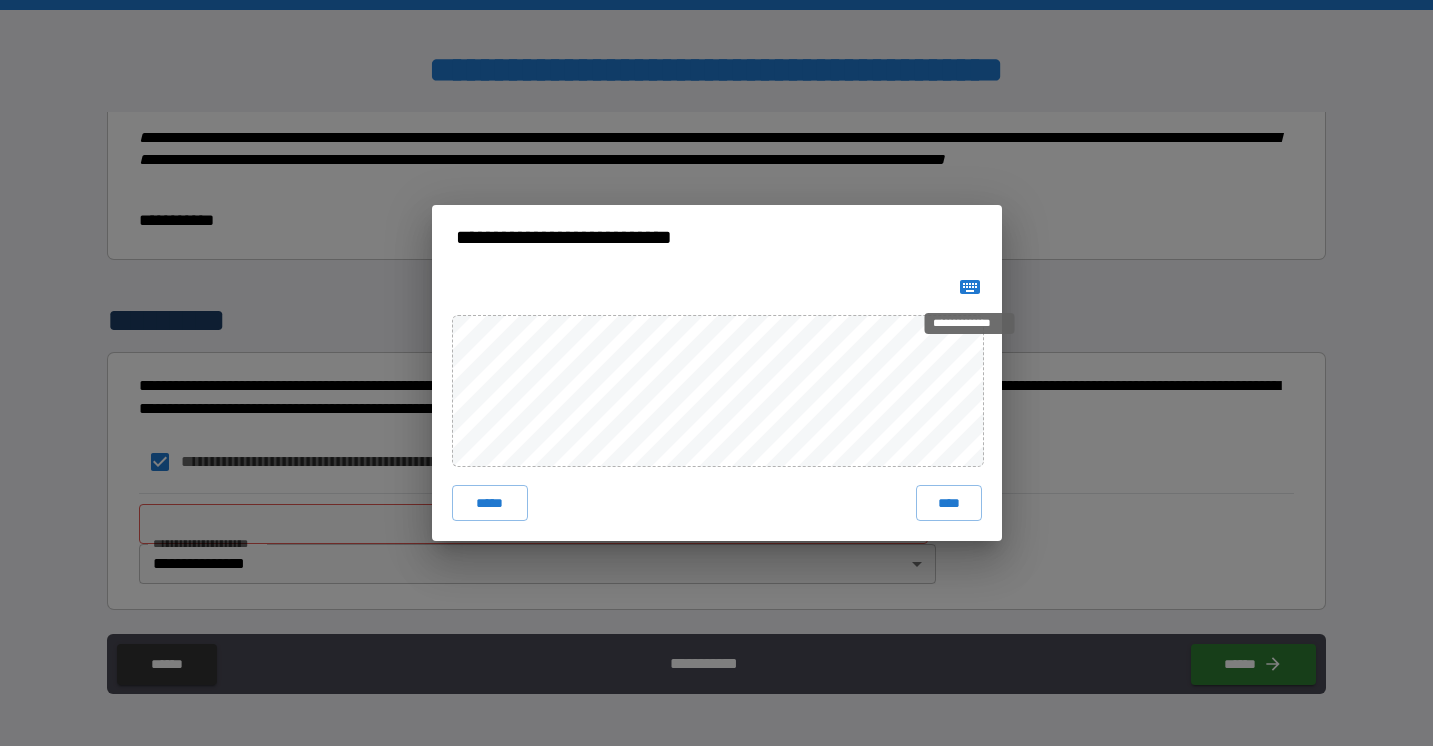 click 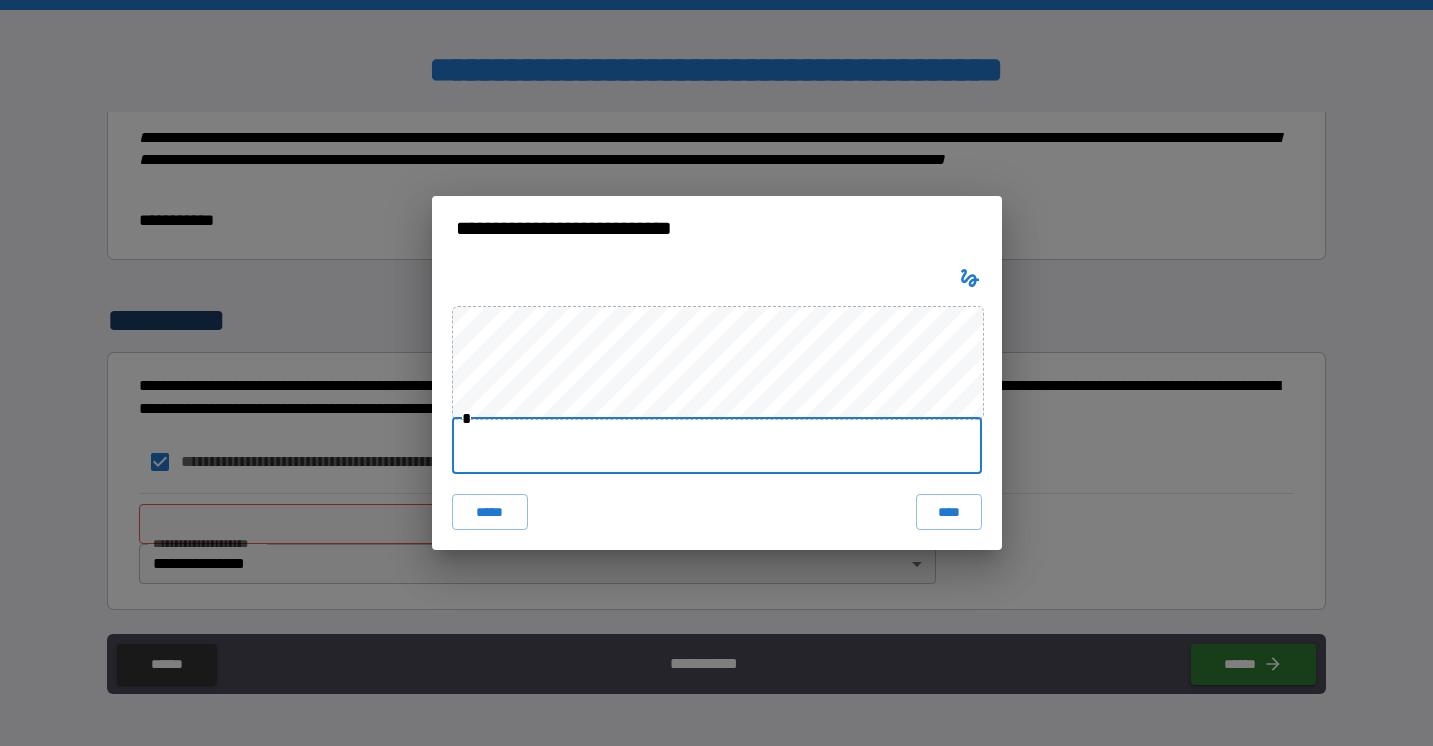 click at bounding box center [717, 446] 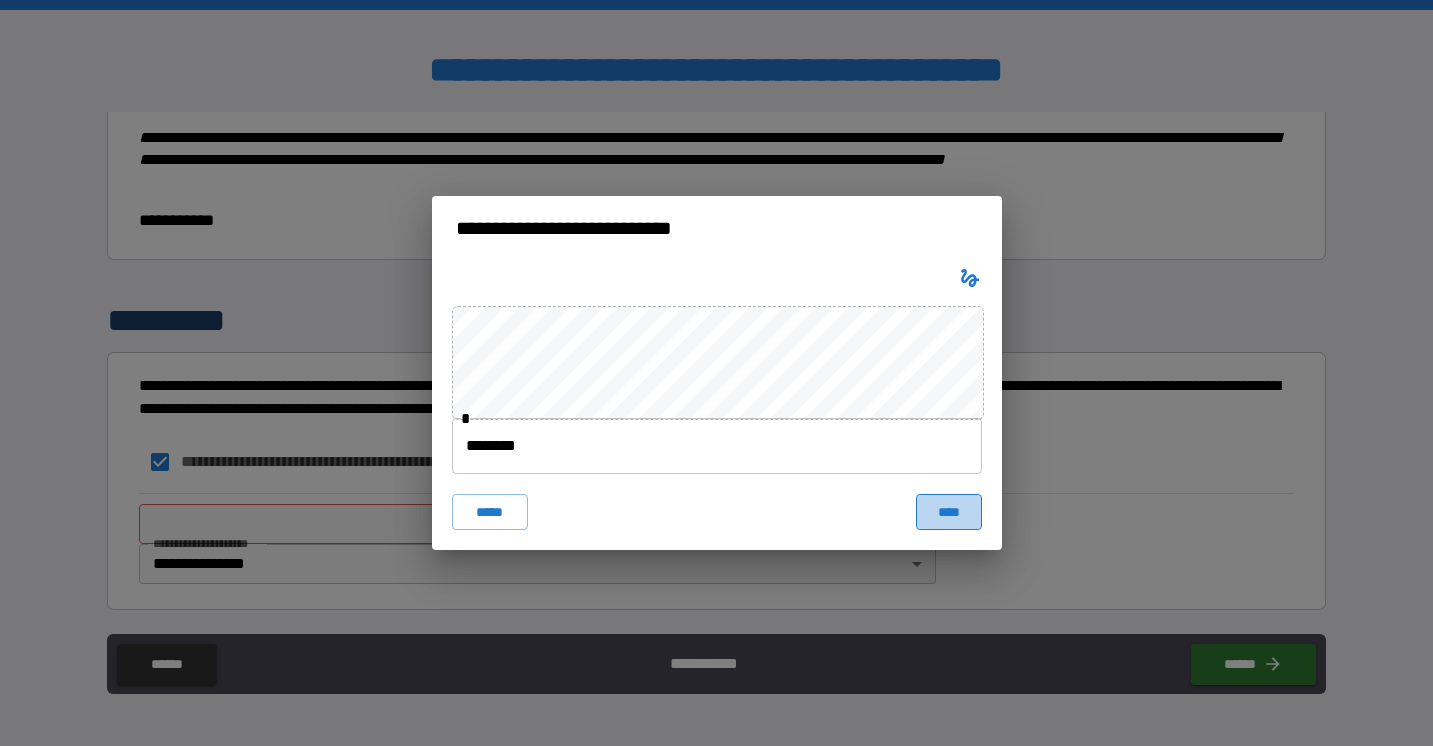 click on "****" at bounding box center (949, 512) 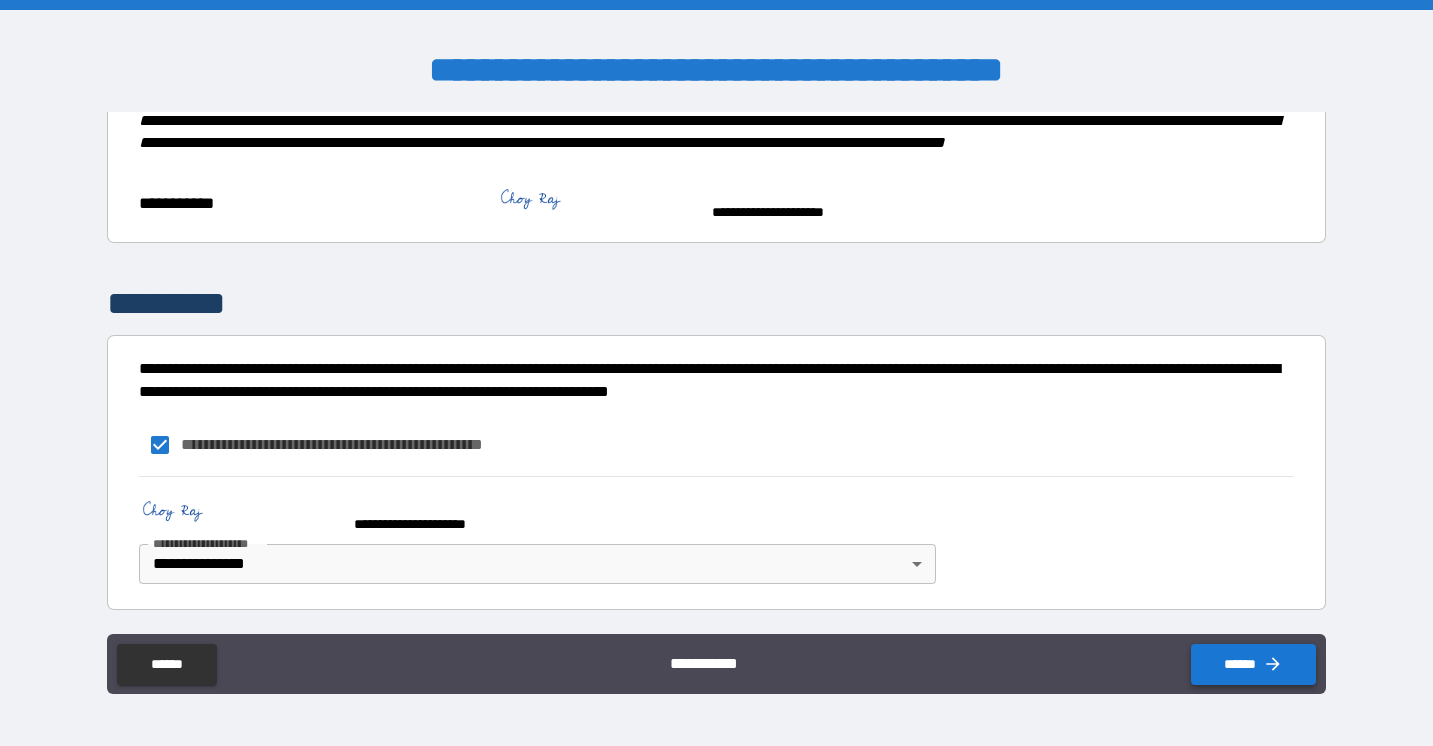 click on "******" at bounding box center (1253, 664) 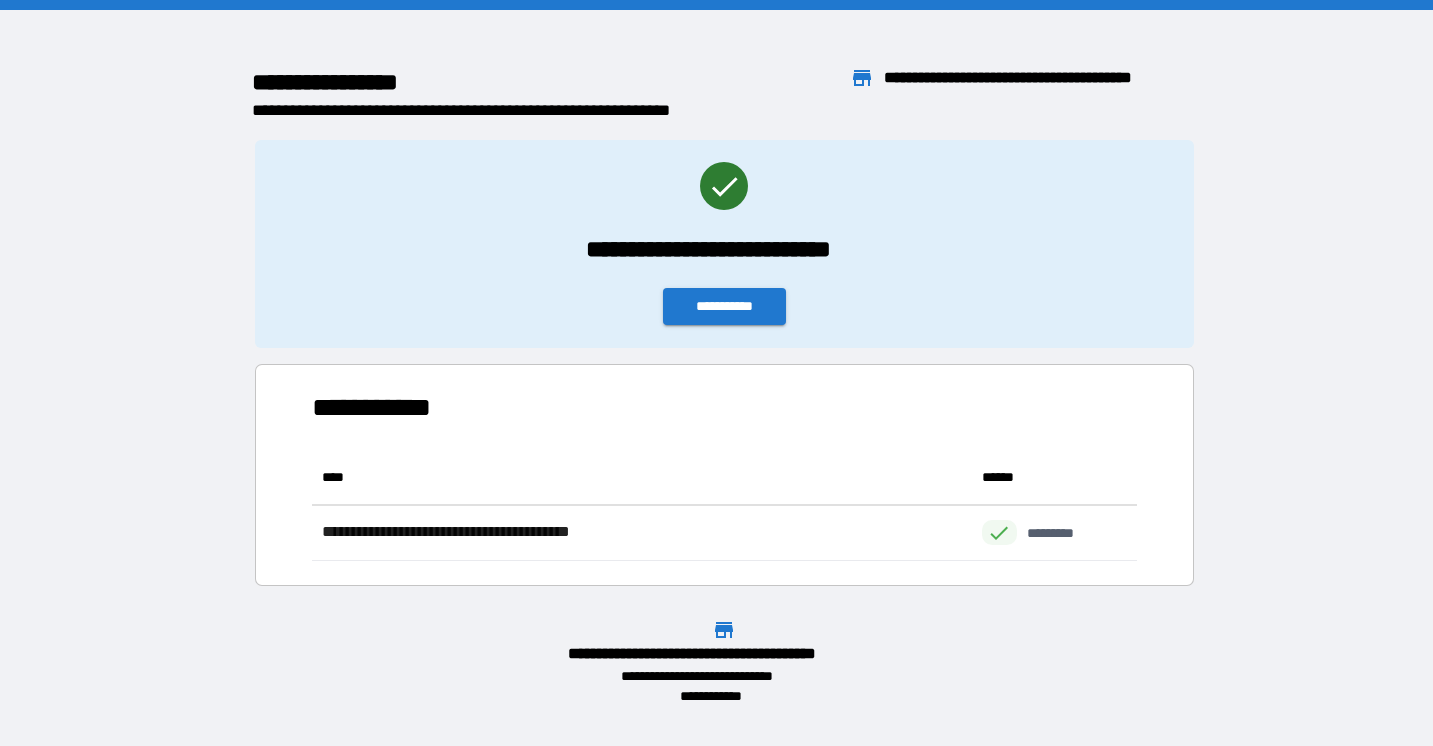 scroll, scrollTop: 1, scrollLeft: 0, axis: vertical 